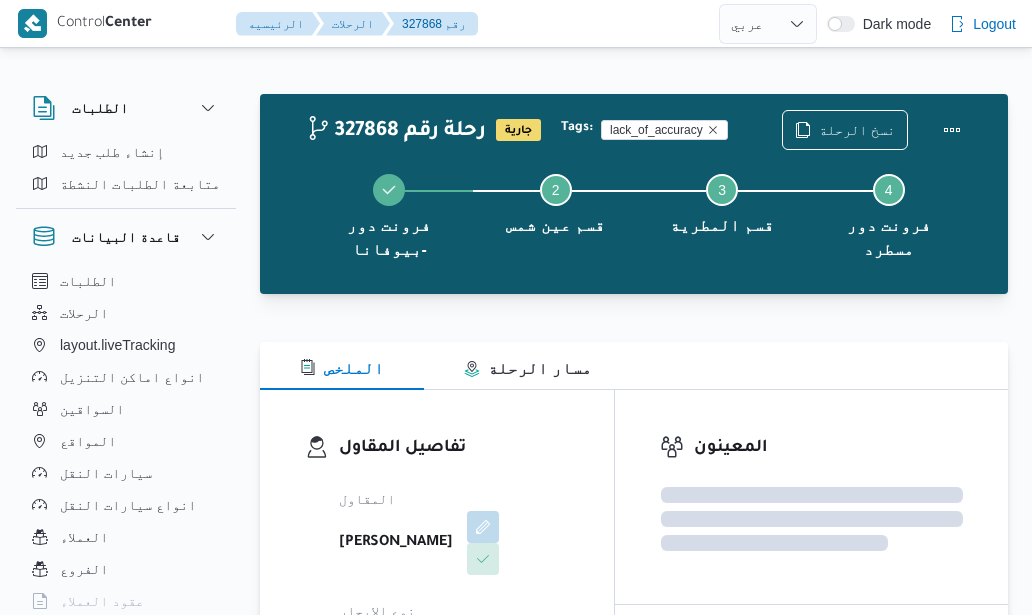 select on "ar" 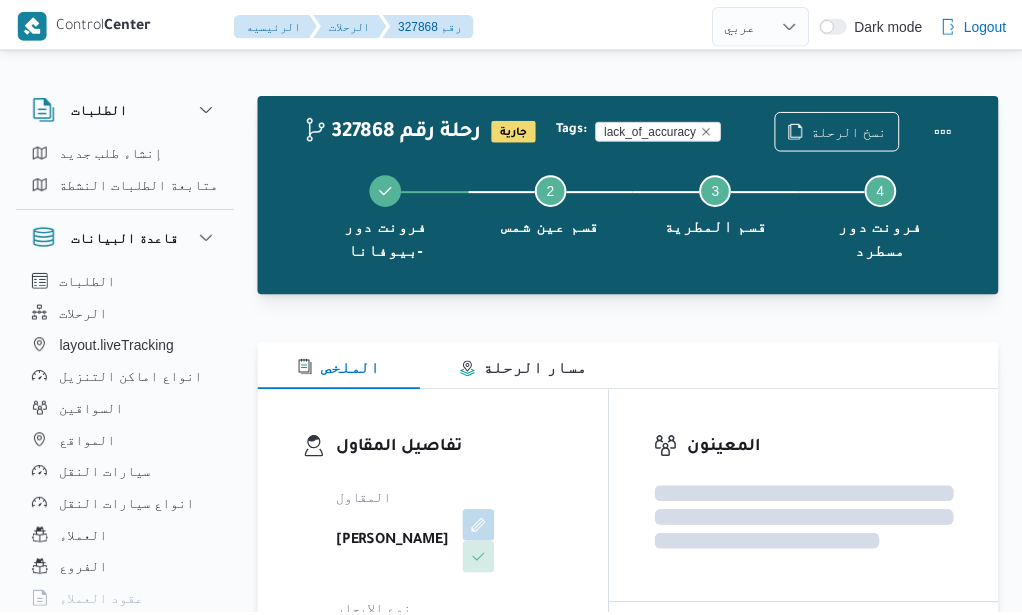 scroll, scrollTop: 0, scrollLeft: 0, axis: both 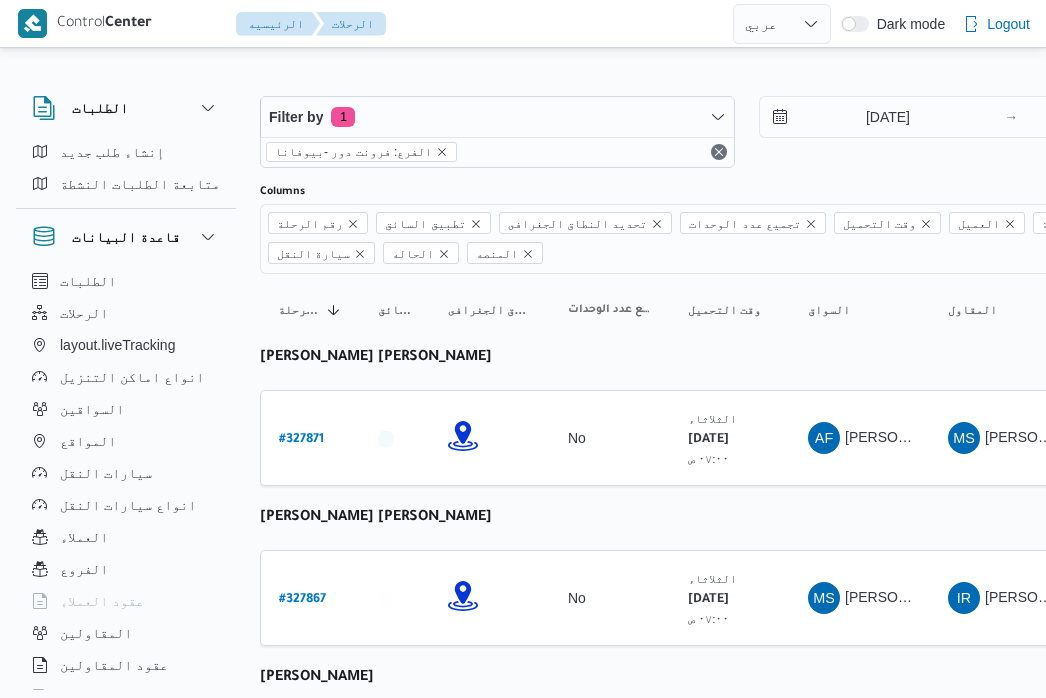 select on "ar" 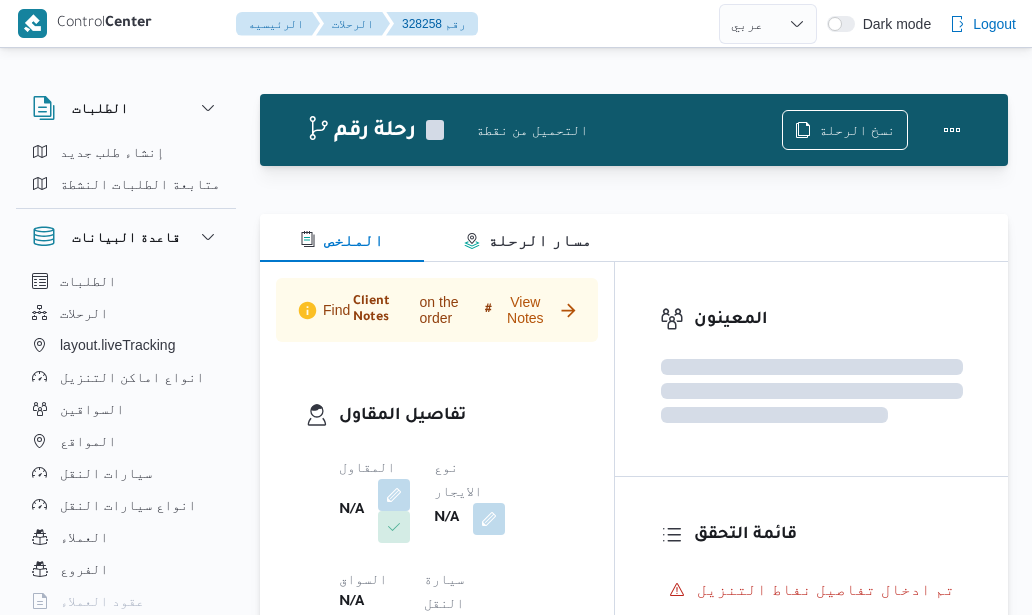 select on "ar" 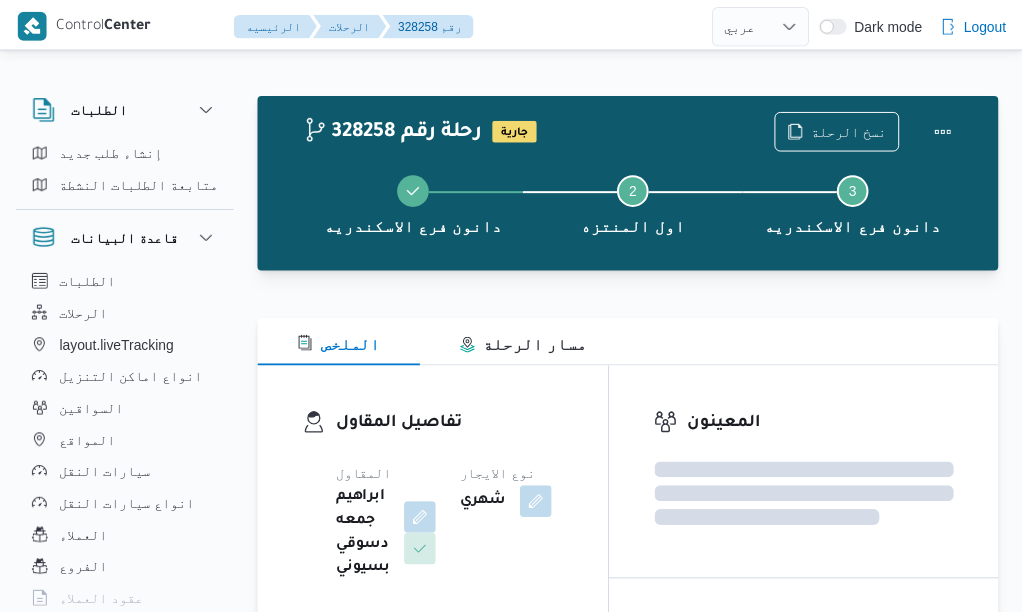 scroll, scrollTop: 0, scrollLeft: 0, axis: both 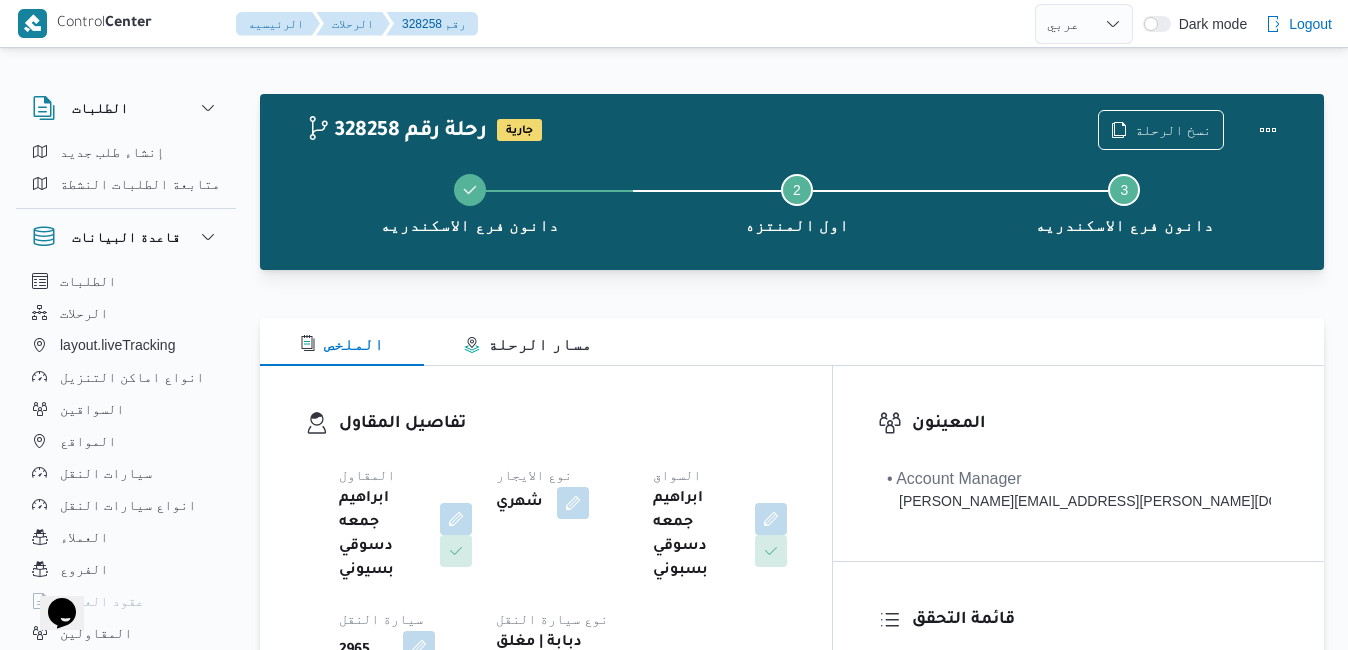 click on "شهري" at bounding box center [562, 503] 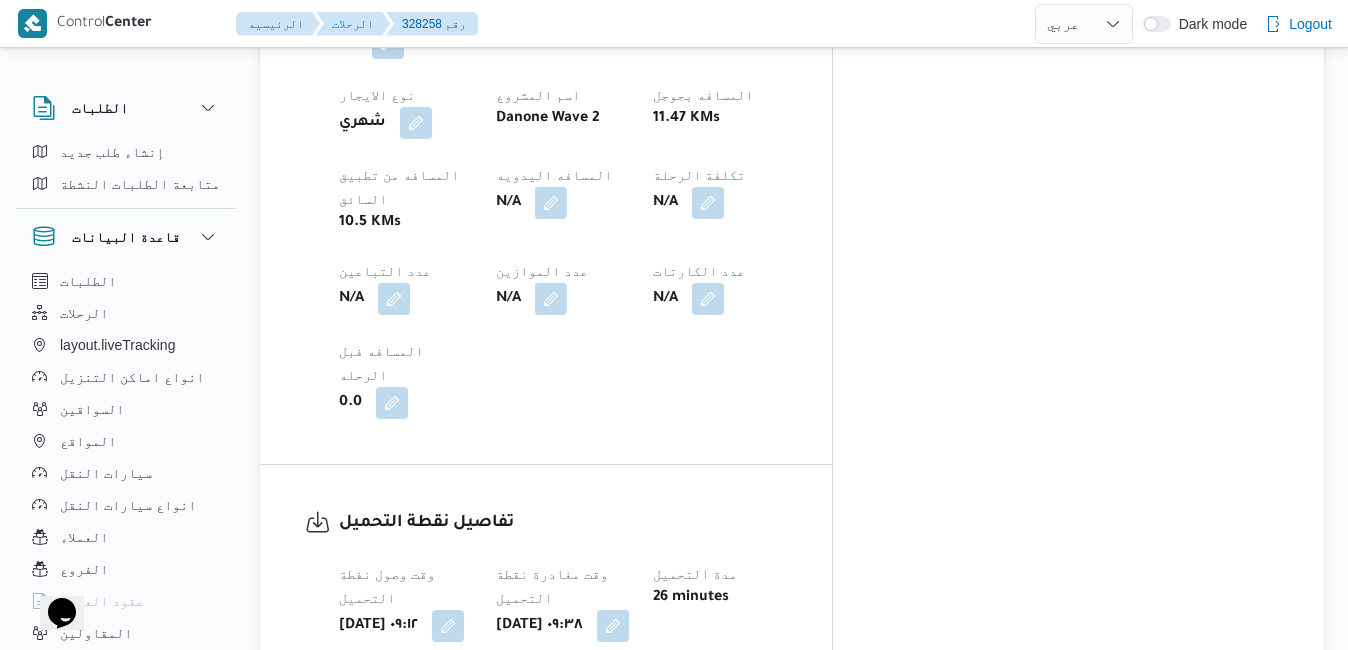 scroll, scrollTop: 1160, scrollLeft: 0, axis: vertical 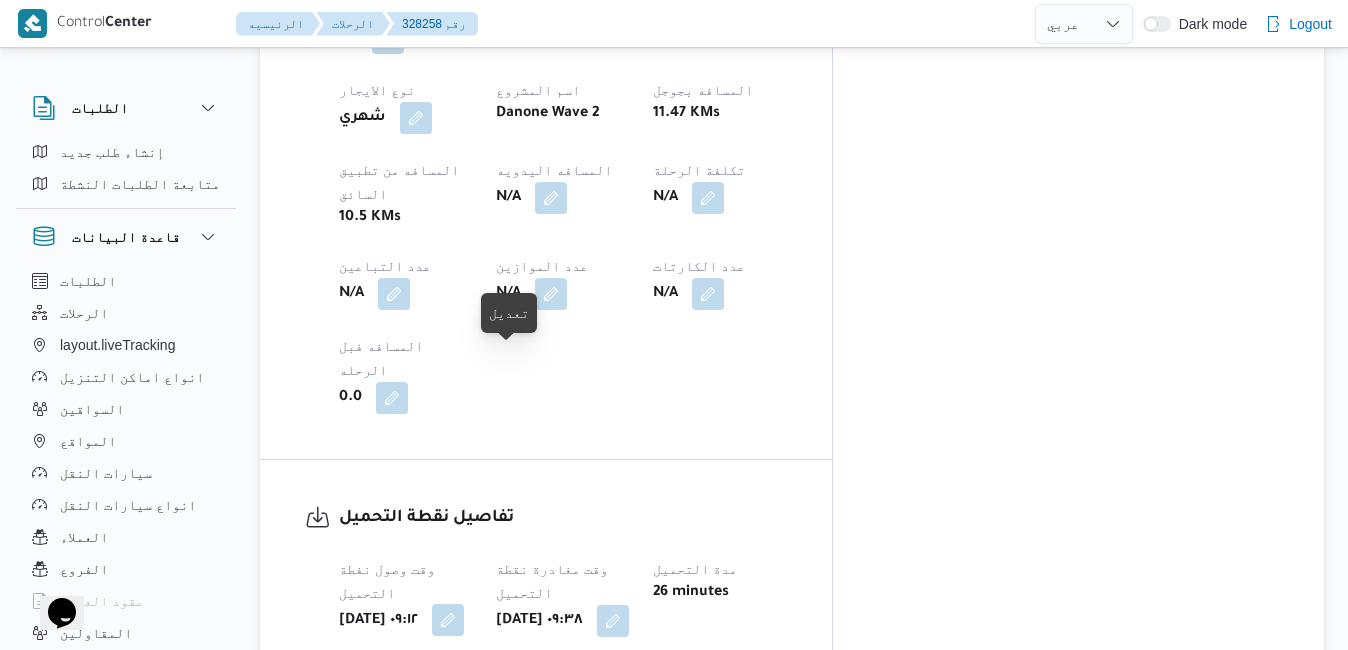 click at bounding box center [448, 620] 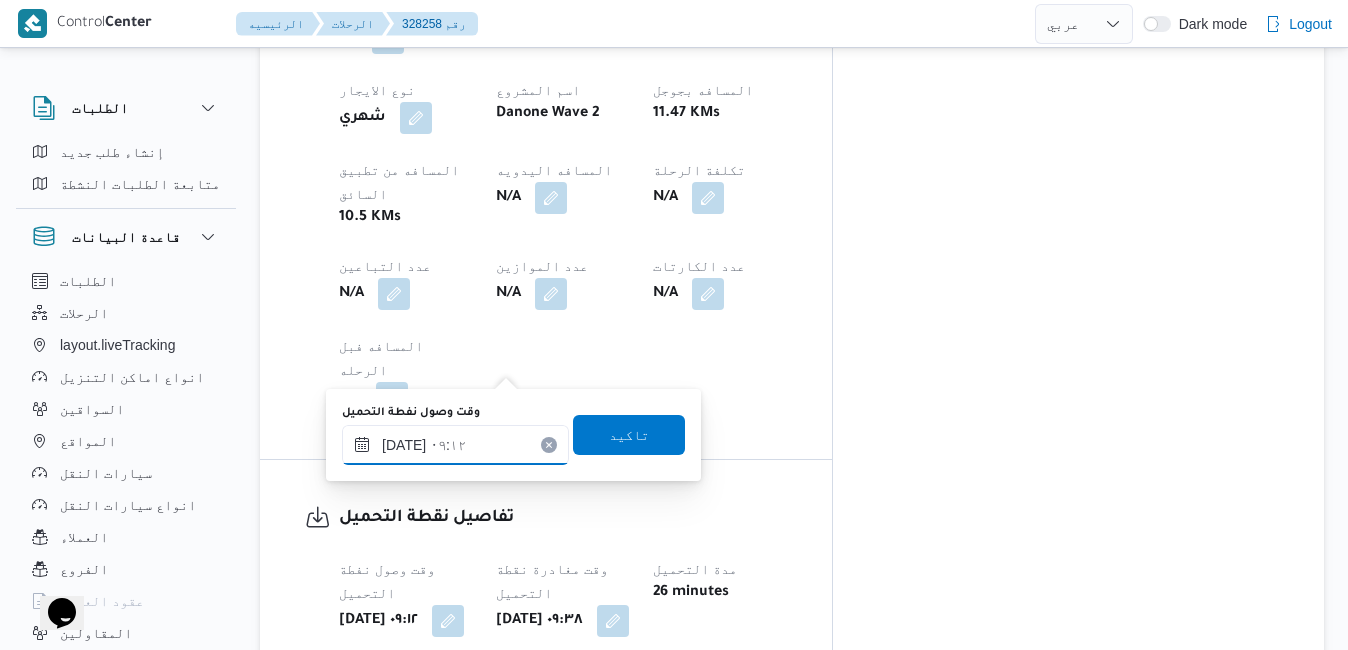click on "[DATE] ٠٩:١٢" at bounding box center (455, 445) 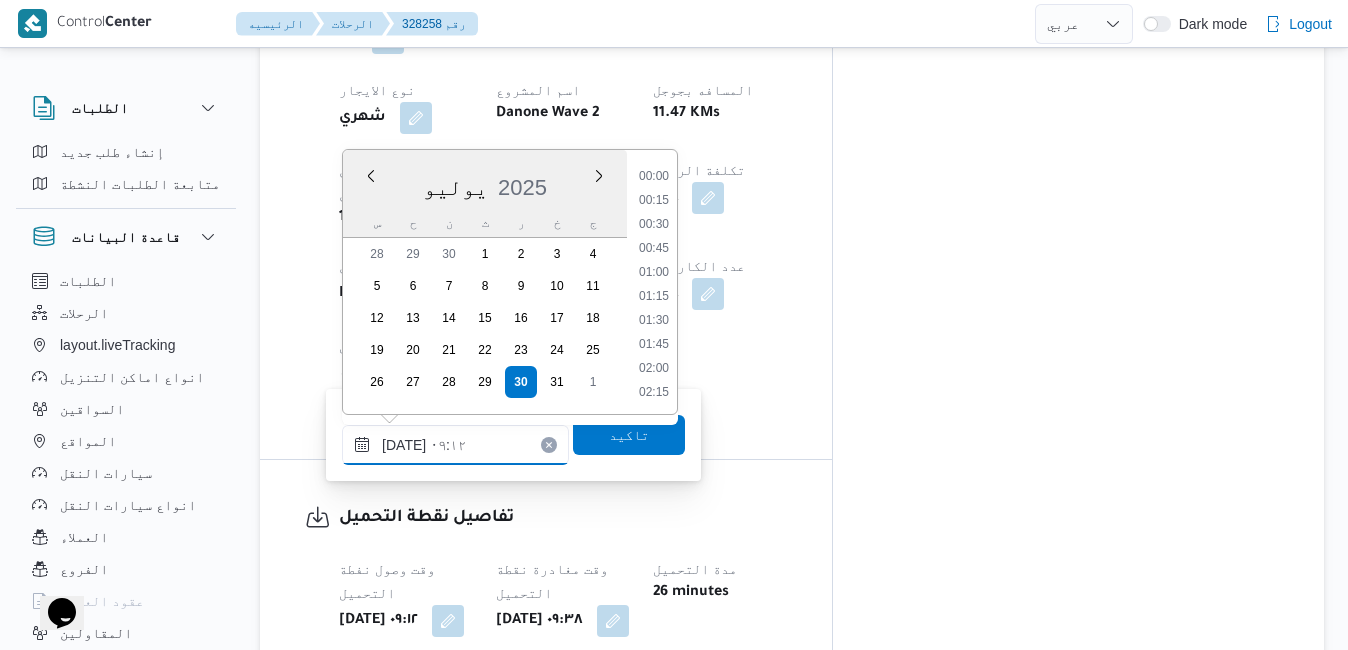 scroll, scrollTop: 742, scrollLeft: 0, axis: vertical 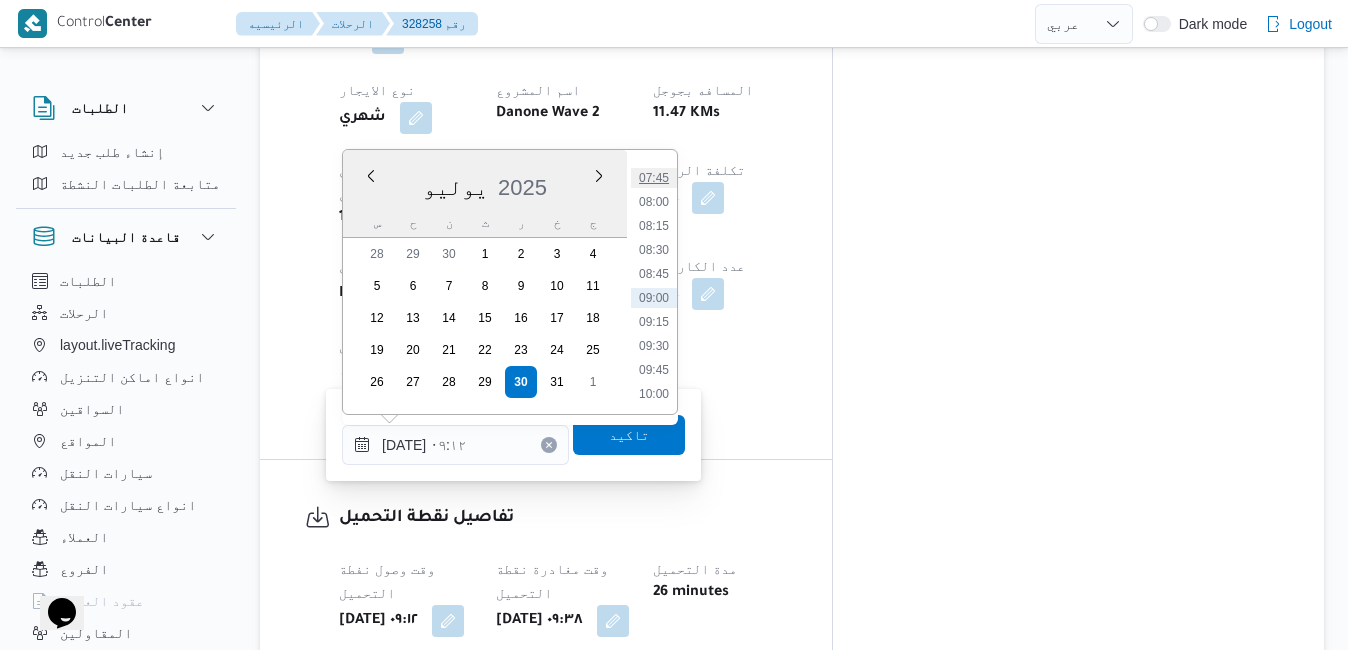 click on "07:45" at bounding box center (654, 178) 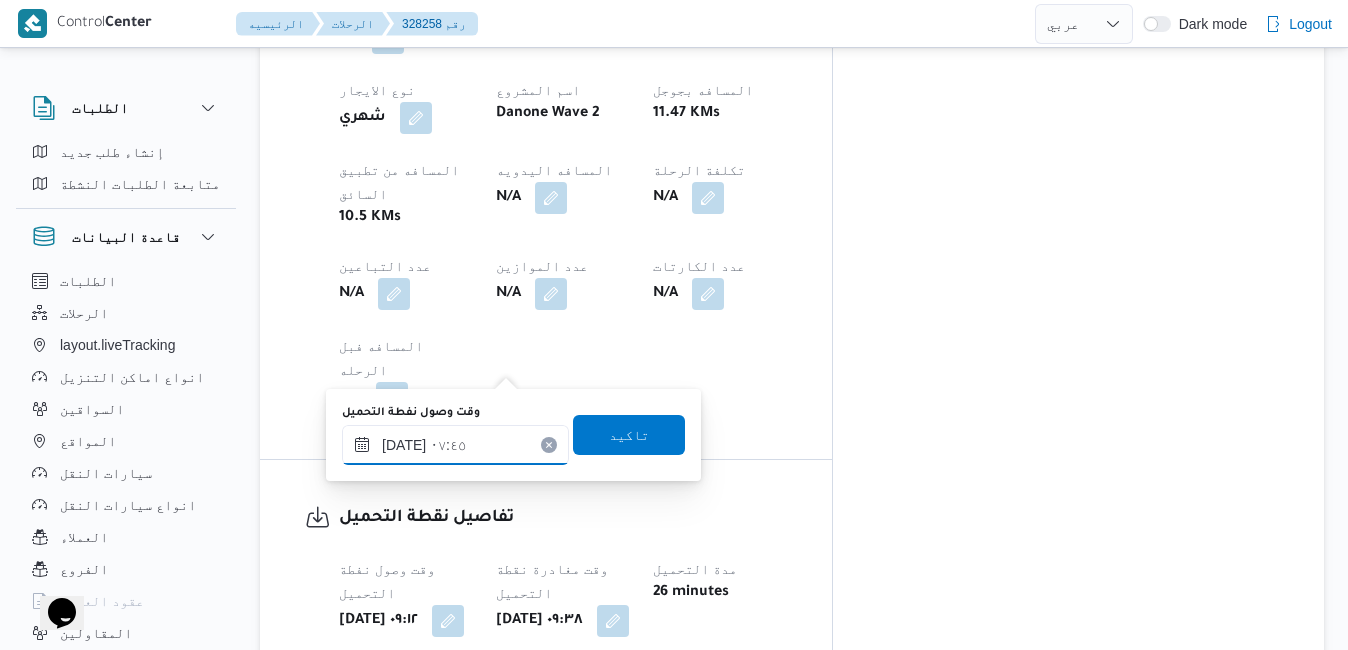 click on "٣٠/٠٧/٢٠٢٥ ٠٧:٤٥" at bounding box center (455, 445) 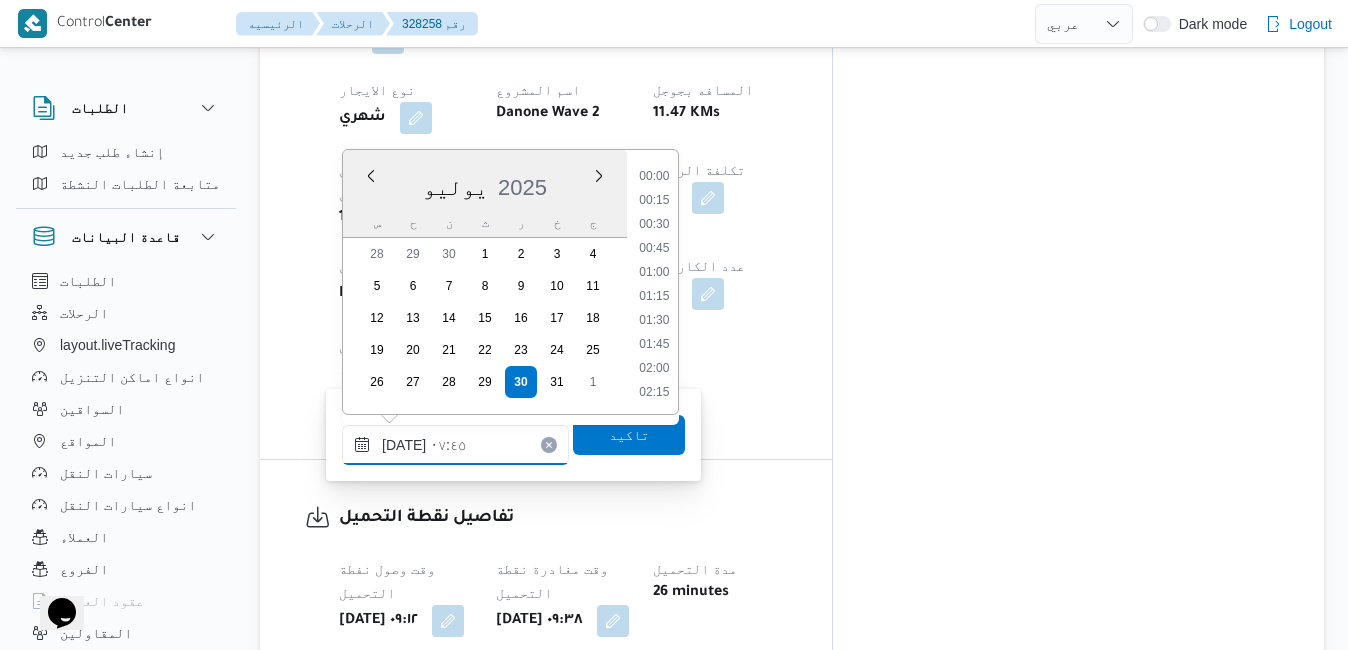 scroll, scrollTop: 622, scrollLeft: 0, axis: vertical 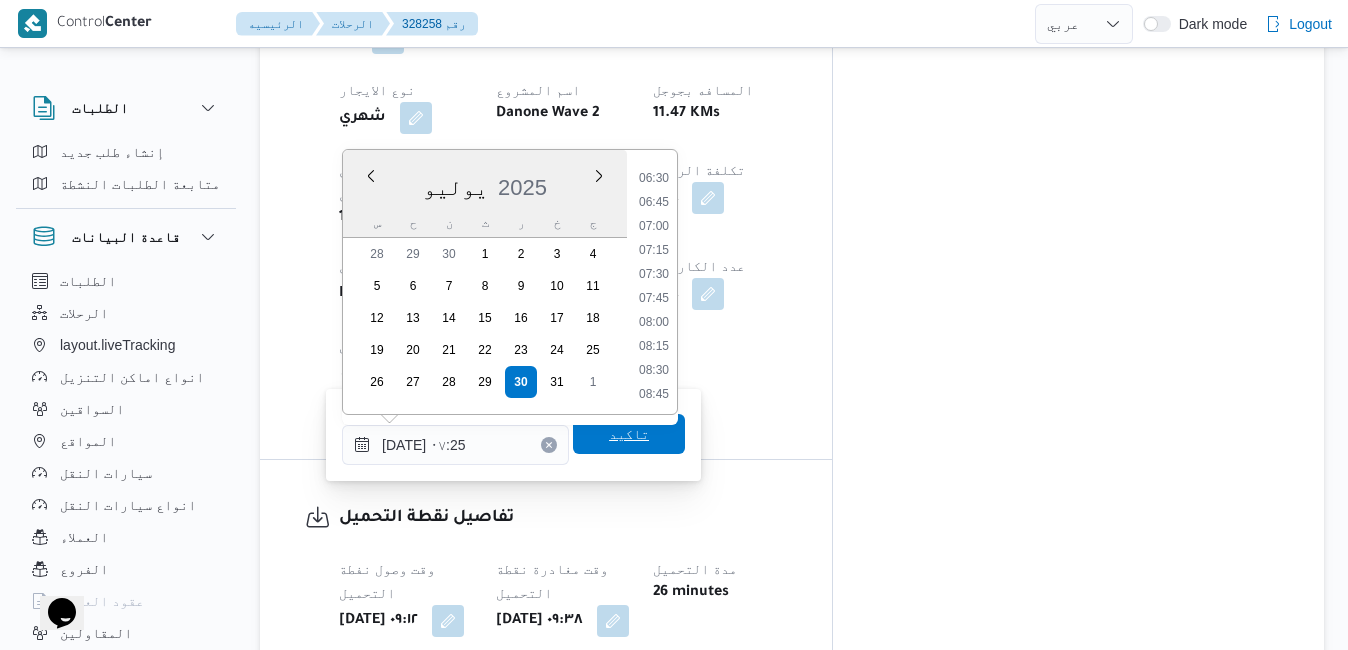 type on "٣٠/٠٧/٢٠٢٥ ٠٧:٢٥" 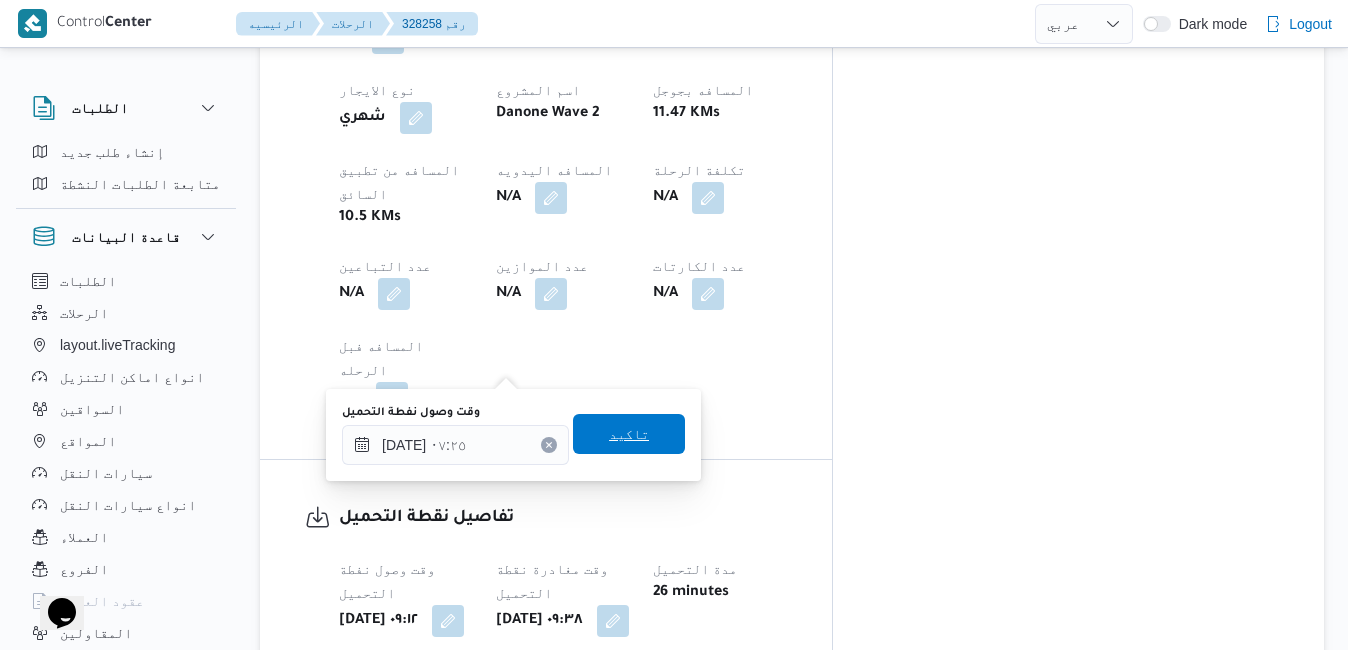 click on "تاكيد" at bounding box center [629, 434] 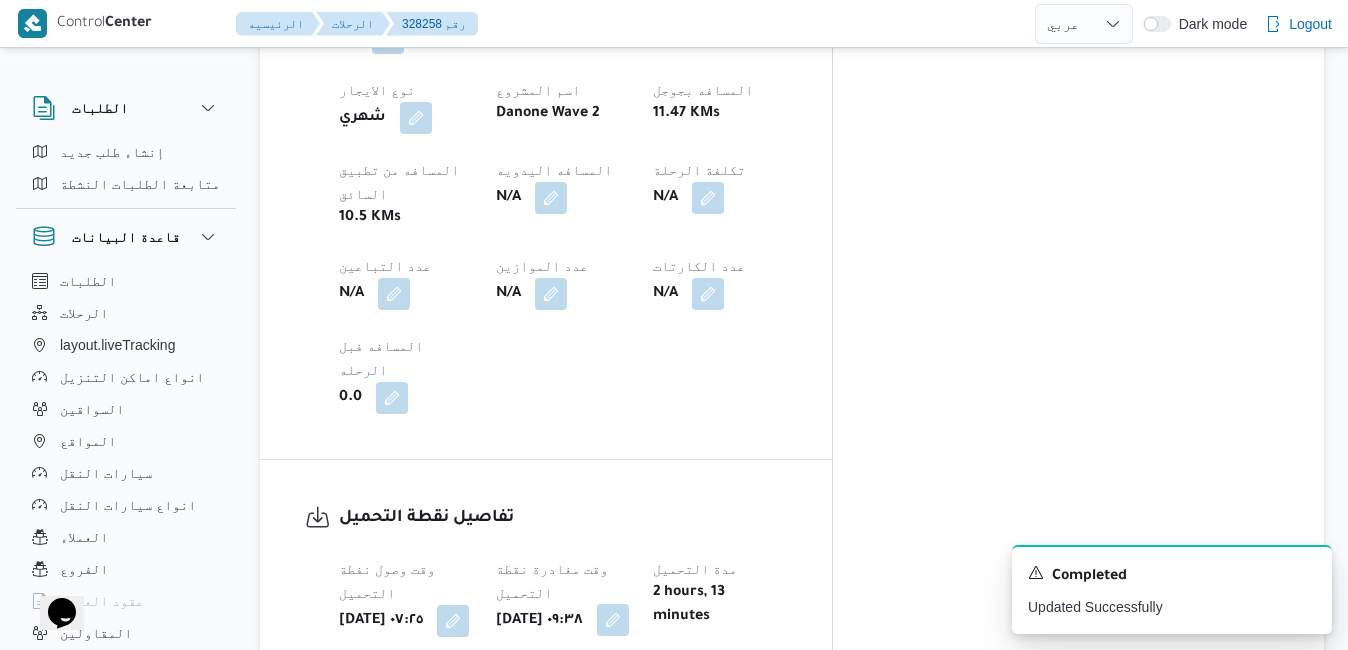 click at bounding box center (613, 620) 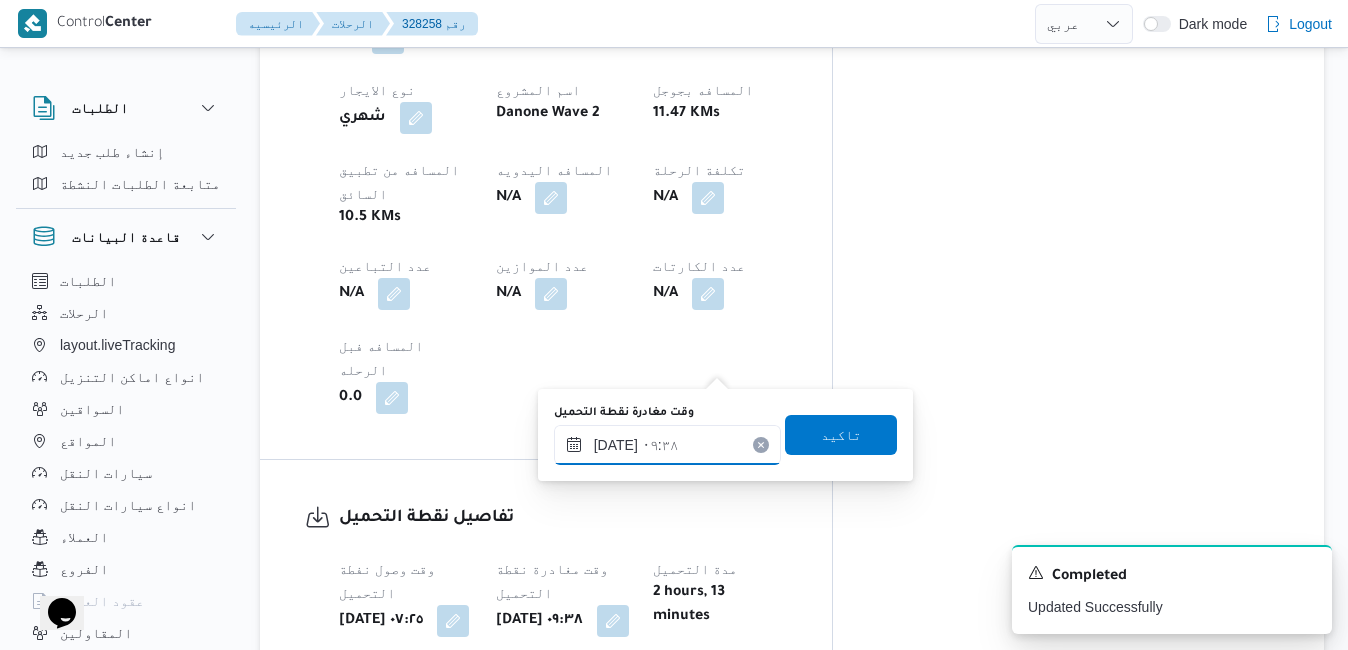 click on "٣٠/٠٧/٢٠٢٥ ٠٩:٣٨" at bounding box center (667, 445) 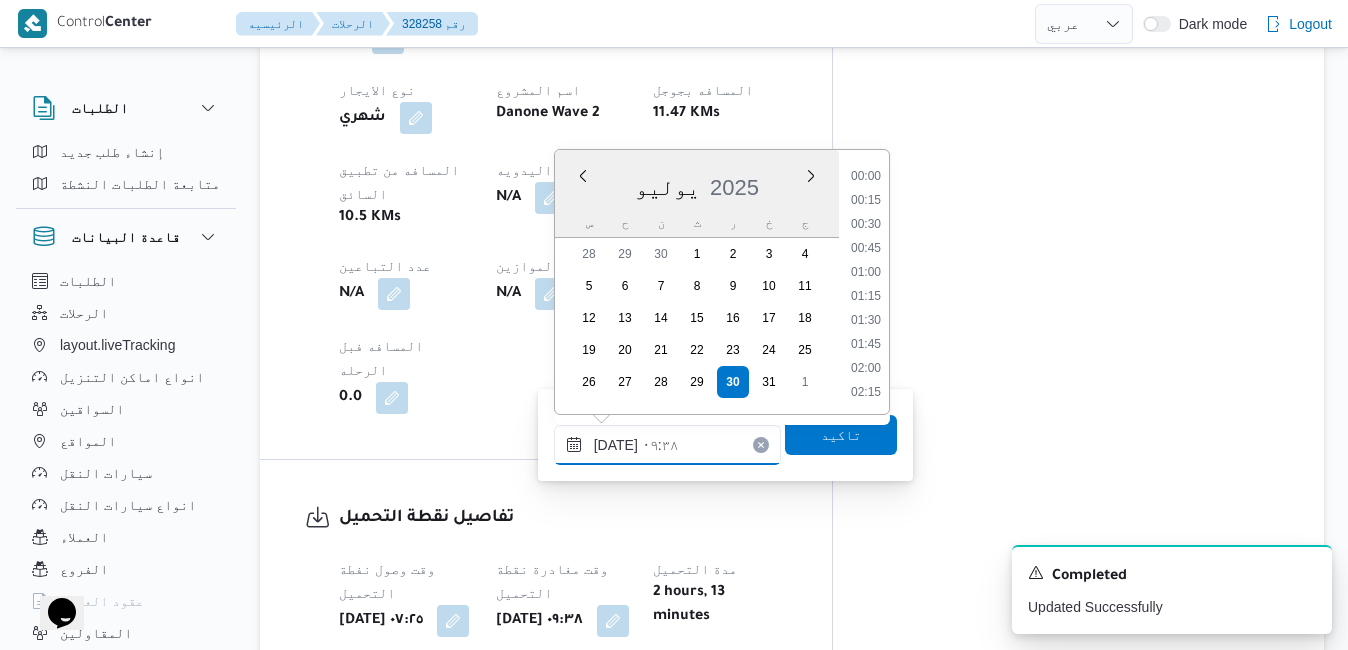 click on "٣٠/٠٧/٢٠٢٥ ٠٩:٣٨" at bounding box center (667, 445) 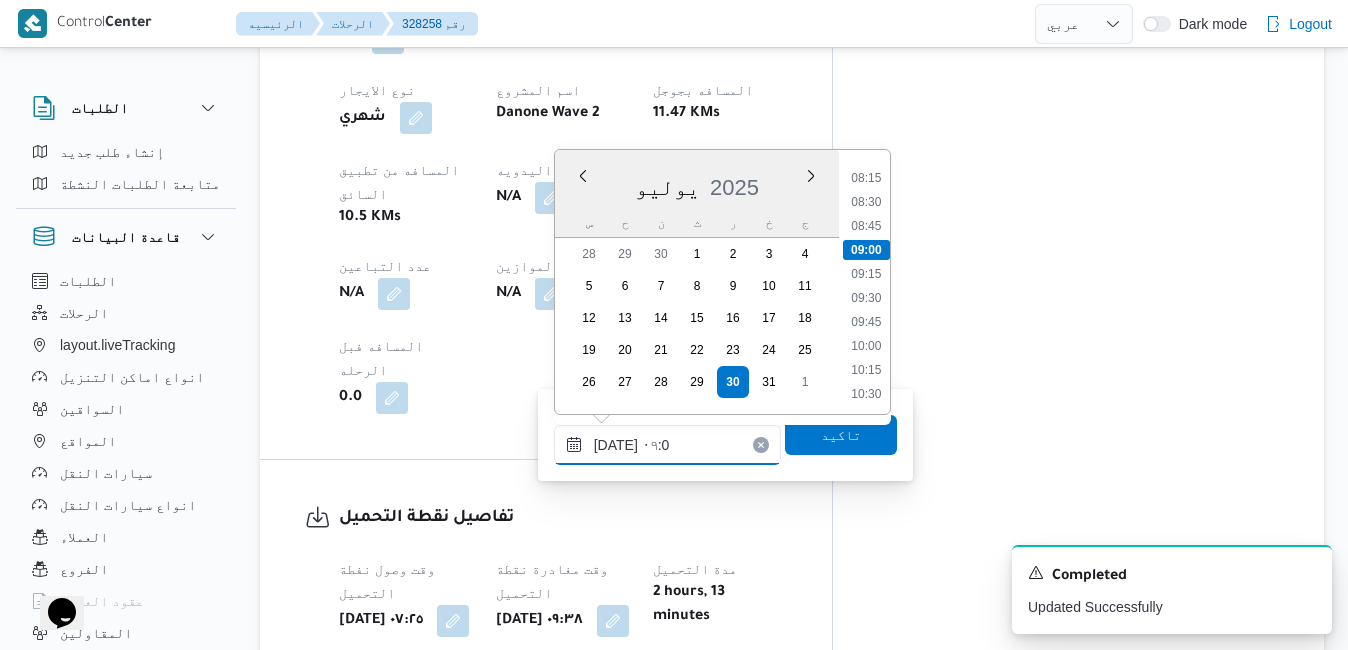 type on "٣٠/٠٧/٢٠٢٥ ٠٩:00" 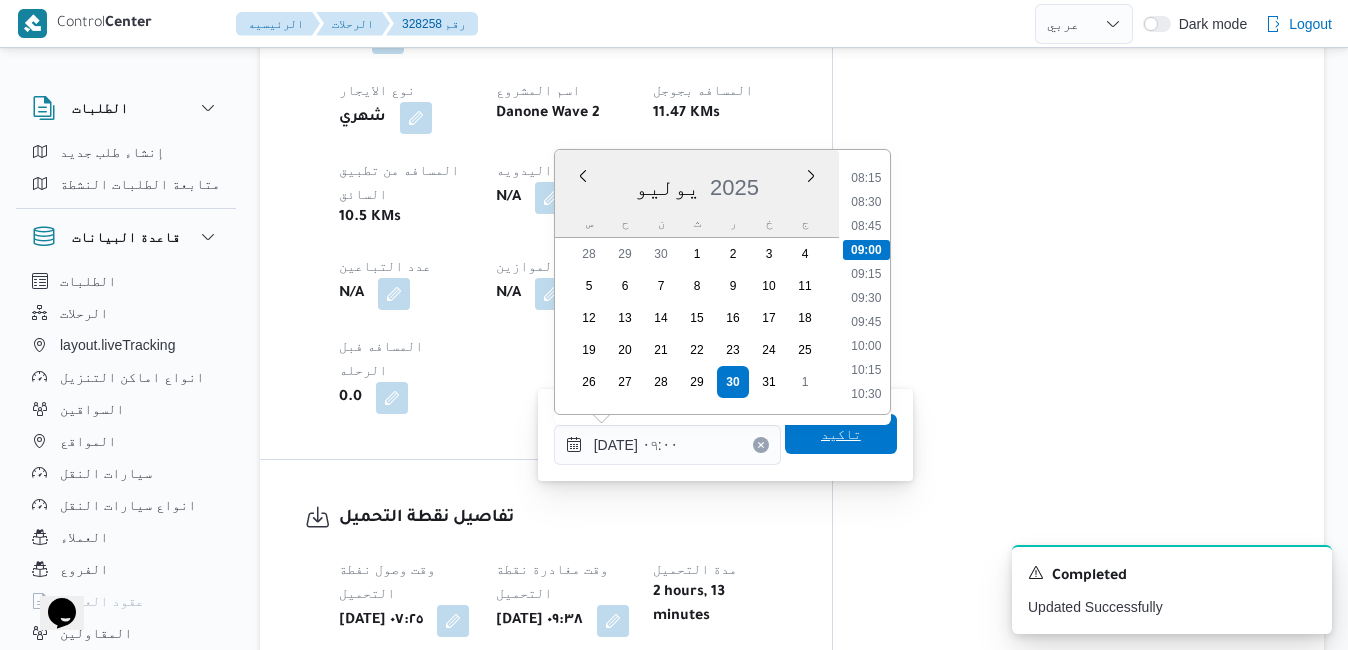click on "تاكيد" at bounding box center (841, 434) 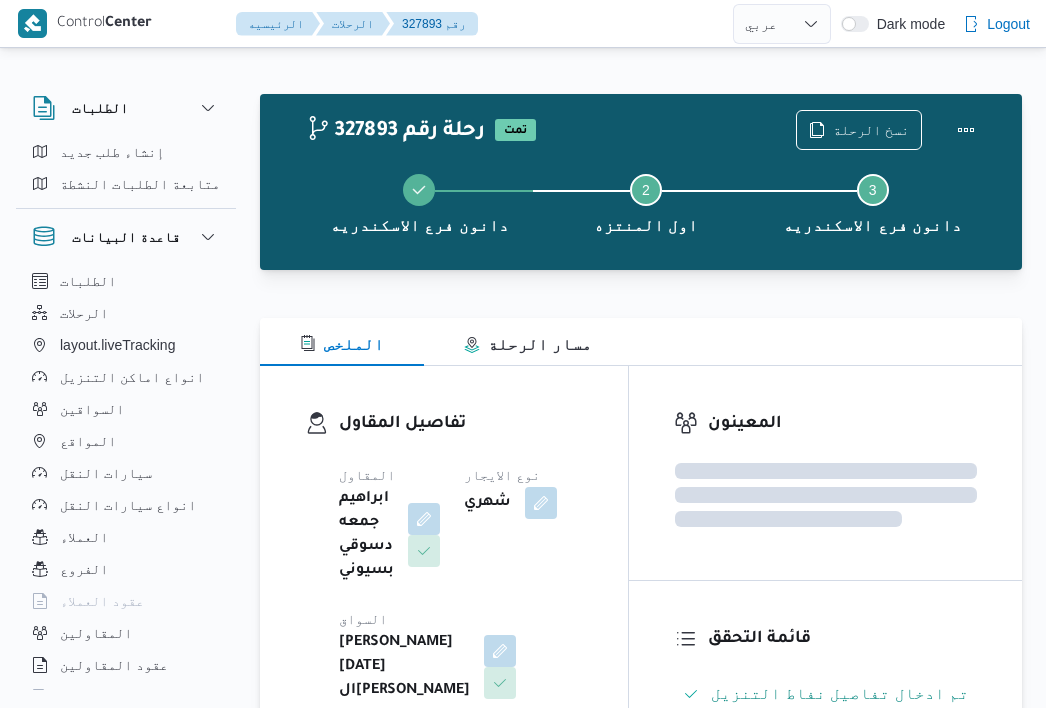 select on "ar" 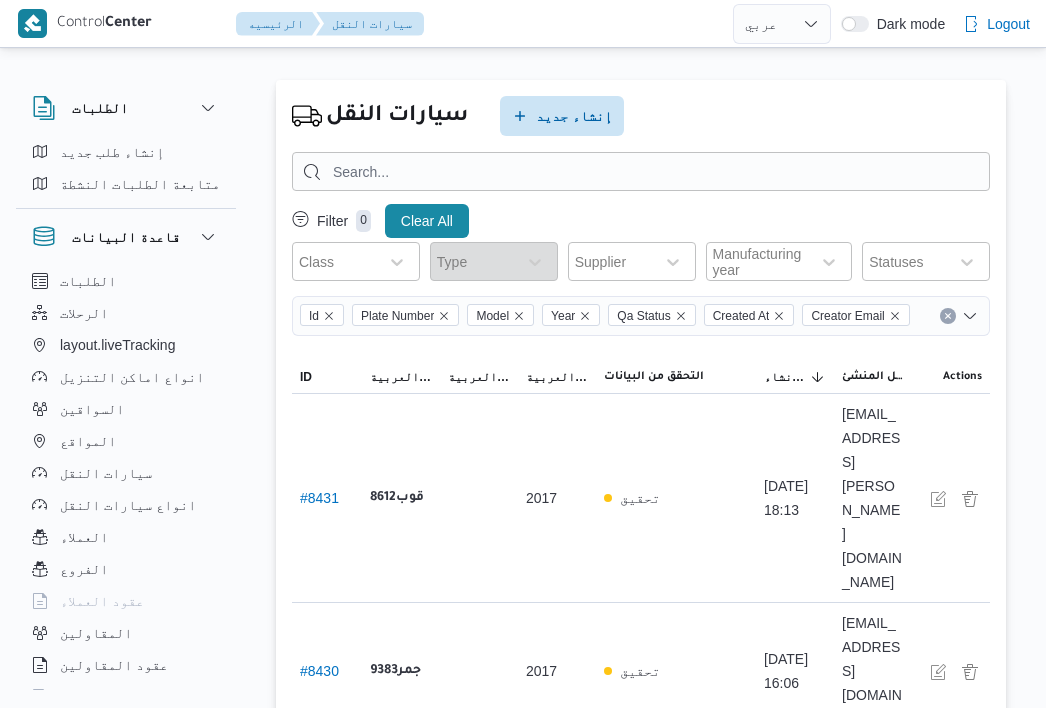 select on "ar" 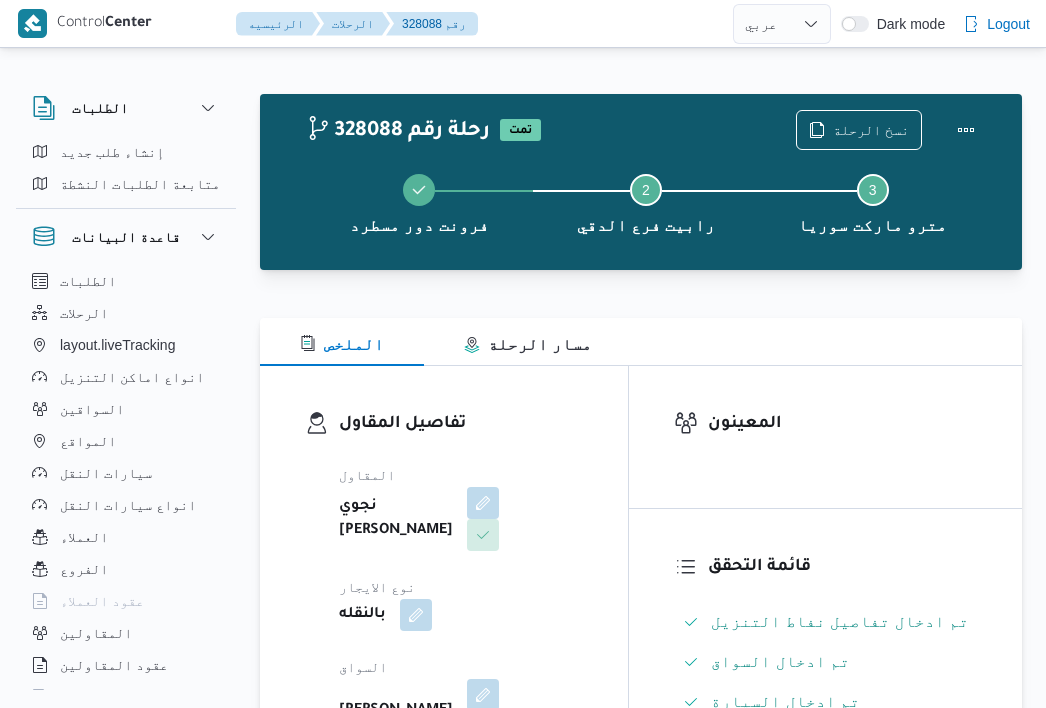 select on "ar" 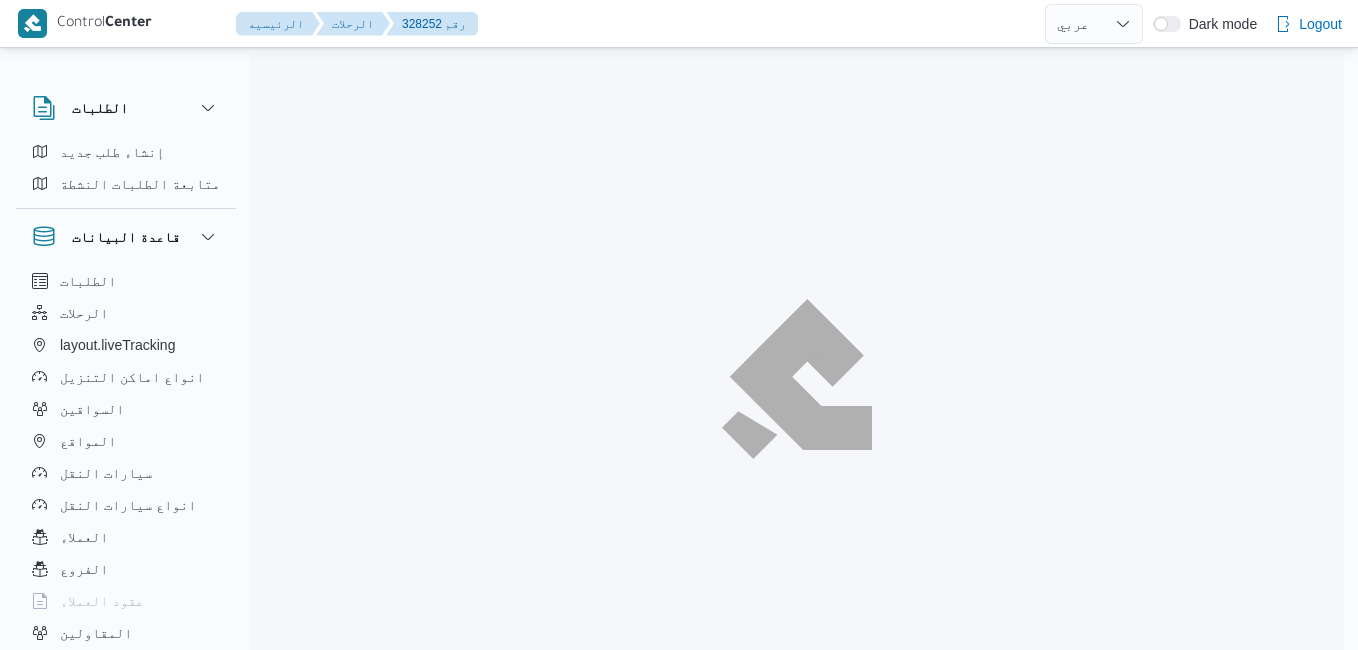 select on "ar" 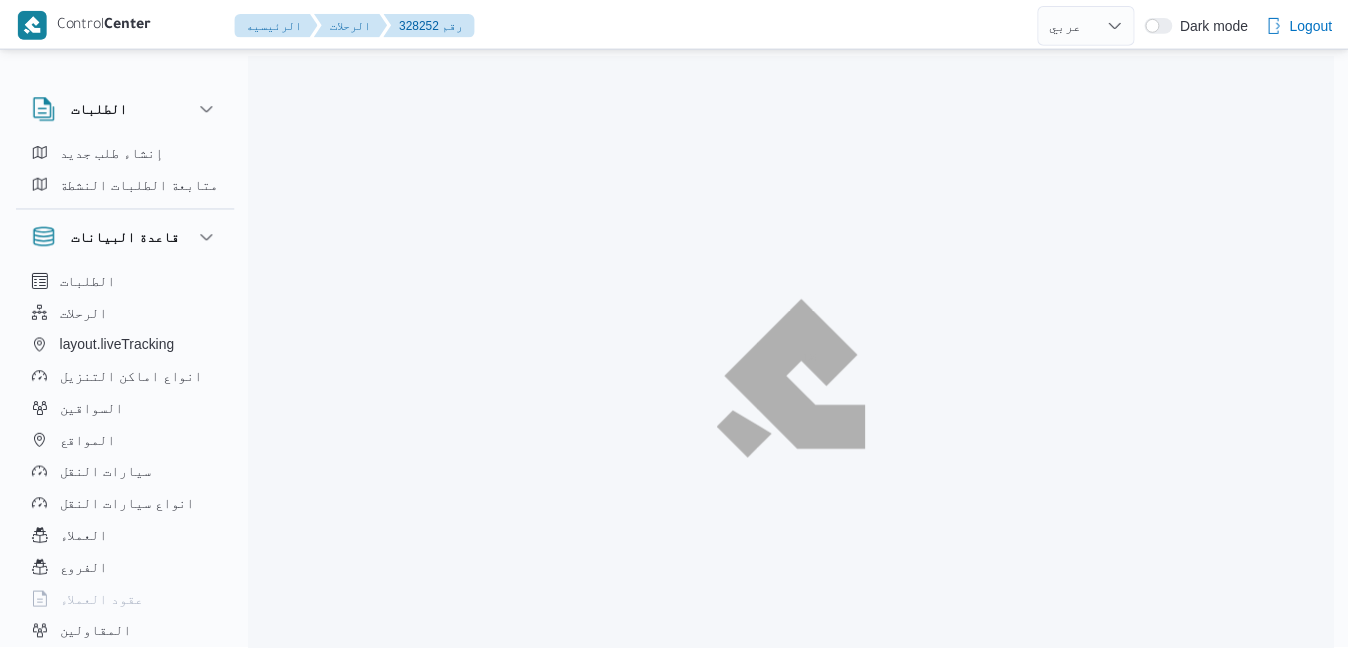 scroll, scrollTop: 0, scrollLeft: 0, axis: both 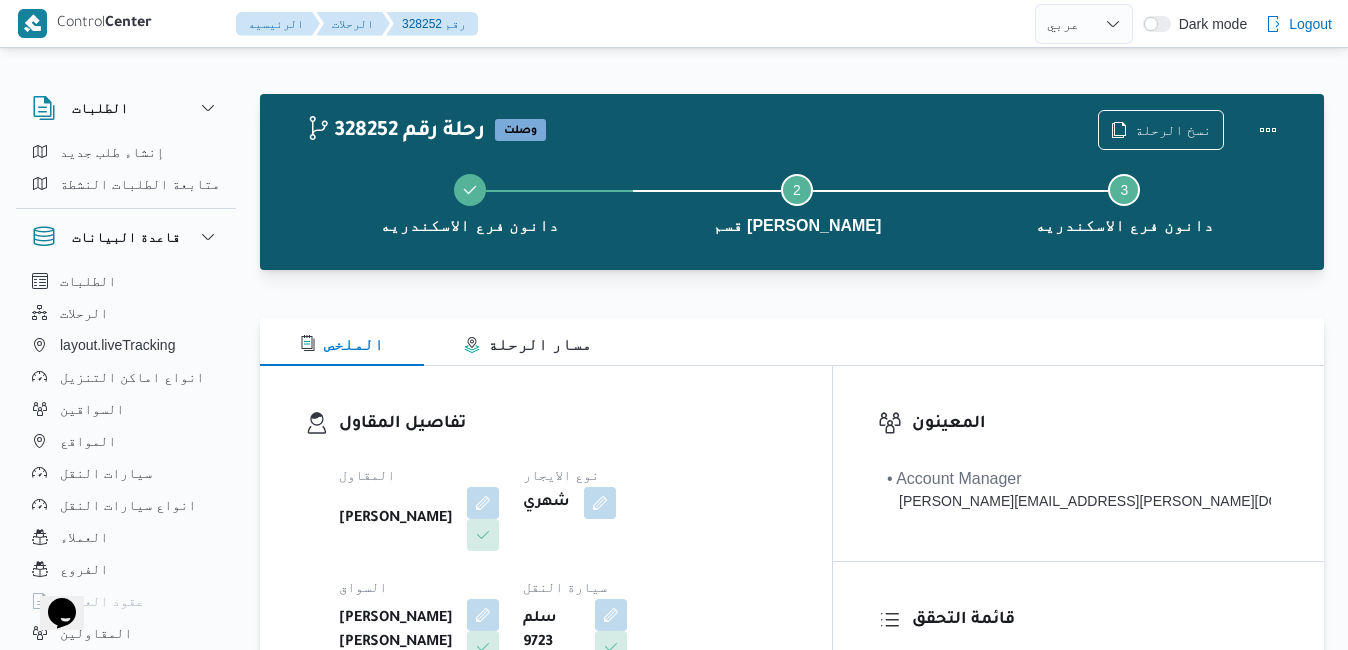 click on "الملخص مسار الرحلة" at bounding box center [792, 342] 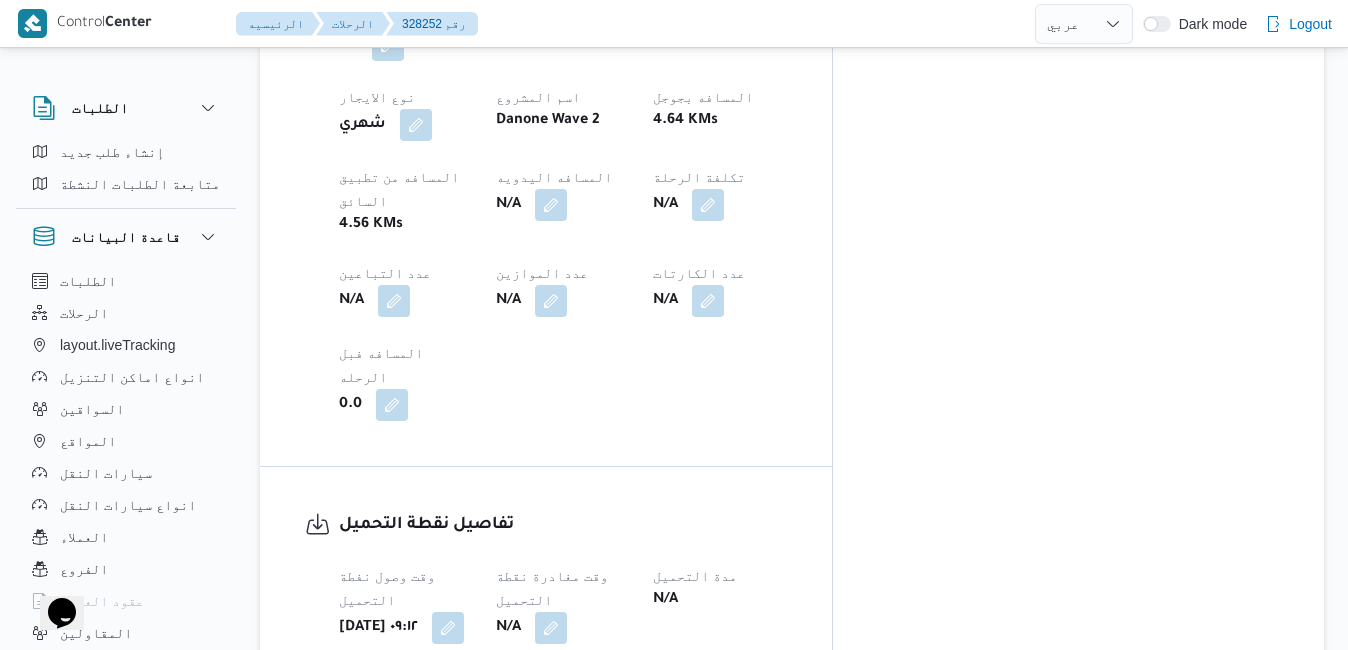 scroll, scrollTop: 1240, scrollLeft: 0, axis: vertical 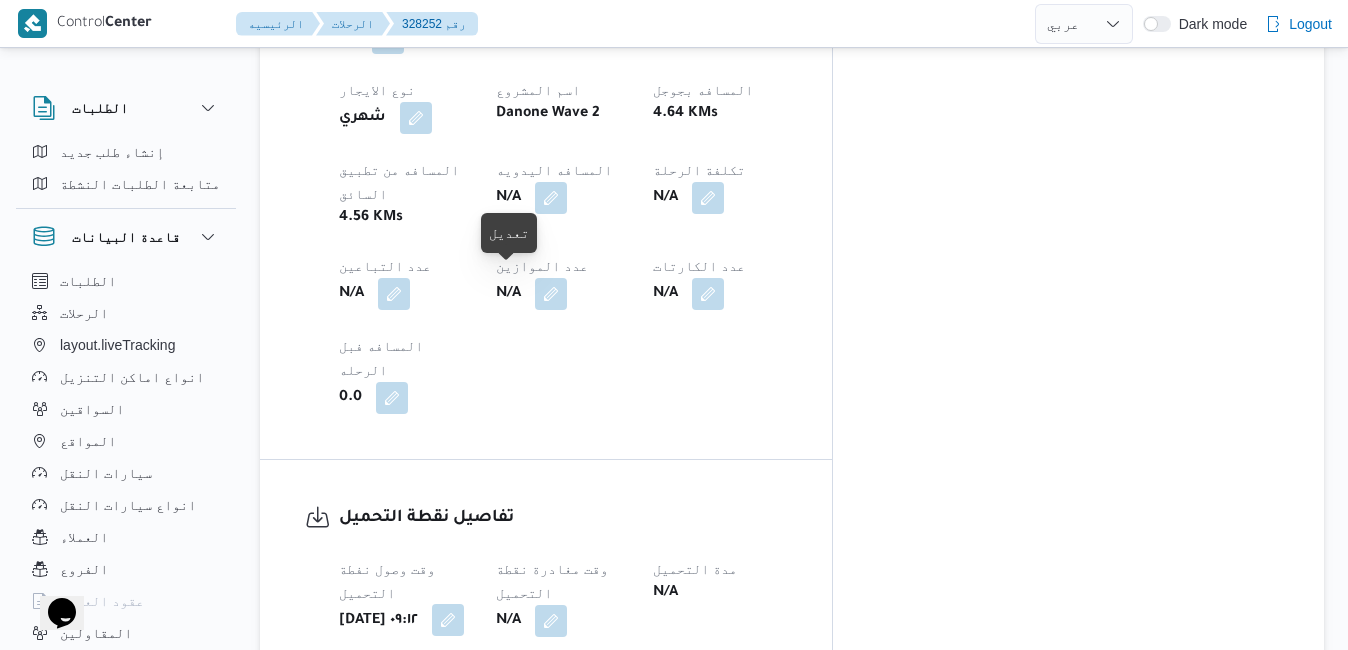 click at bounding box center (448, 620) 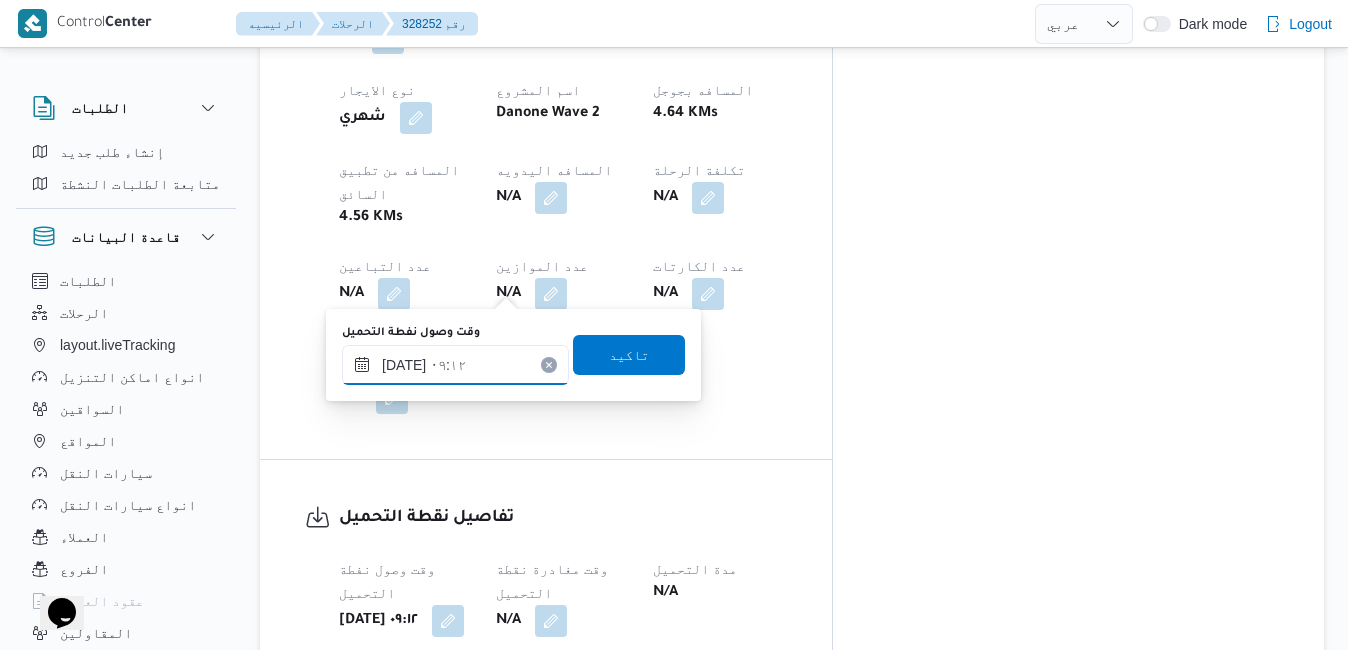 click on "[DATE] ٠٩:١٢" at bounding box center (455, 365) 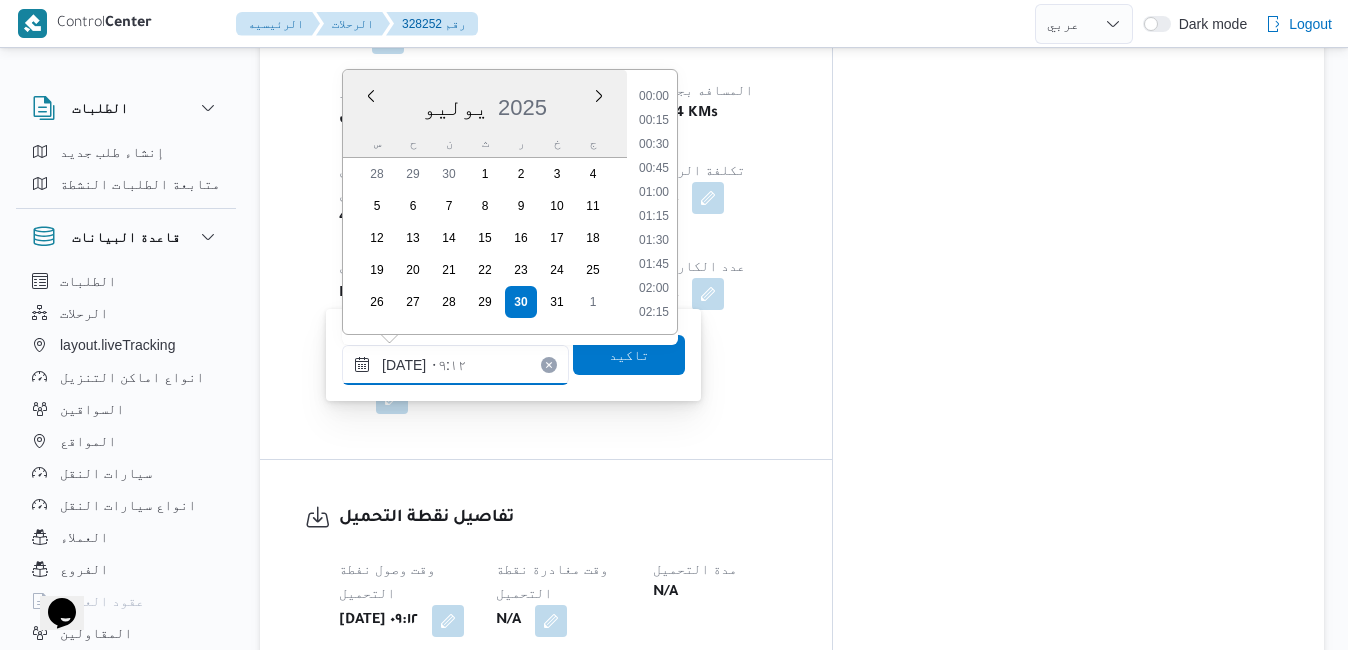 scroll, scrollTop: 742, scrollLeft: 0, axis: vertical 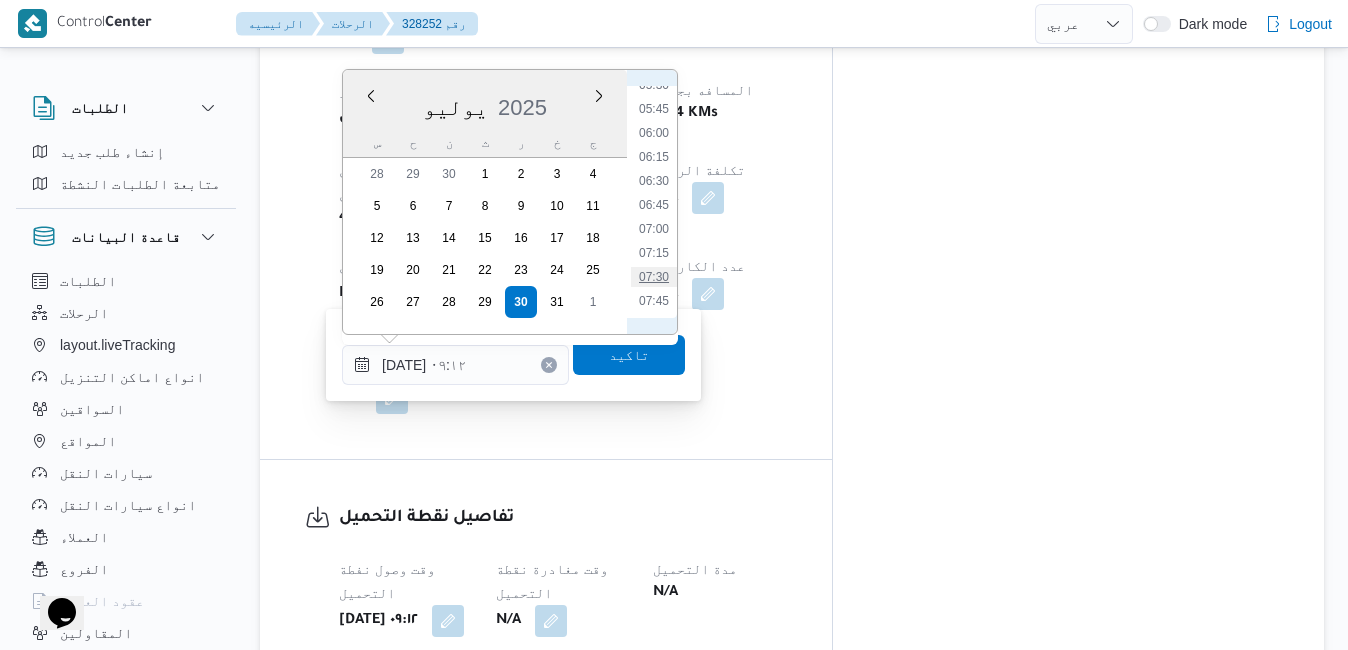 click on "07:30" at bounding box center (654, 277) 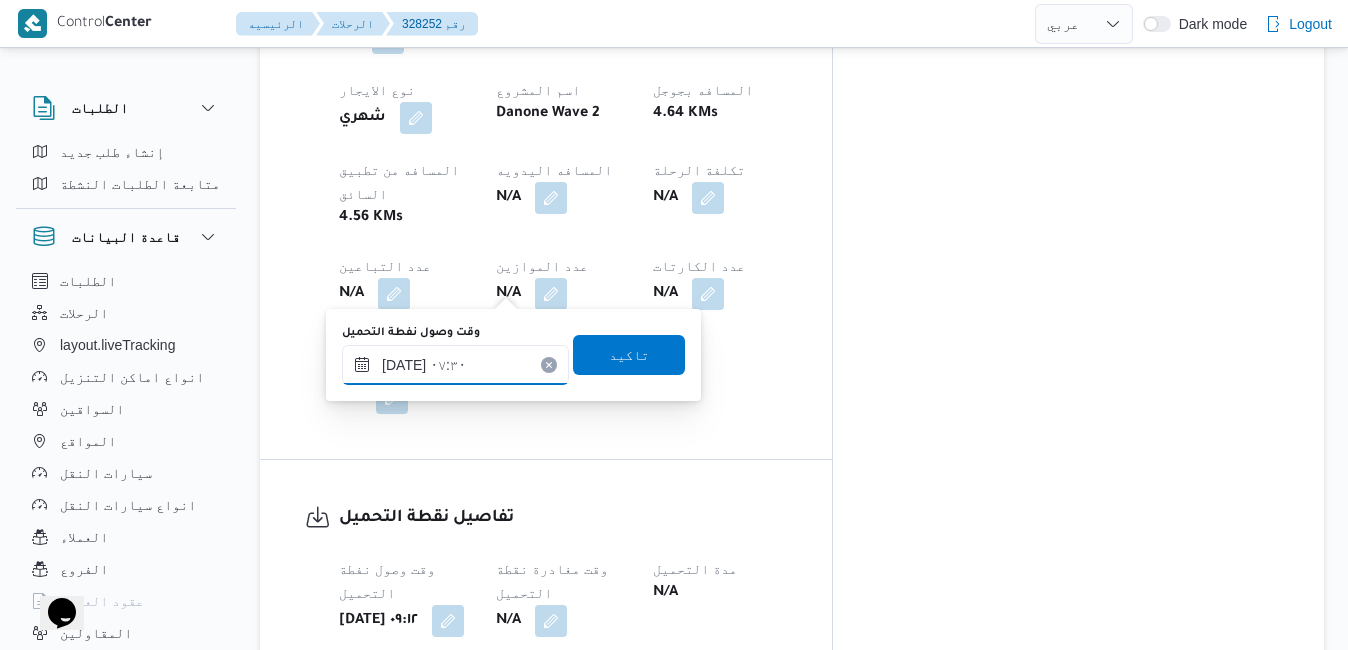 type on "٣٠/٠٧/٢٠٢٥ ٠٧:٣٠" 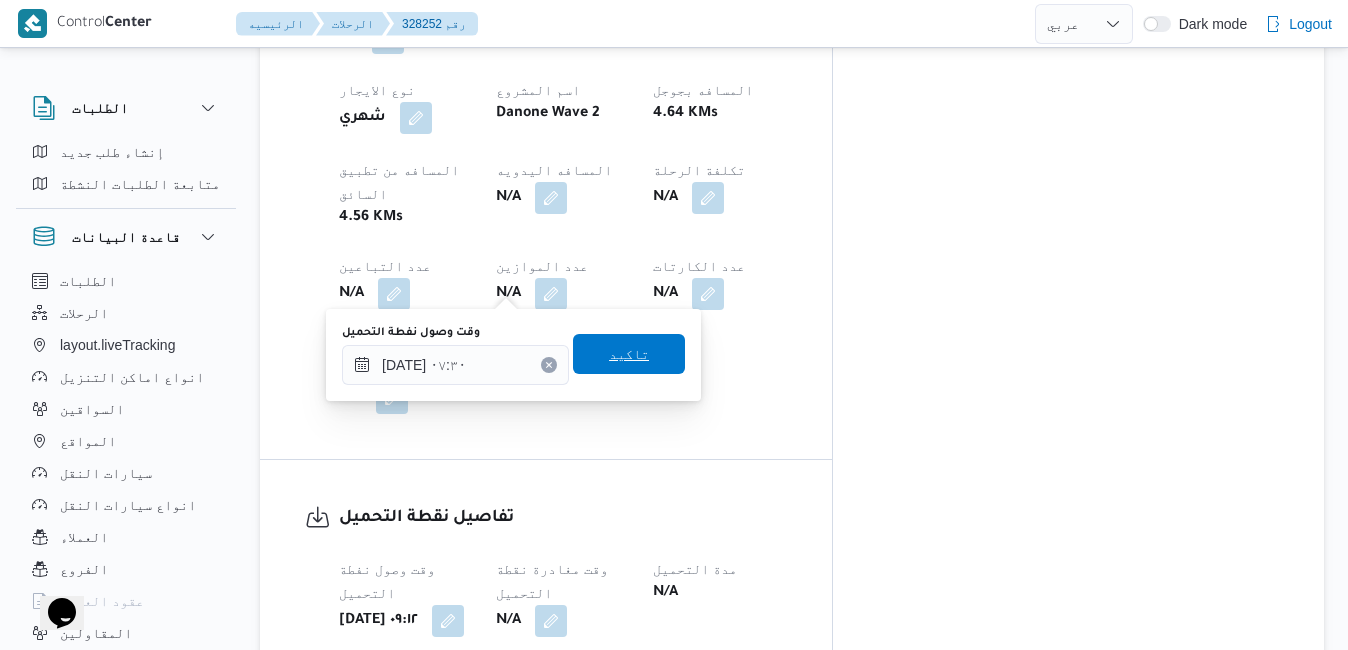 click on "تاكيد" at bounding box center (629, 354) 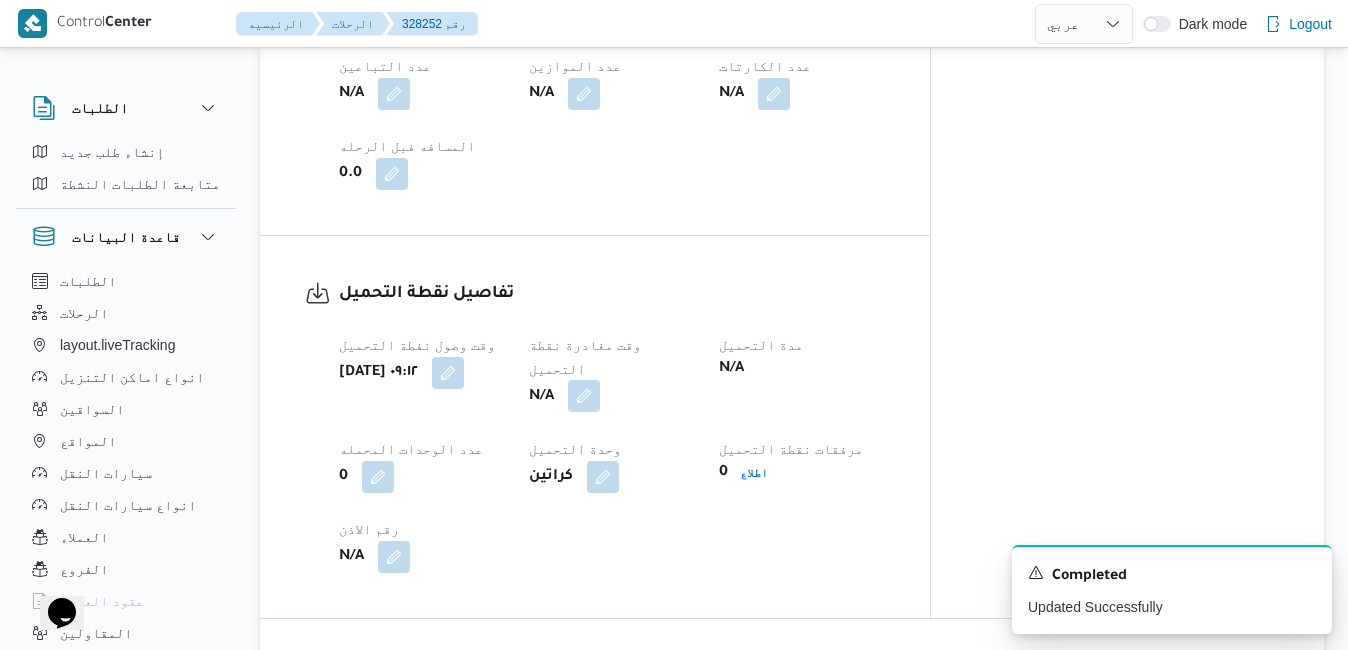 click at bounding box center [584, 396] 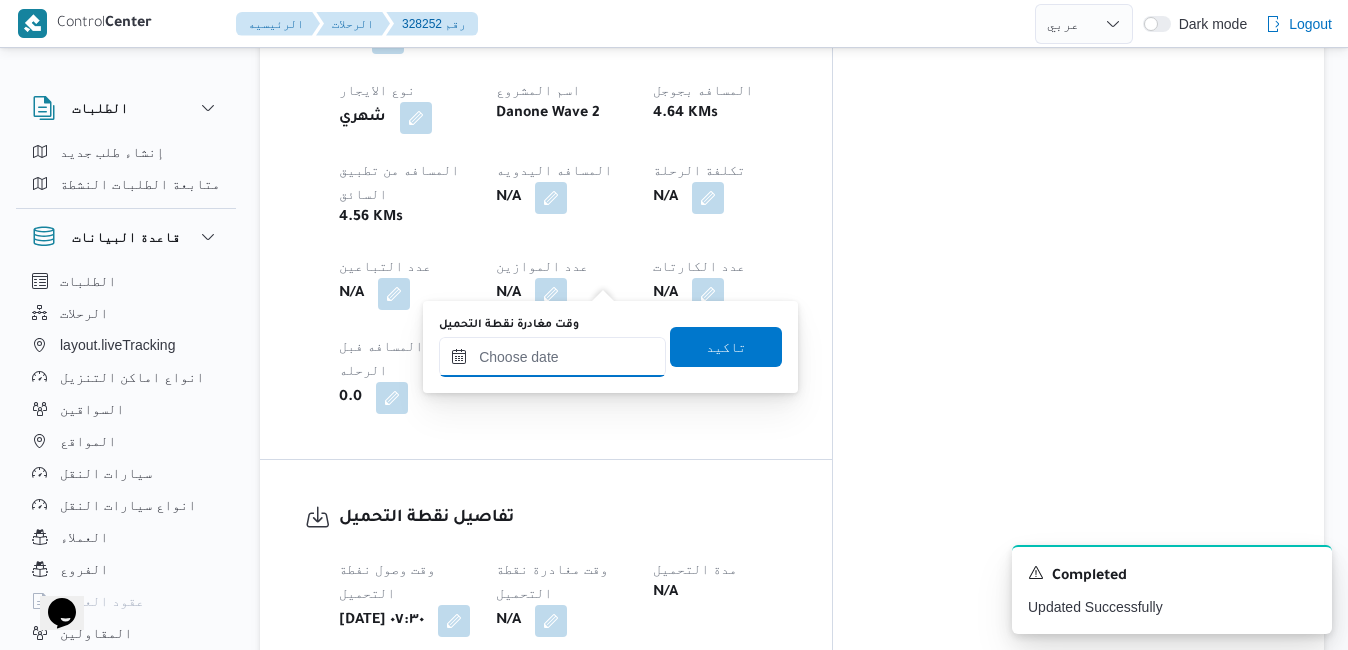 click on "وقت مغادرة نقطة التحميل" at bounding box center [552, 357] 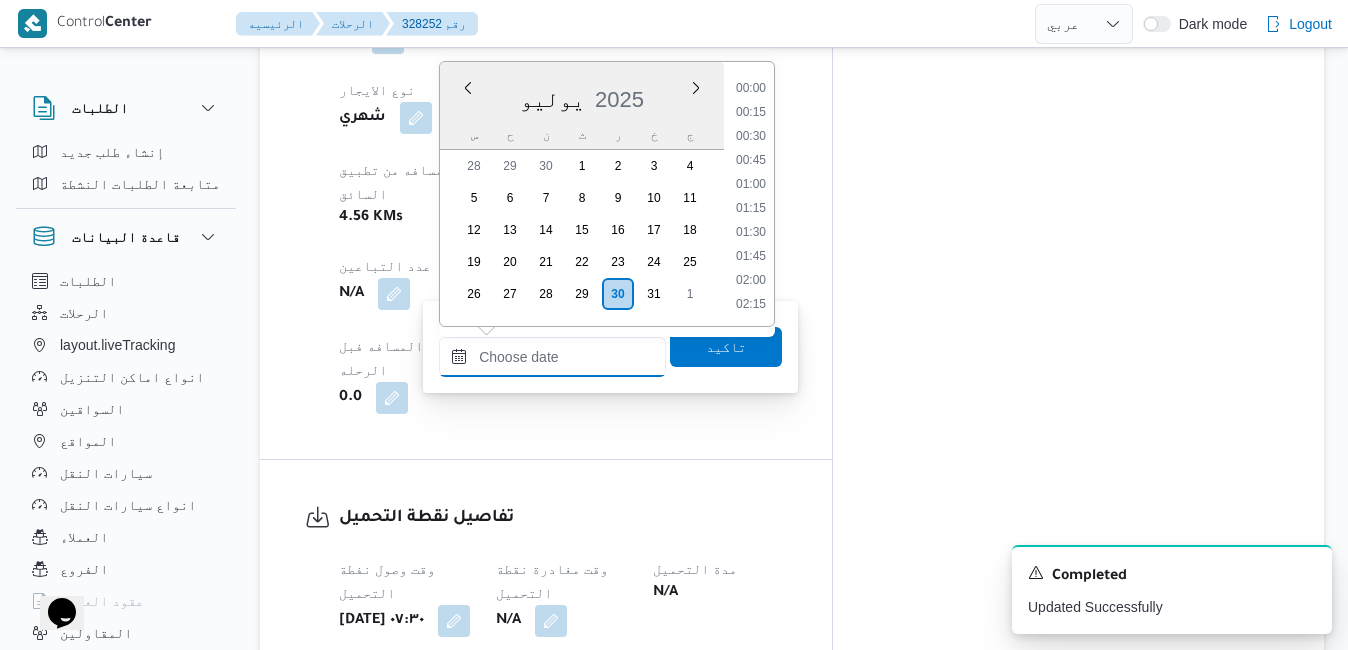 scroll, scrollTop: 814, scrollLeft: 0, axis: vertical 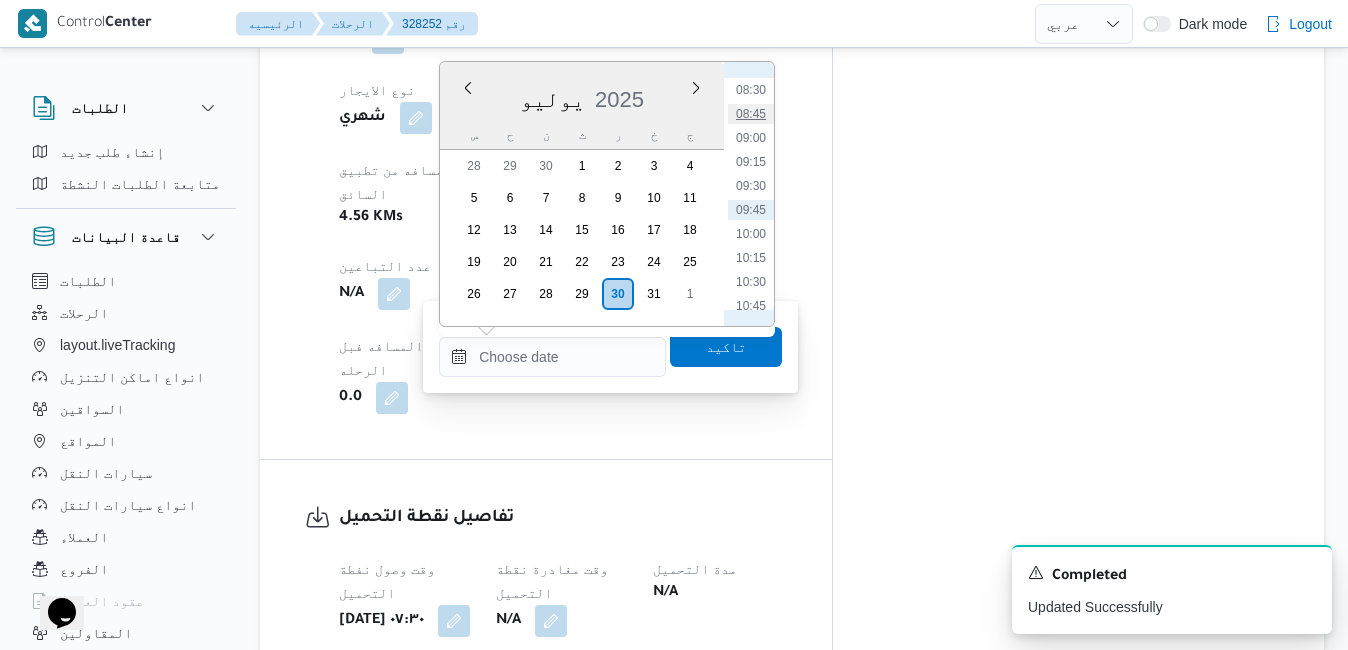 click on "08:45" at bounding box center (751, 114) 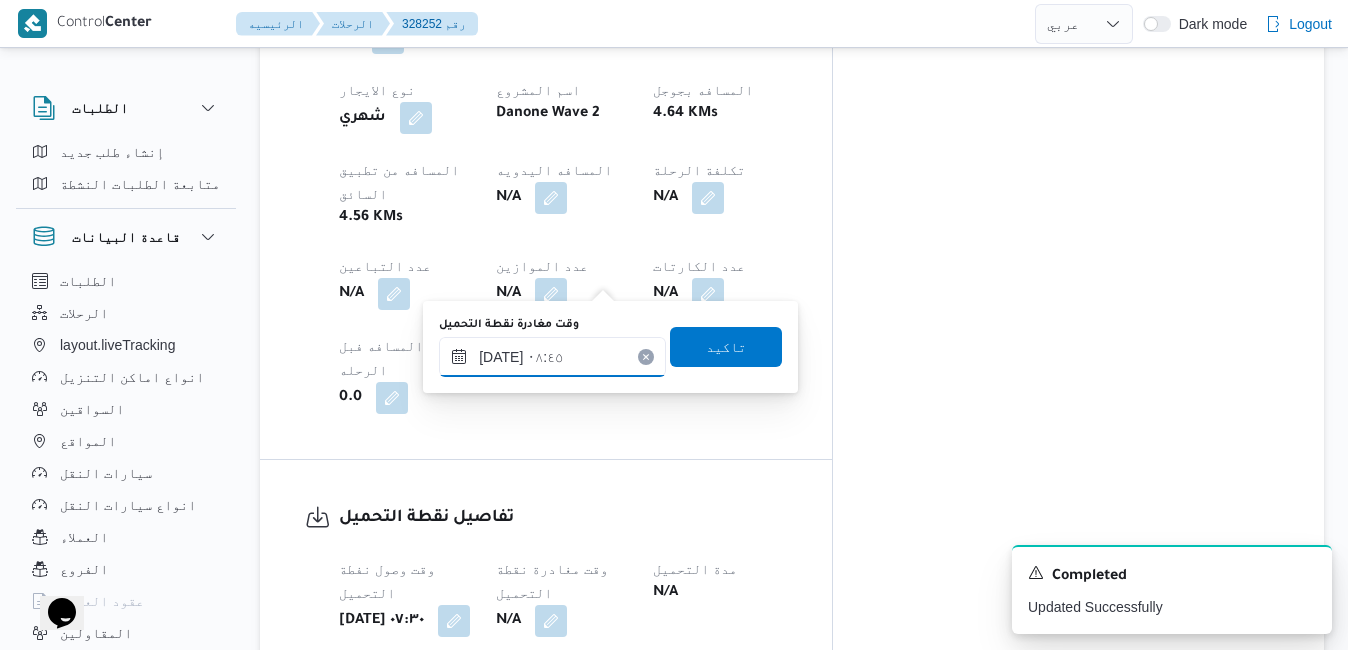 click on "٣٠/٠٧/٢٠٢٥ ٠٨:٤٥" at bounding box center [552, 357] 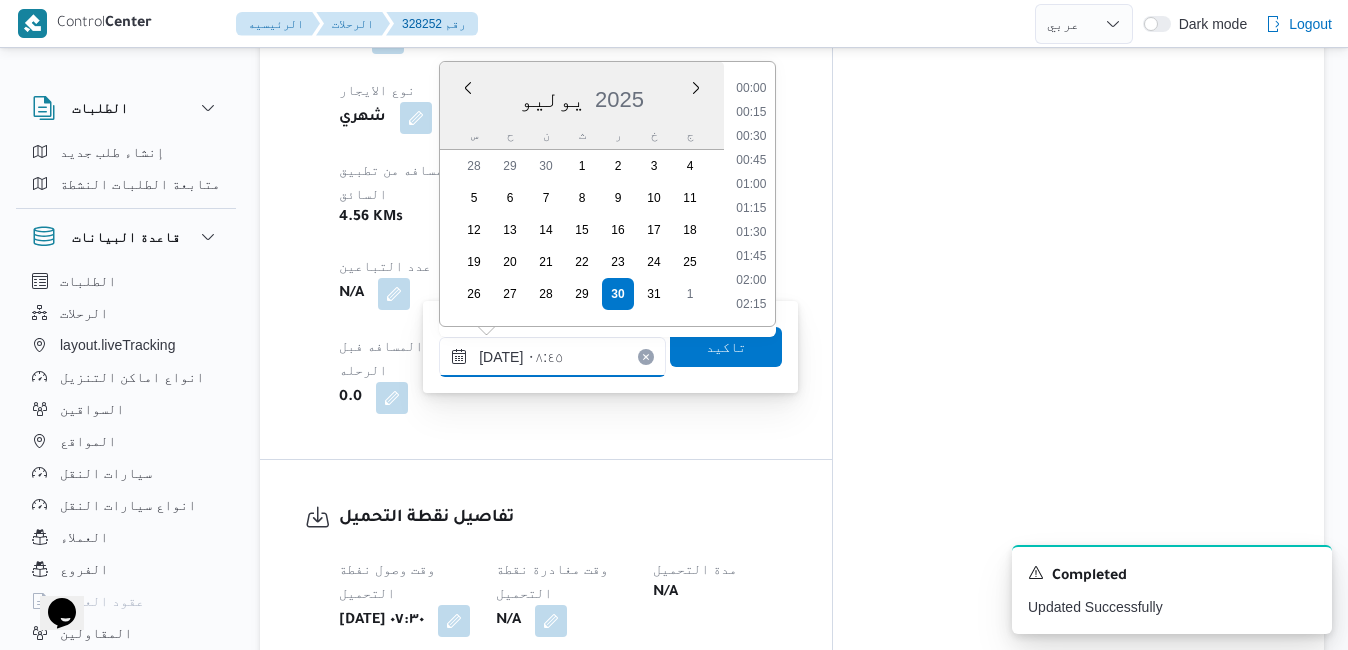 scroll, scrollTop: 718, scrollLeft: 0, axis: vertical 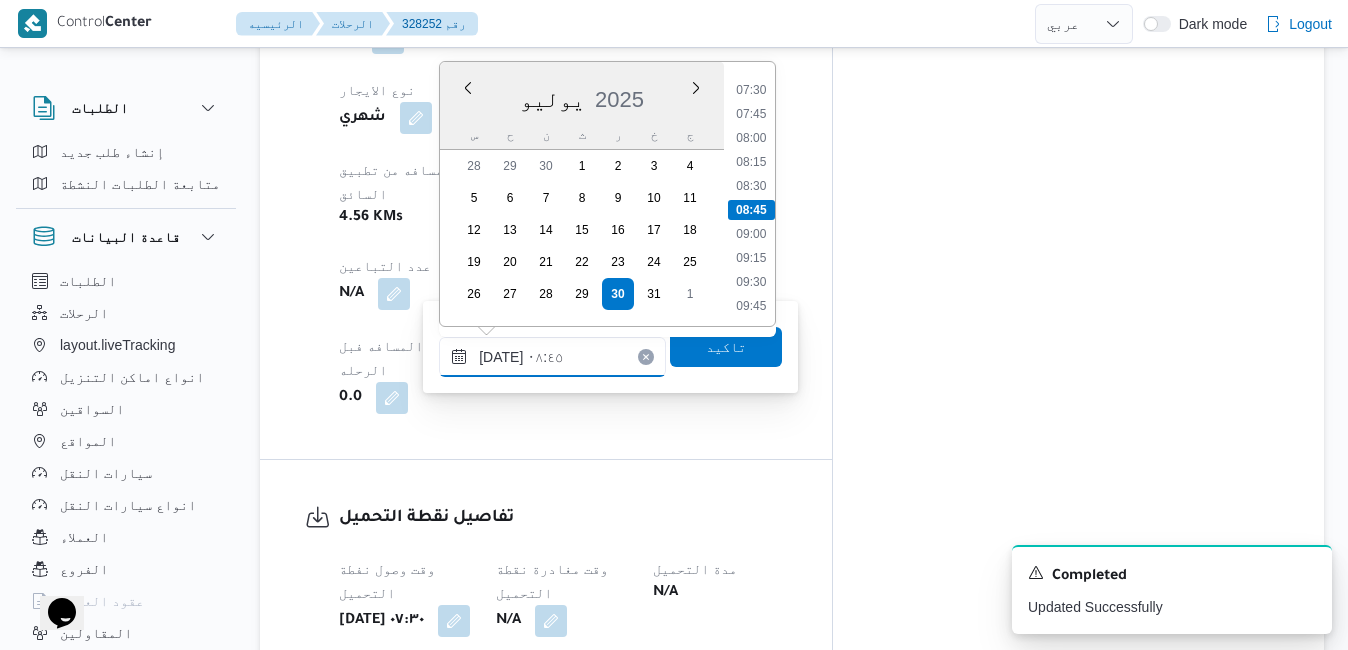 click on "٣٠/٠٧/٢٠٢٥ ٠٨:٤٥" at bounding box center (552, 357) 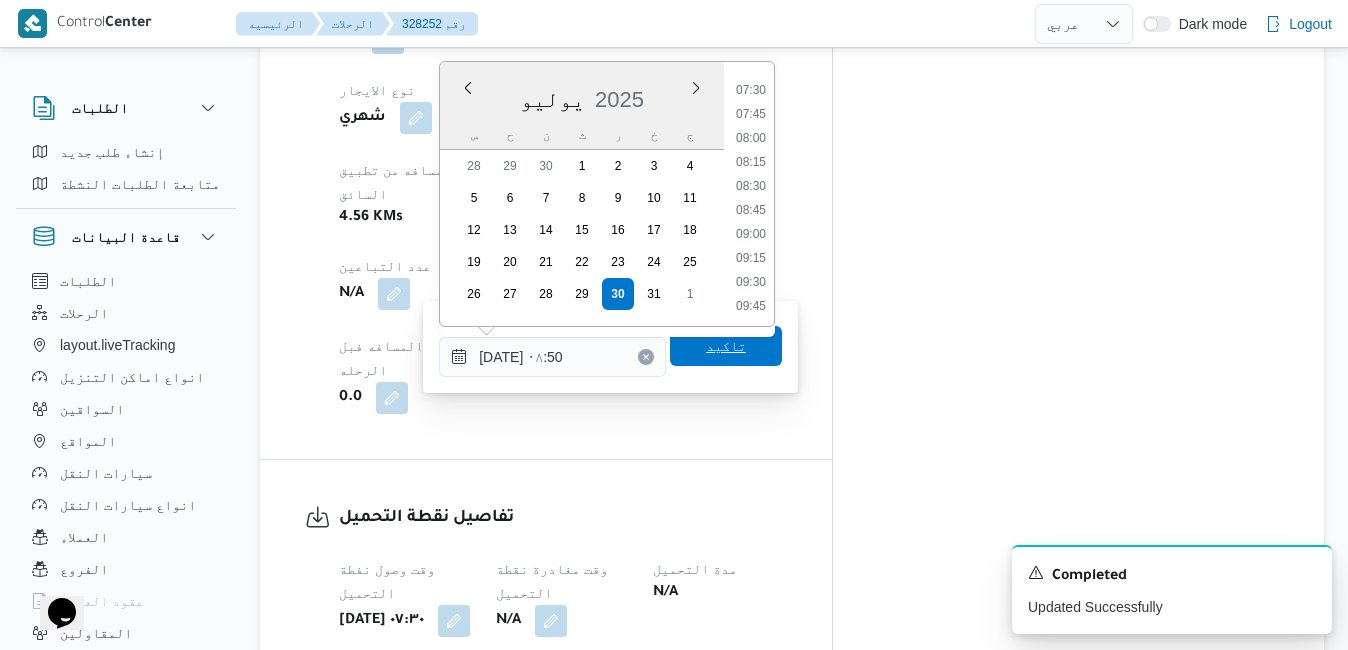 type on "٣٠/٠٧/٢٠٢٥ ٠٨:٥٠" 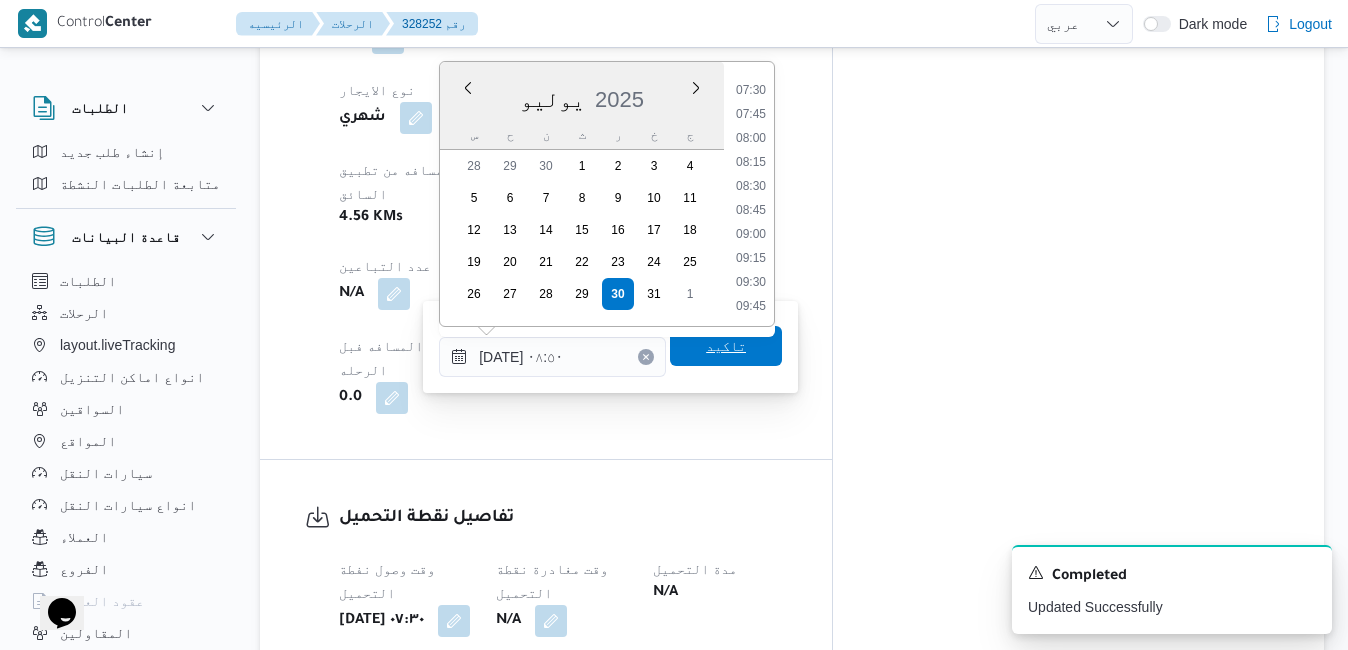 click on "تاكيد" at bounding box center (726, 346) 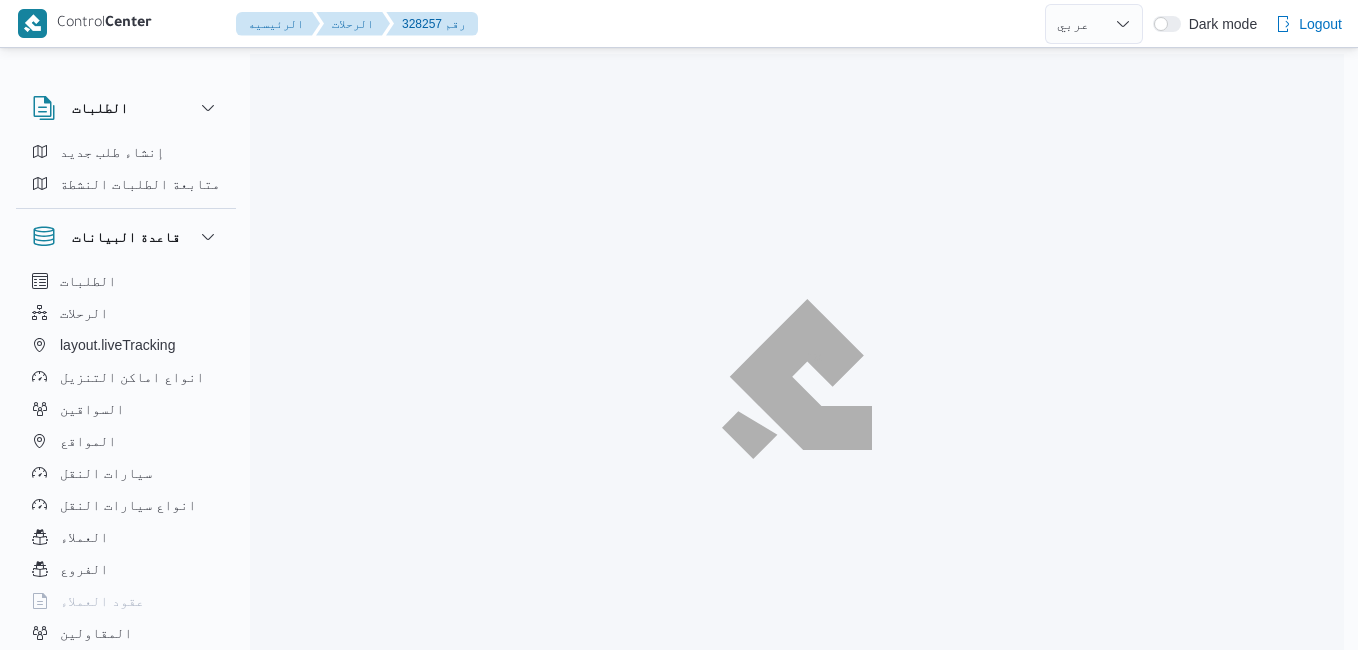 select on "ar" 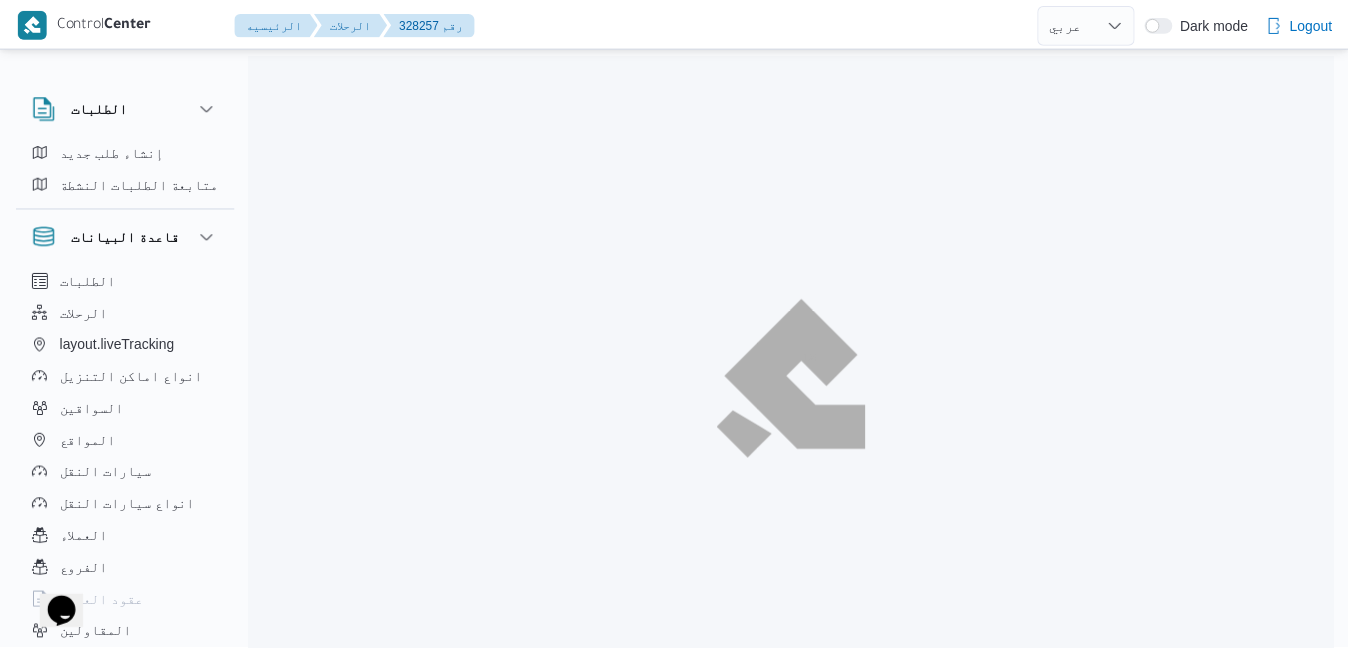 scroll, scrollTop: 0, scrollLeft: 0, axis: both 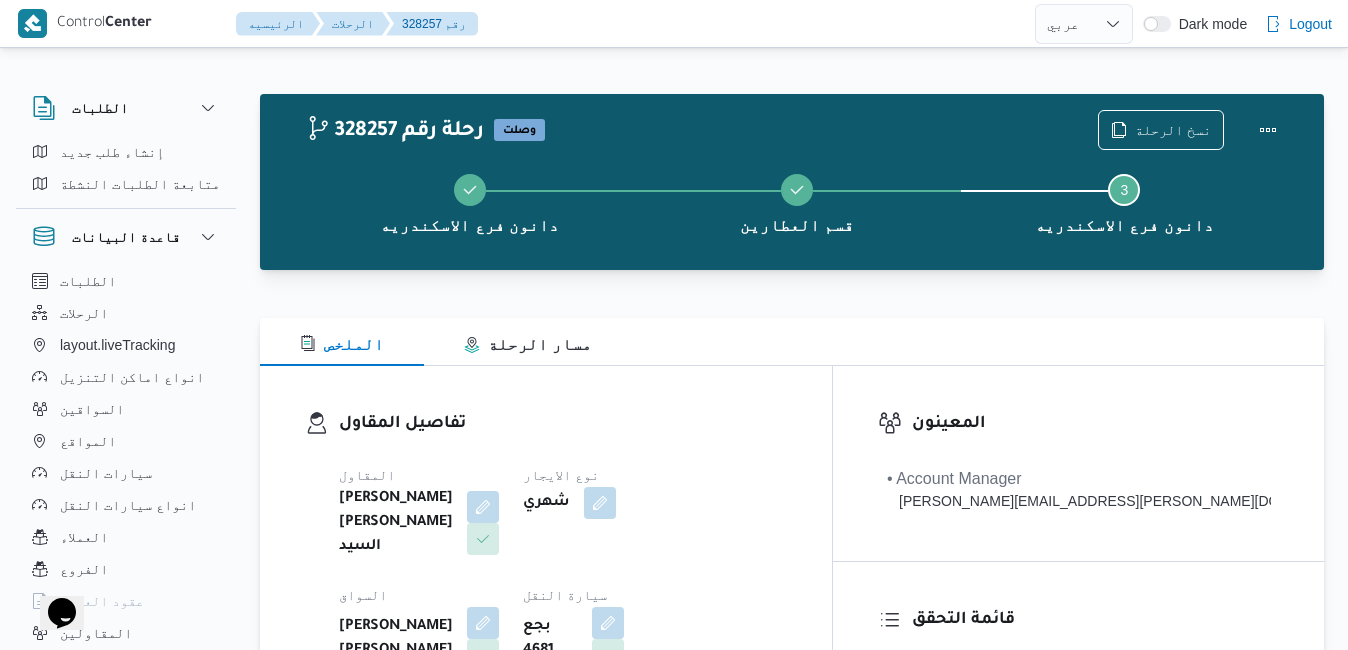 click on "الملخص مسار الرحلة" at bounding box center [792, 342] 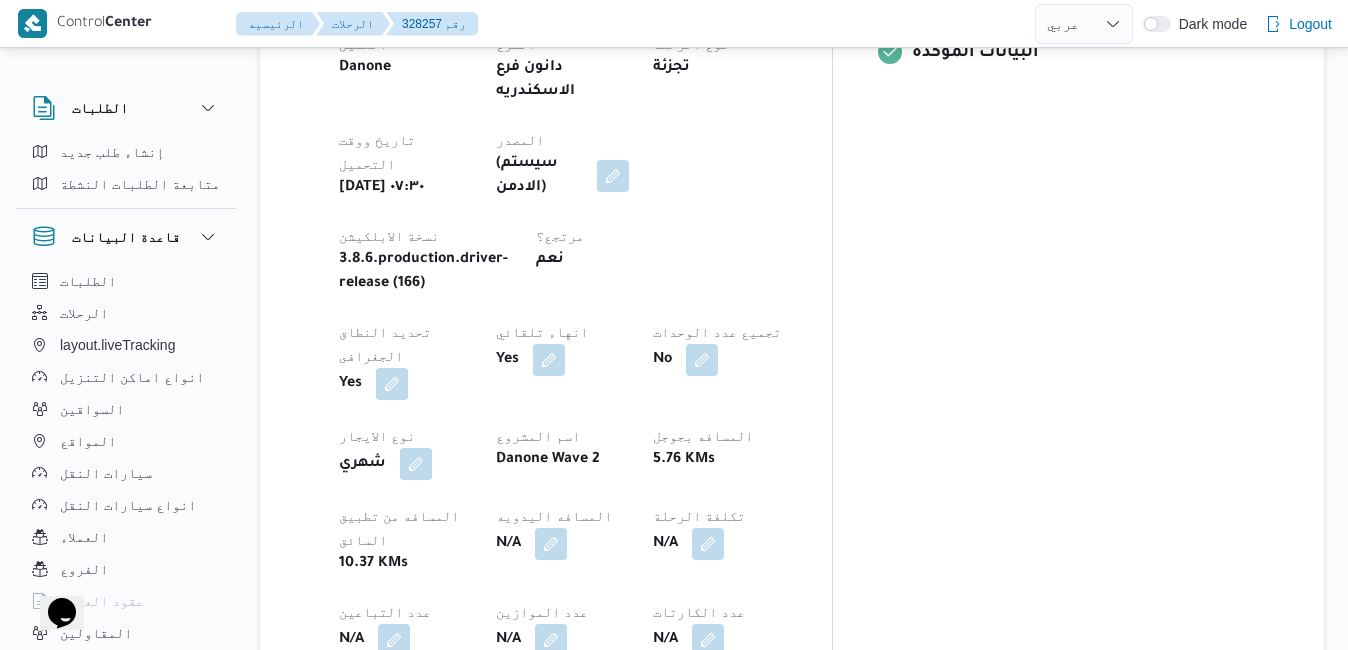 scroll, scrollTop: 1040, scrollLeft: 0, axis: vertical 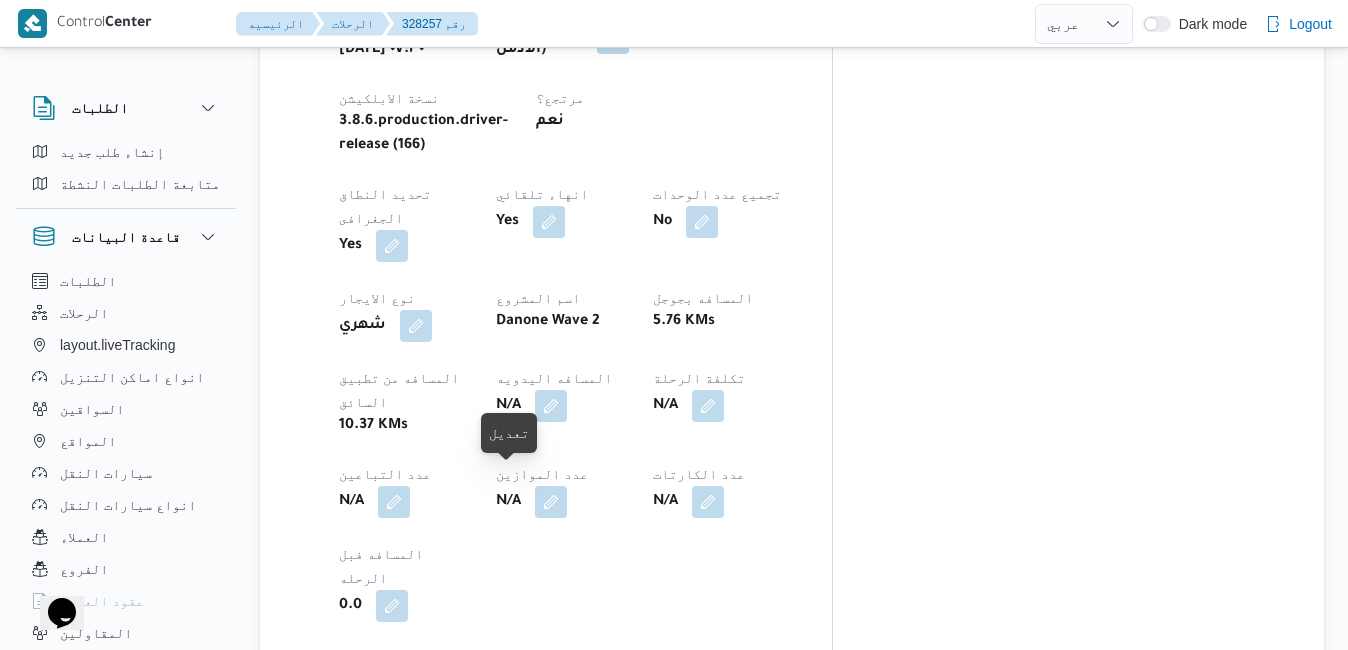 click at bounding box center [453, 828] 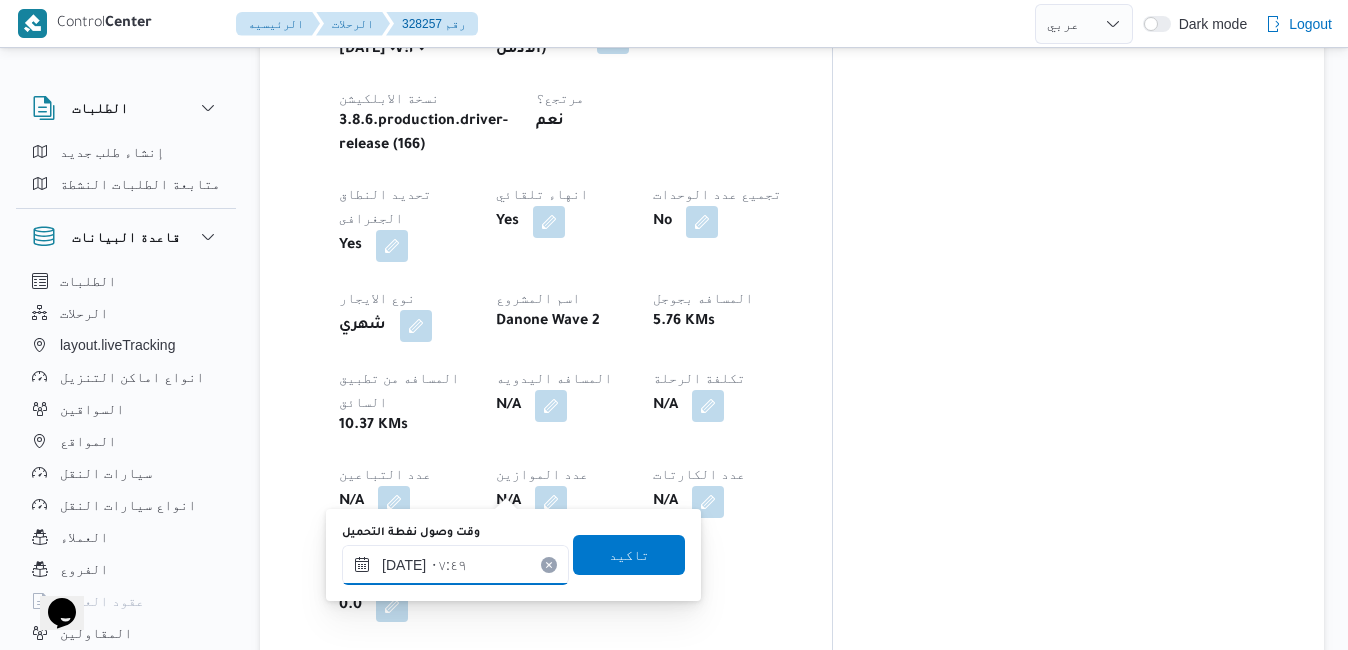 click on "[DATE] ٠٧:٤٩" at bounding box center (455, 565) 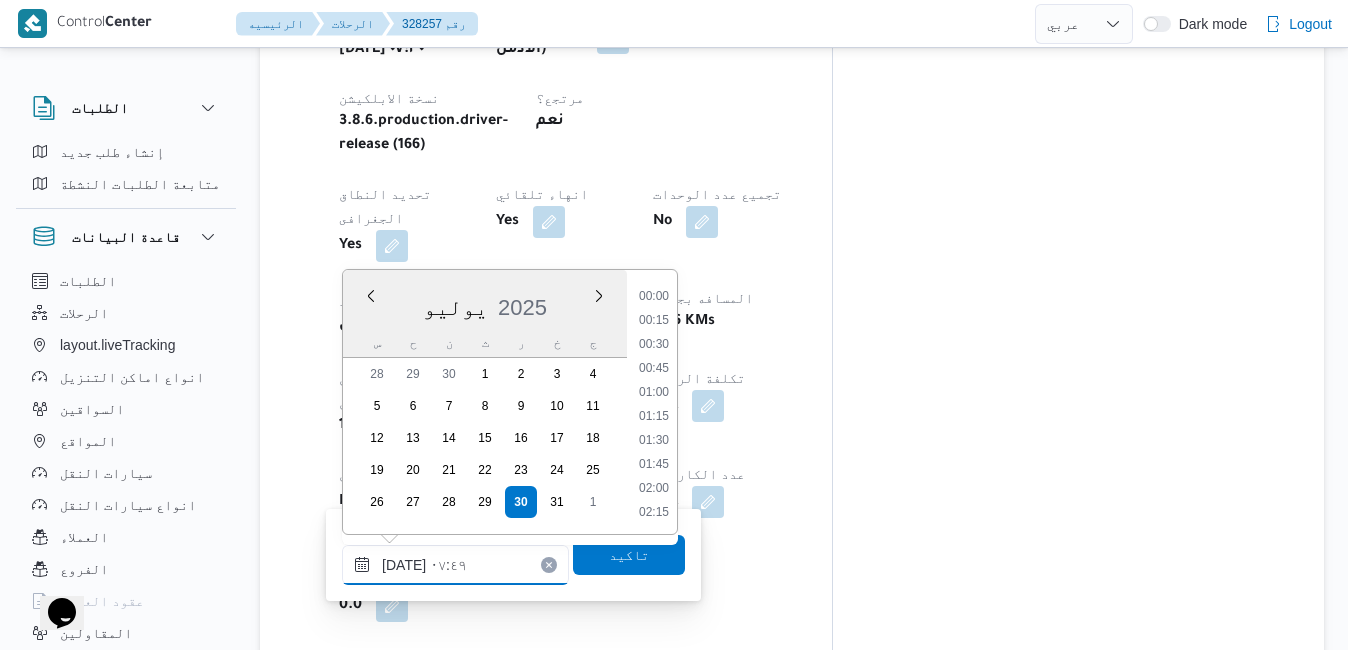 scroll, scrollTop: 622, scrollLeft: 0, axis: vertical 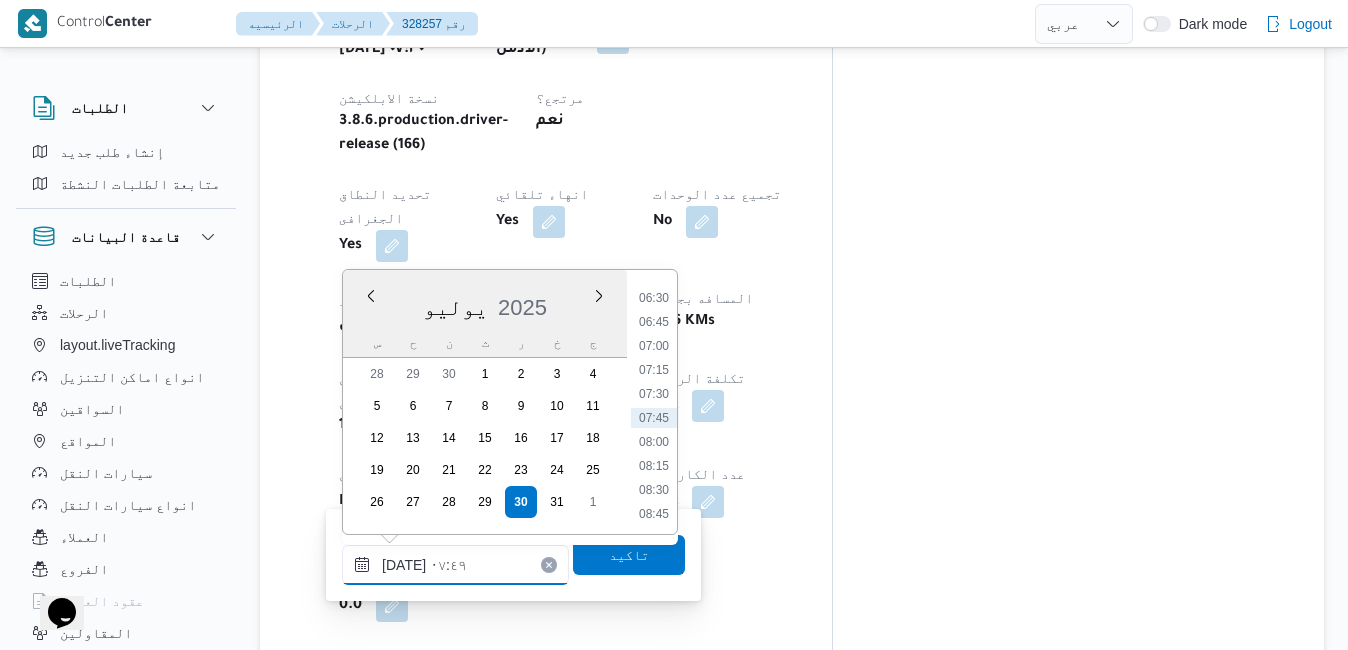 click on "٣٠/٠٧/٢٠٢٥ ٠٧:٤٩" at bounding box center [455, 565] 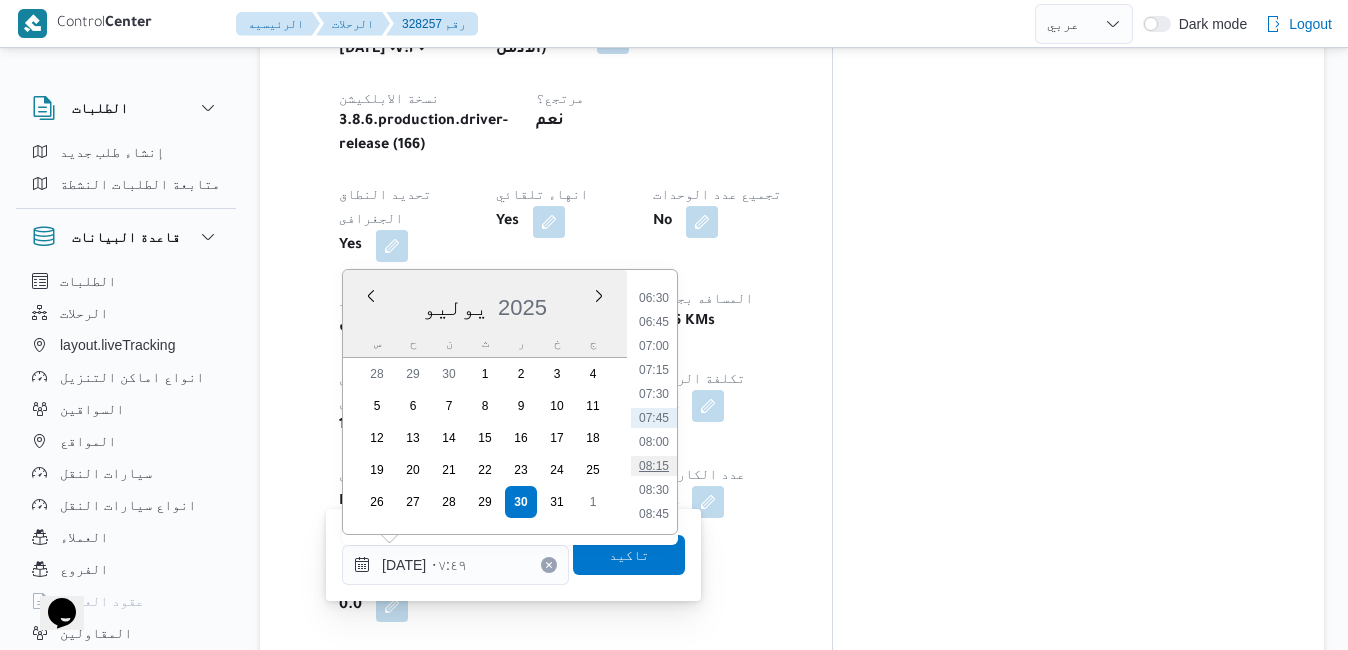 click on "08:15" at bounding box center (654, 466) 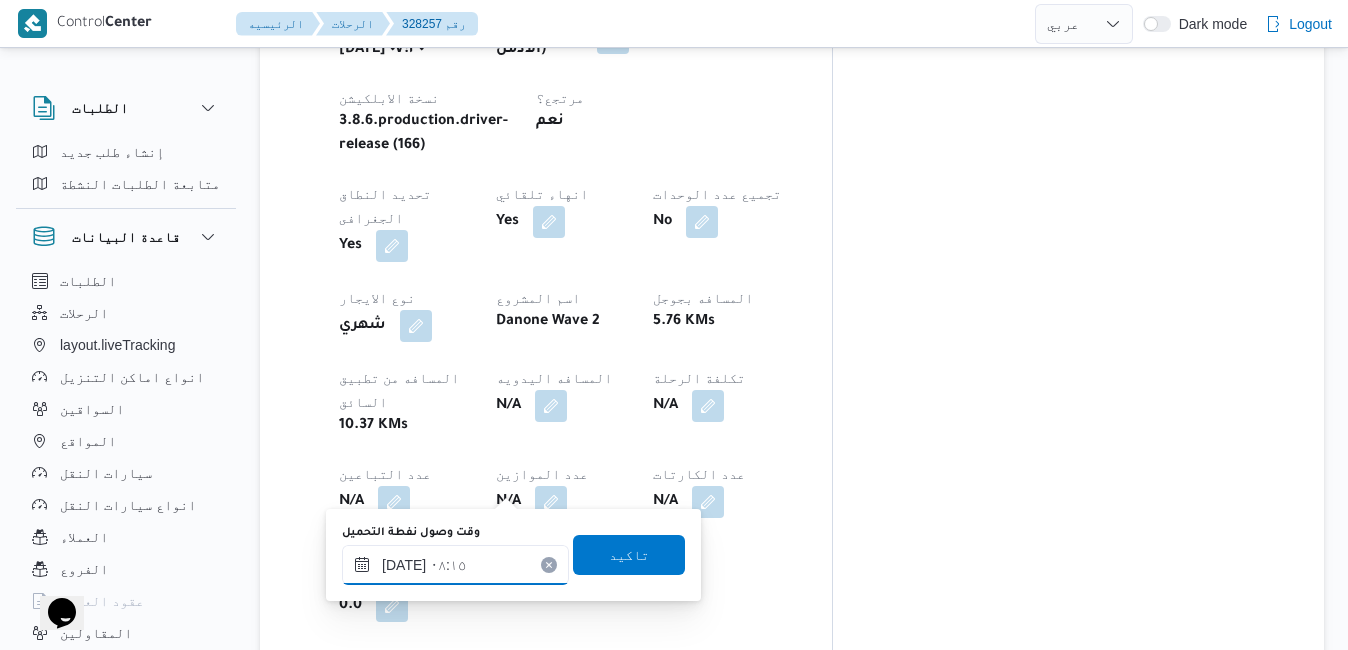click on "٣٠/٠٧/٢٠٢٥ ٠٨:١٥" at bounding box center [455, 565] 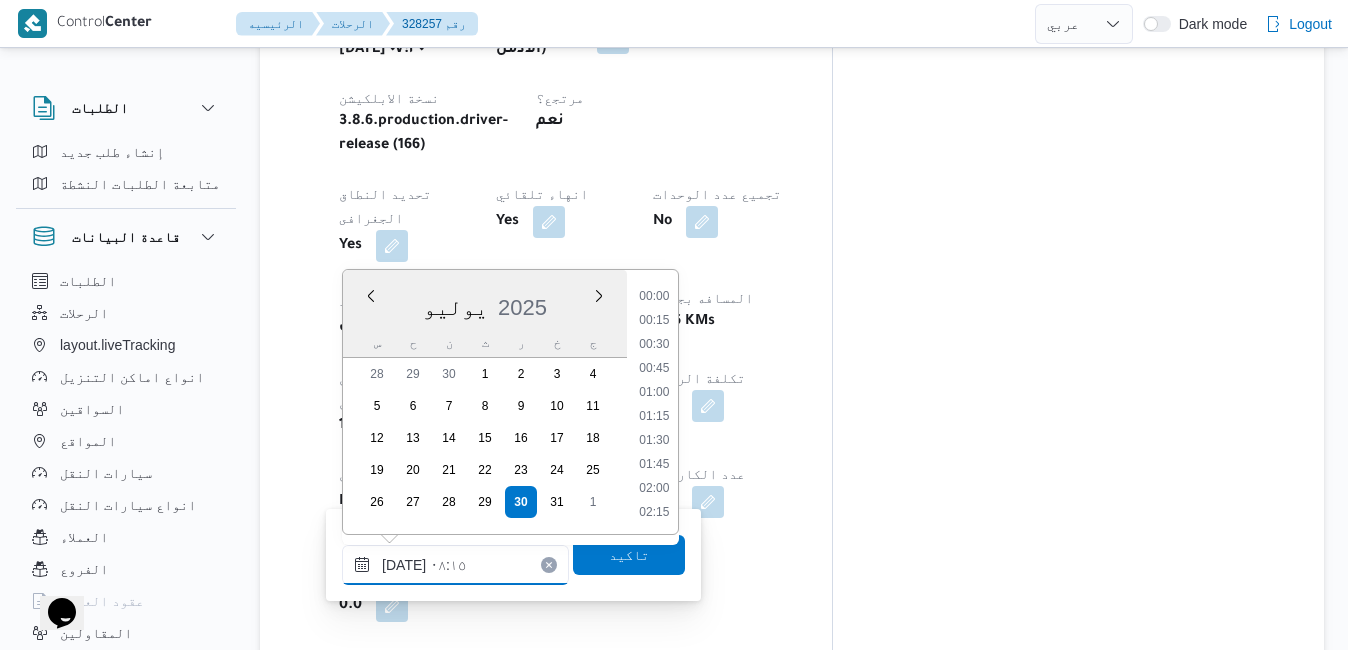 scroll, scrollTop: 670, scrollLeft: 0, axis: vertical 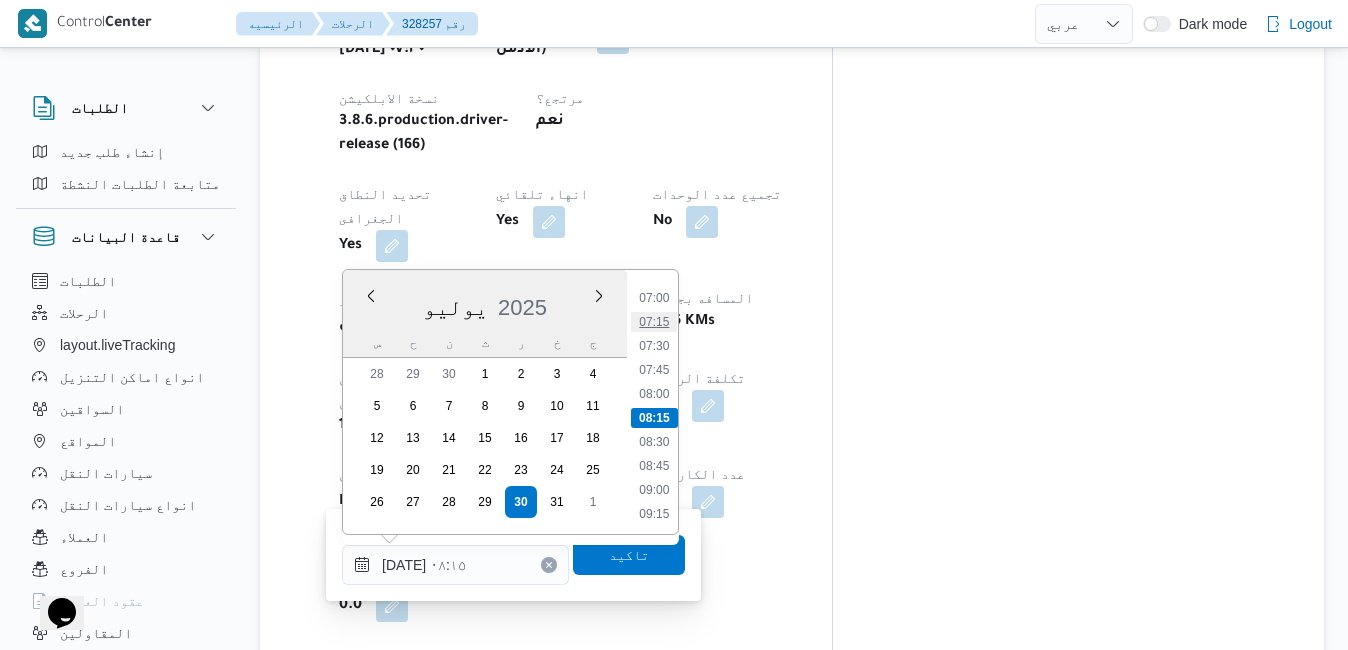 click on "07:15" at bounding box center (654, 322) 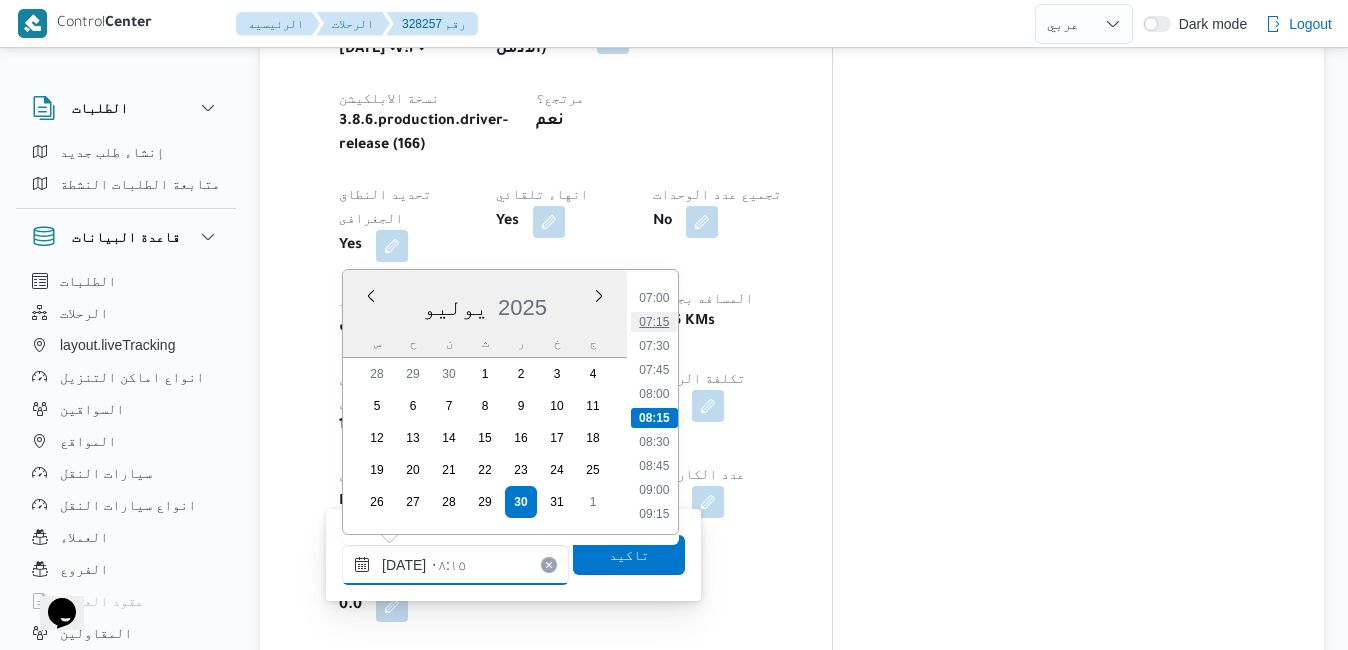 type on "٣٠/٠٧/٢٠٢٥ ٠٧:١٥" 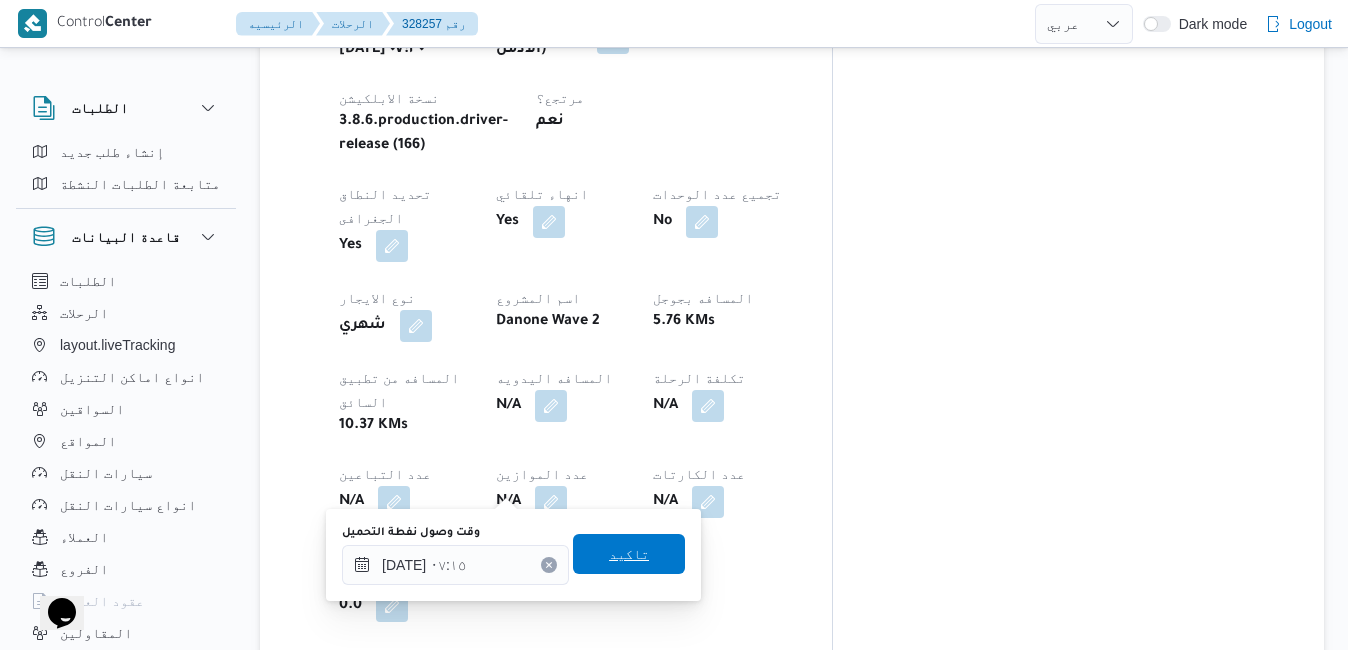 click on "تاكيد" at bounding box center (629, 554) 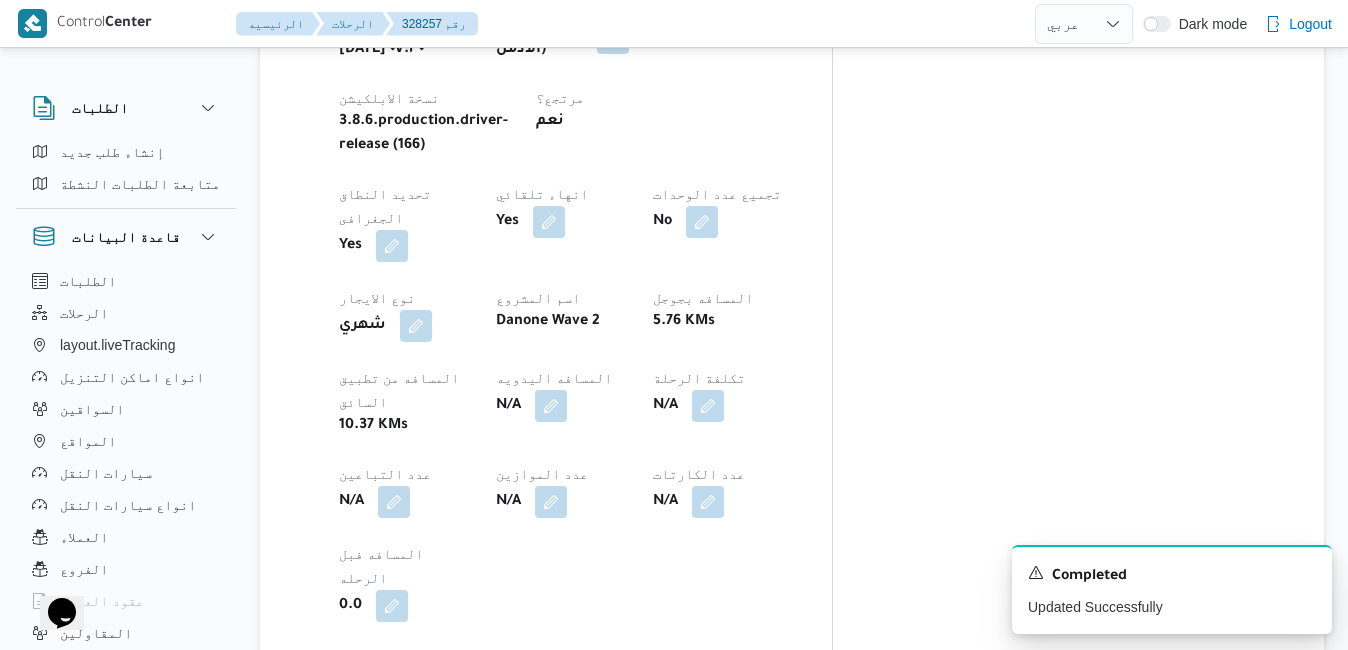 click at bounding box center [605, 828] 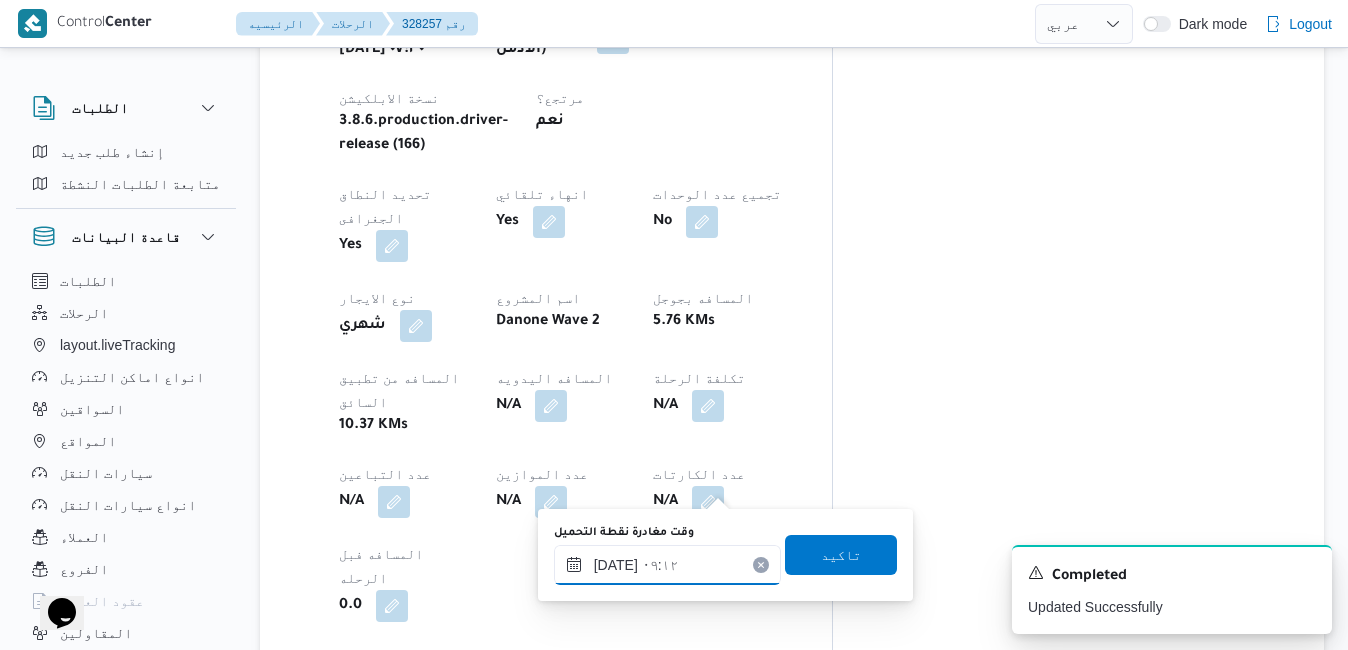 click on "٣٠/٠٧/٢٠٢٥ ٠٩:١٢" at bounding box center (667, 565) 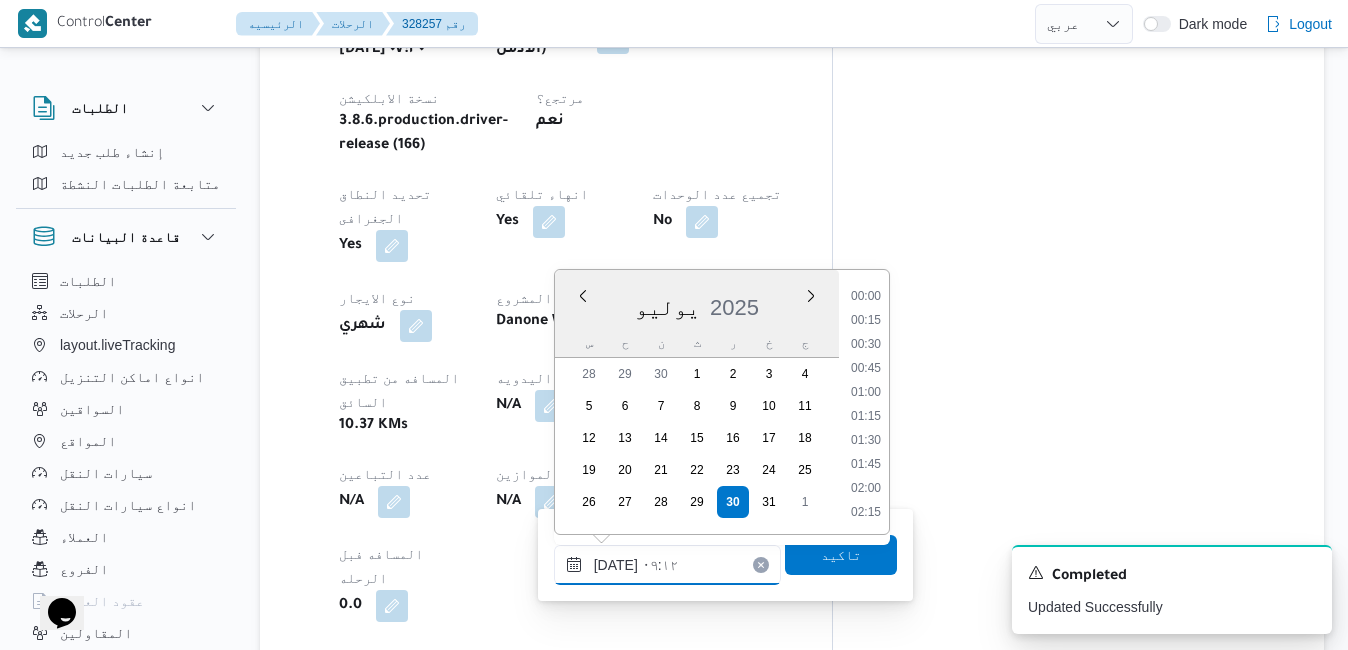 scroll, scrollTop: 742, scrollLeft: 0, axis: vertical 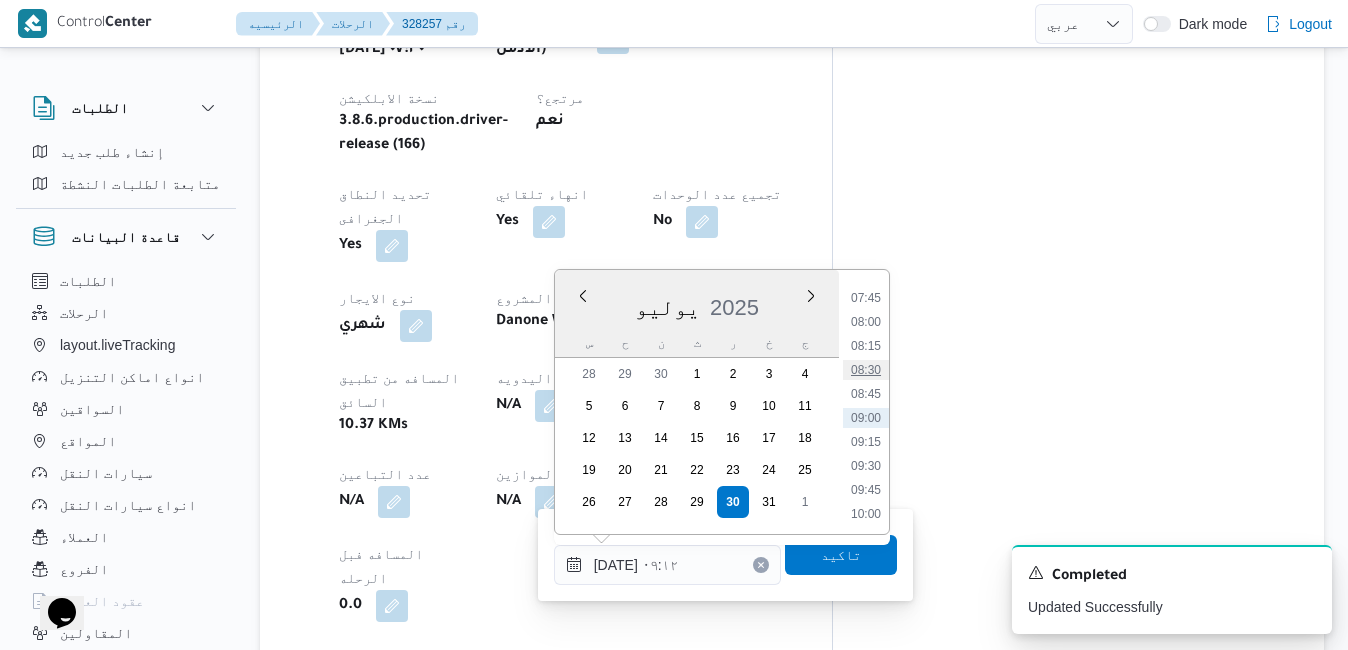 click on "08:30" at bounding box center [866, 370] 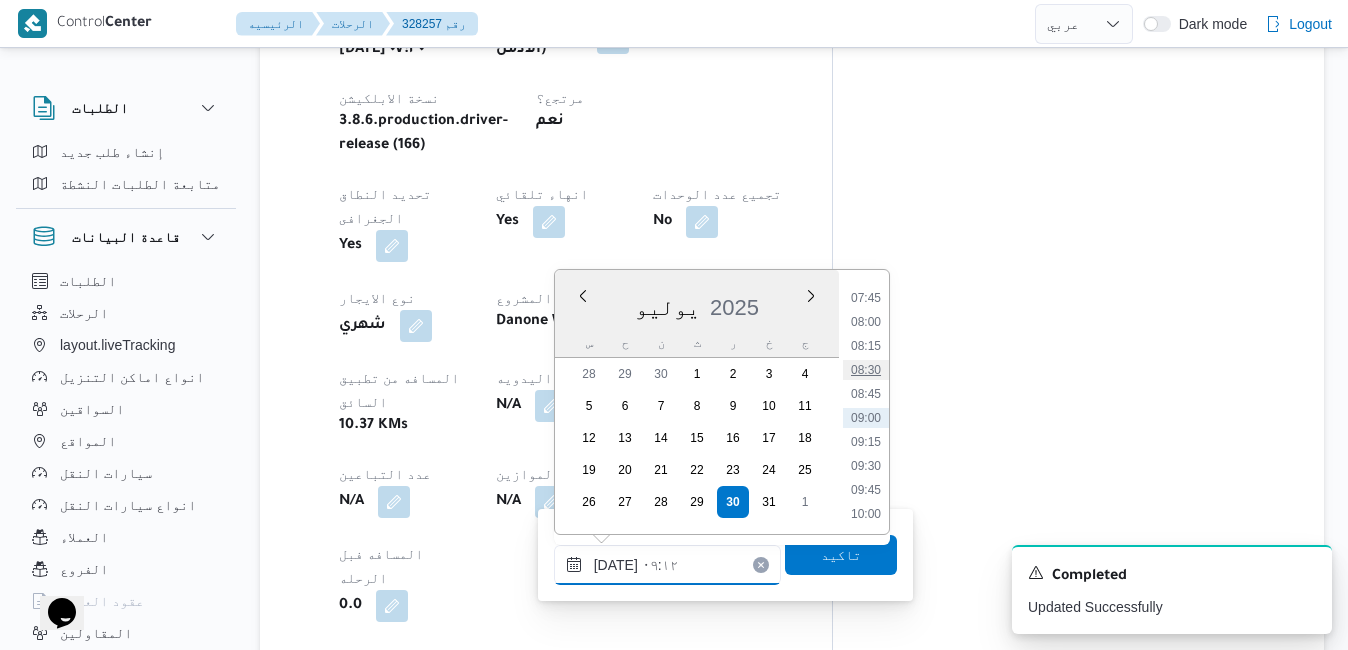 type on "٣٠/٠٧/٢٠٢٥ ٠٨:٣٠" 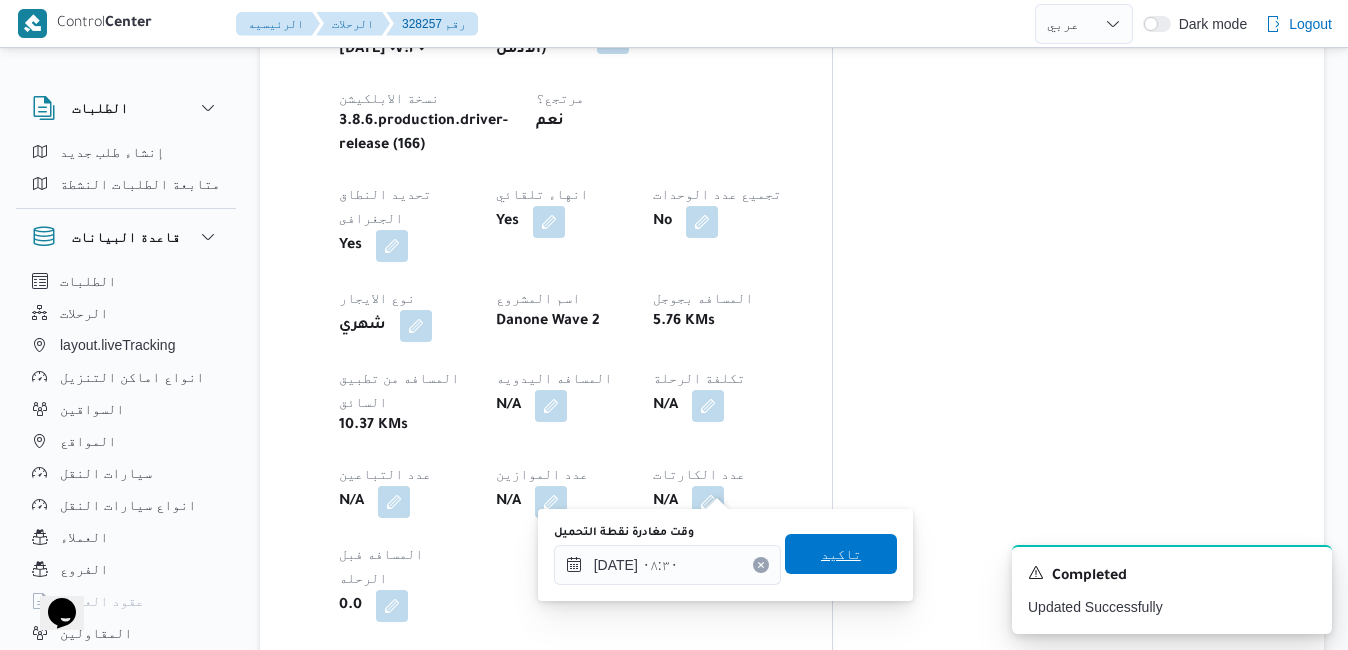 click on "تاكيد" at bounding box center (841, 554) 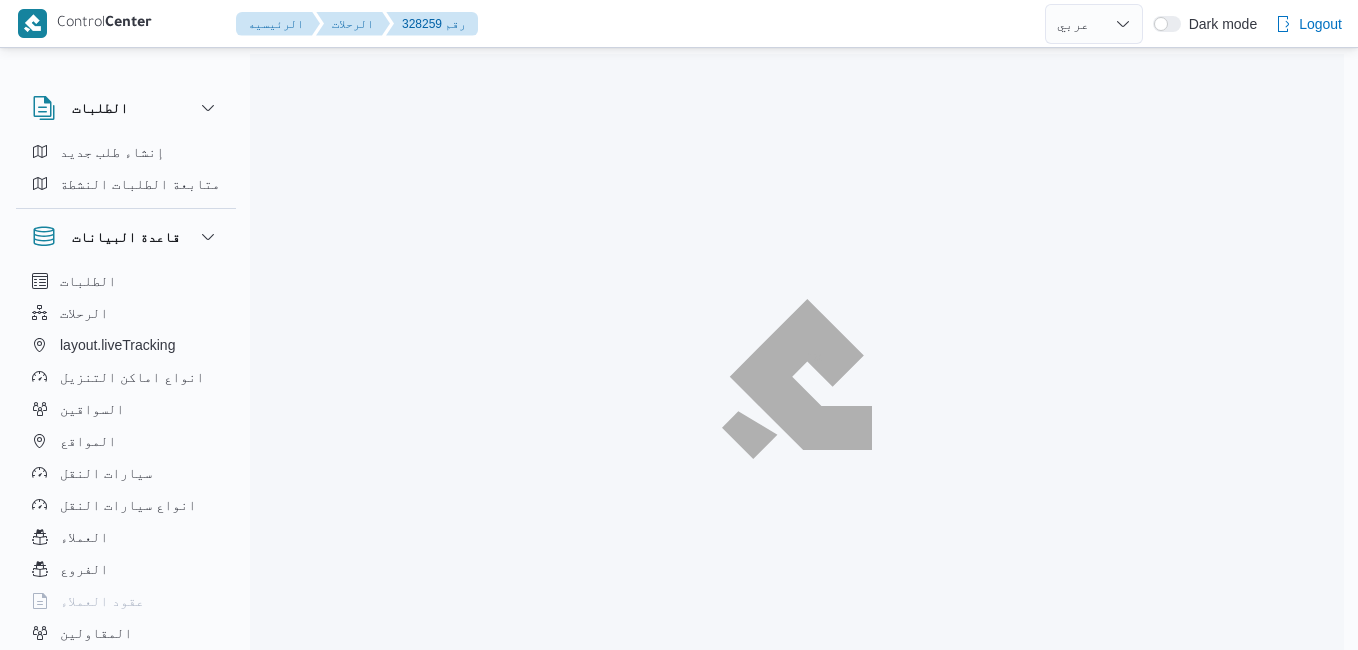 select on "ar" 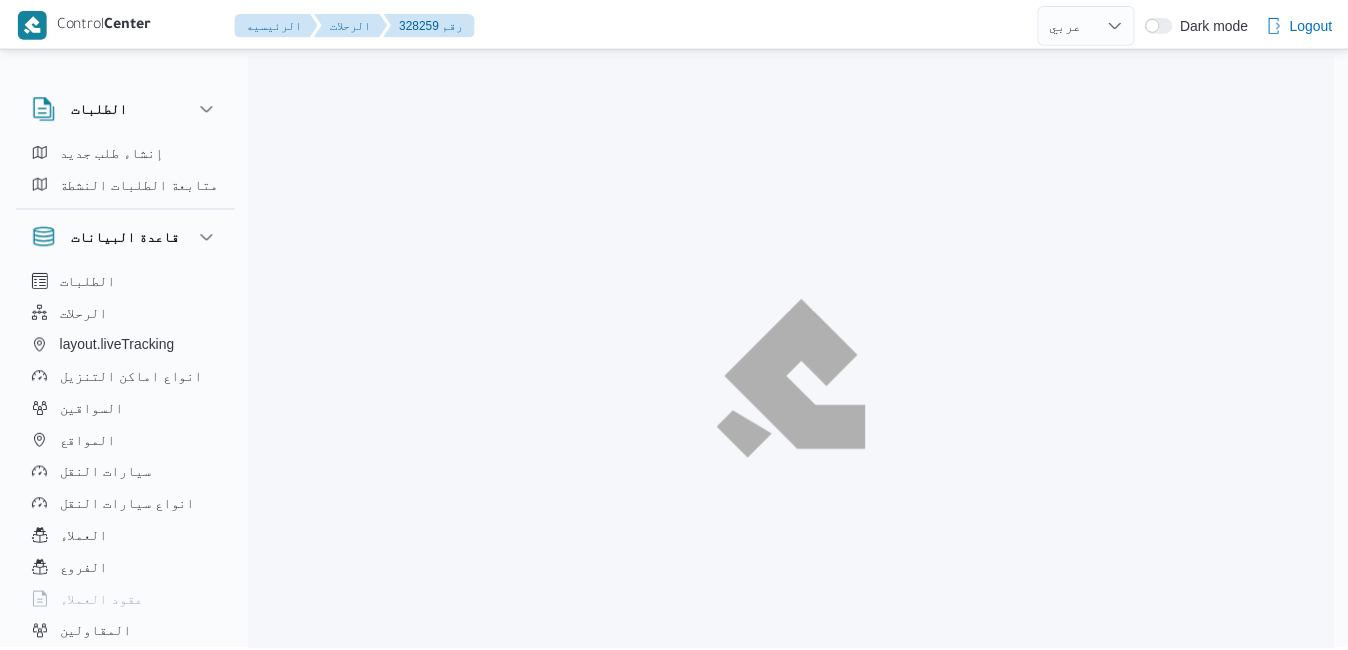 scroll, scrollTop: 0, scrollLeft: 0, axis: both 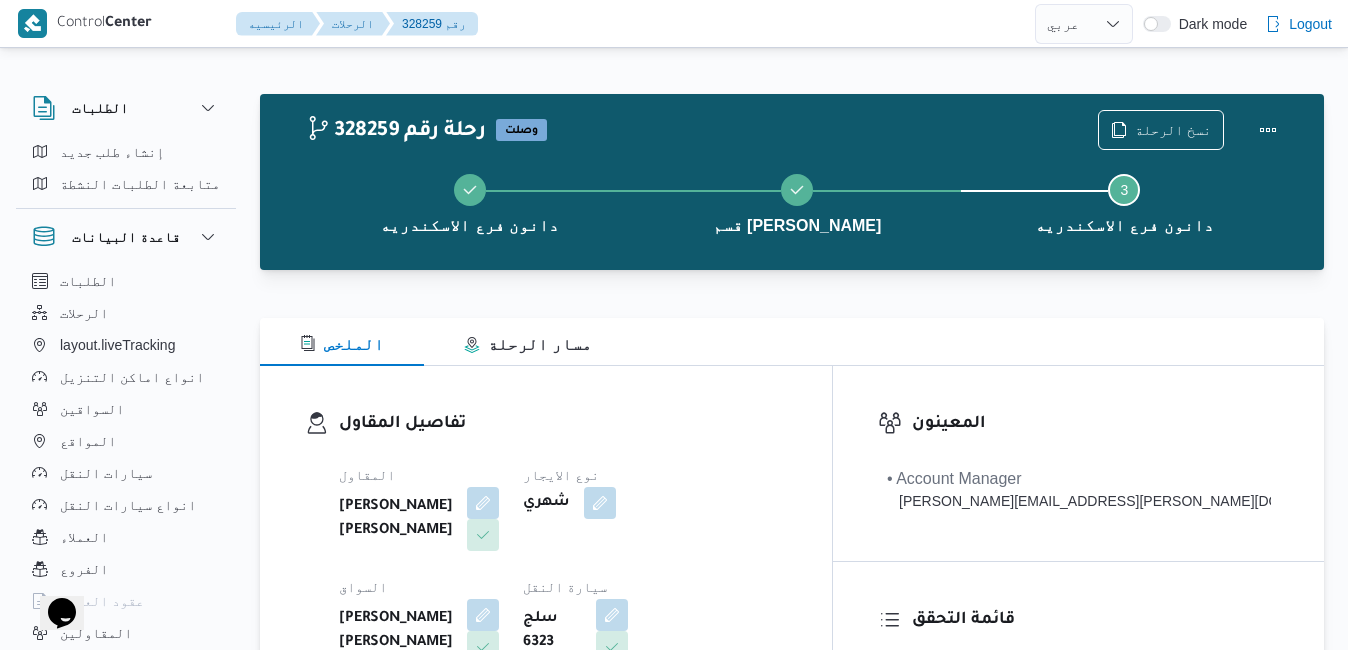 click on "تفاصيل المقاول المقاول [PERSON_NAME] [PERSON_NAME] نوع الايجار شهري السواق [PERSON_NAME] [PERSON_NAME]  سيارة النقل سلج 6323 نوع سيارة النقل دبابة | مغلق | مبرد | 1.5 طن" at bounding box center (546, 597) 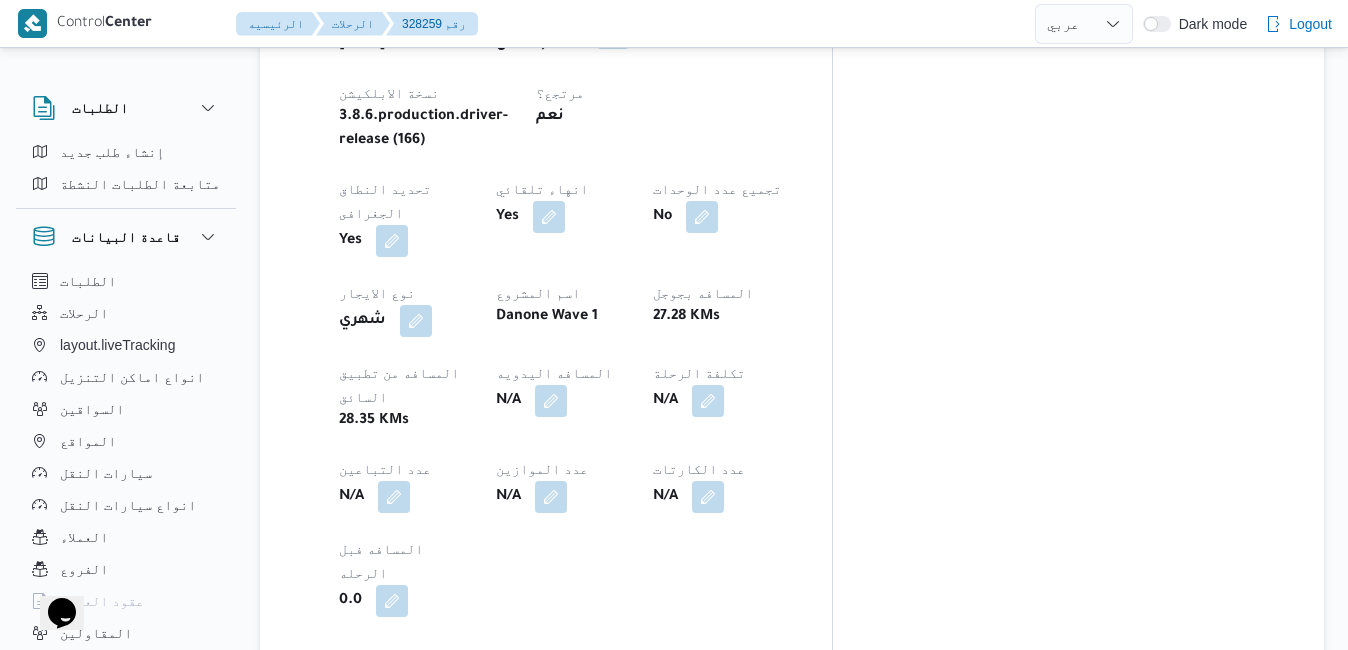 scroll, scrollTop: 1080, scrollLeft: 0, axis: vertical 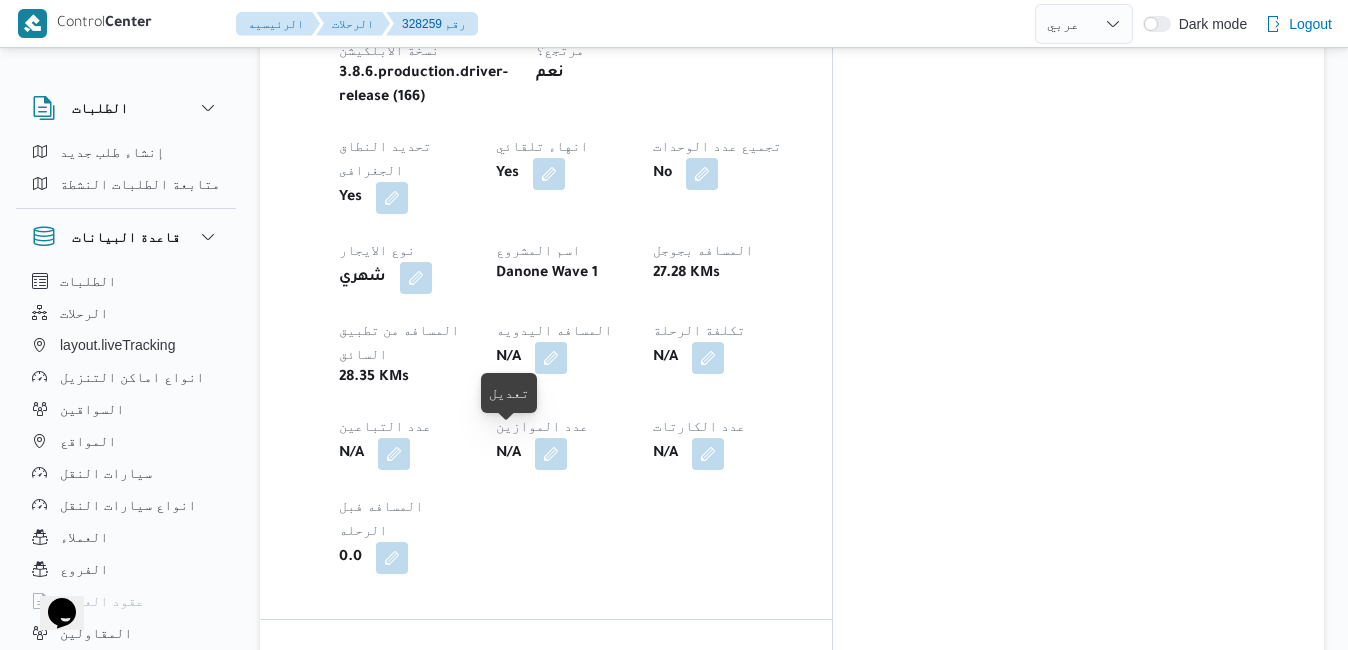 click at bounding box center (450, 780) 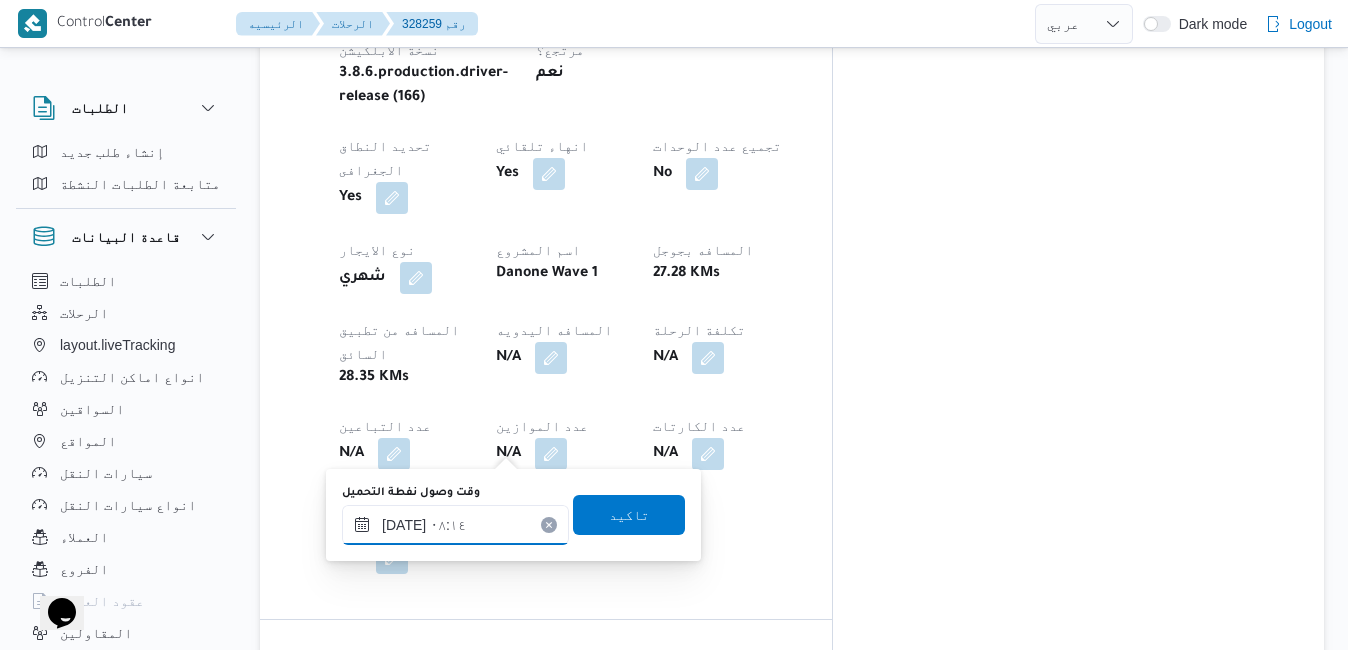 click on "٣٠/٠٧/٢٠٢٥ ٠٨:١٤" at bounding box center [455, 525] 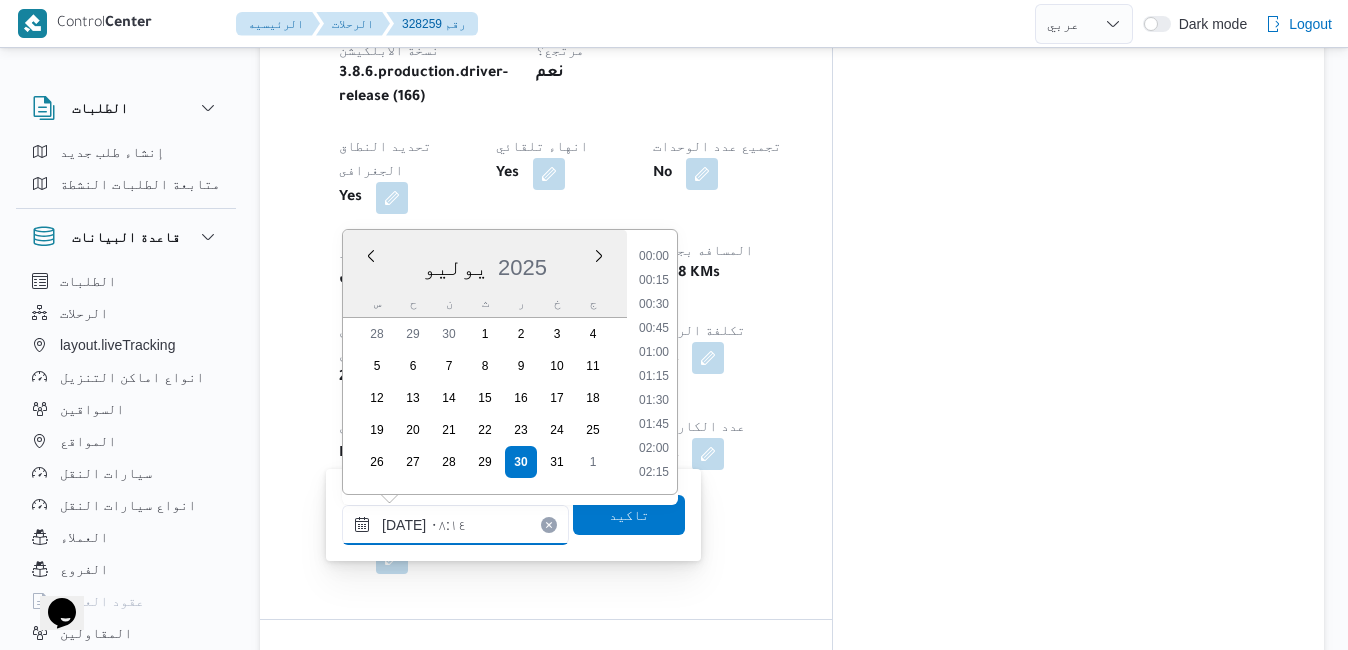 click on "٣٠/٠٧/٢٠٢٥ ٠٨:١٤" at bounding box center (455, 525) 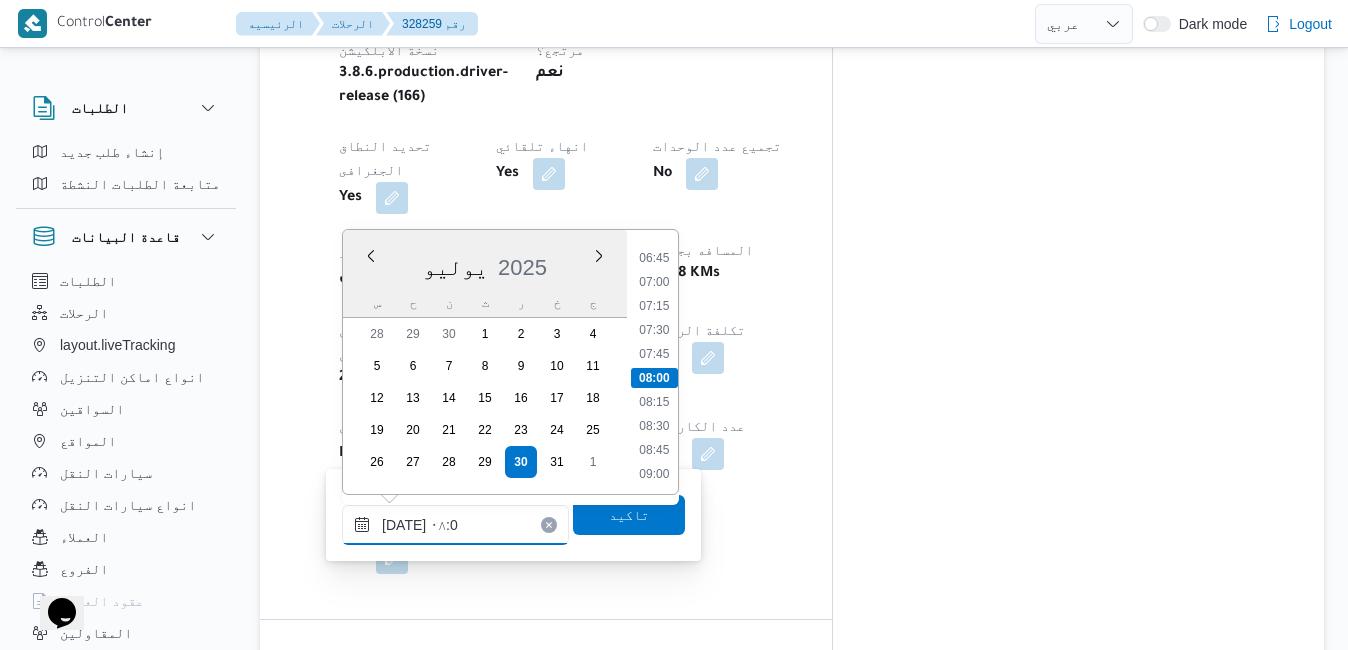 type on "٣٠/٠٧/٢٠٢٥ ٠٨:00" 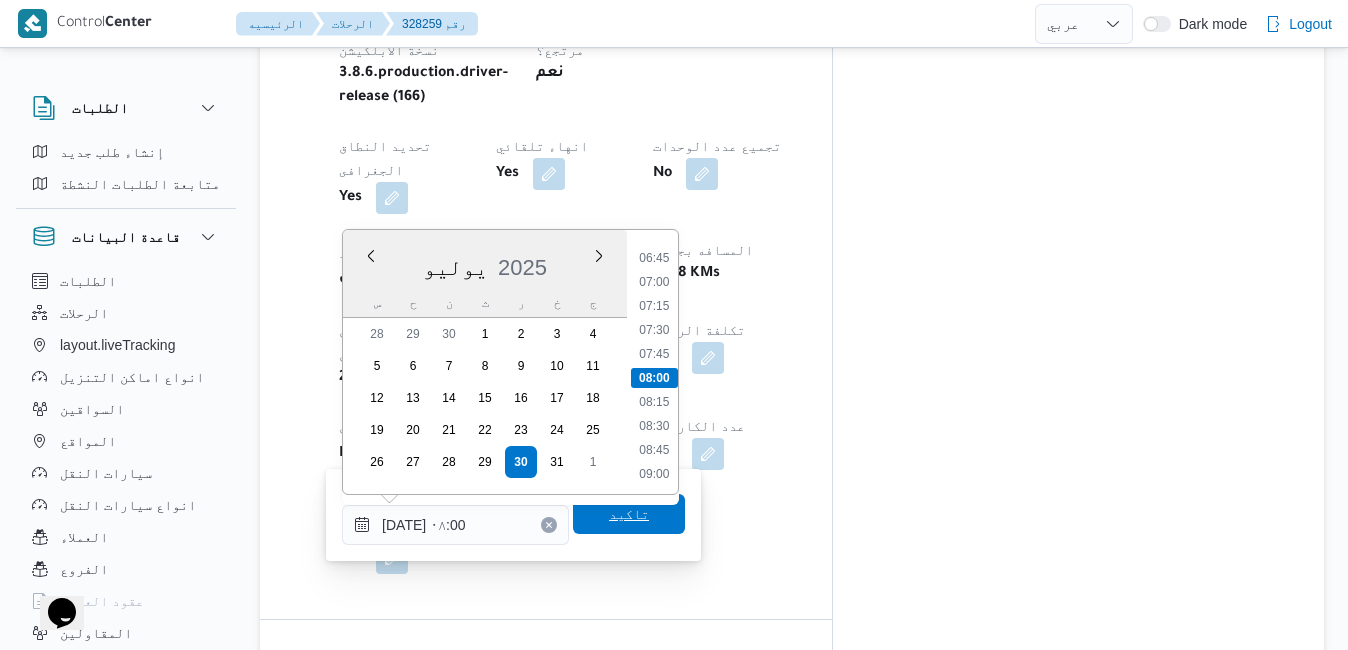 click on "تاكيد" at bounding box center (629, 514) 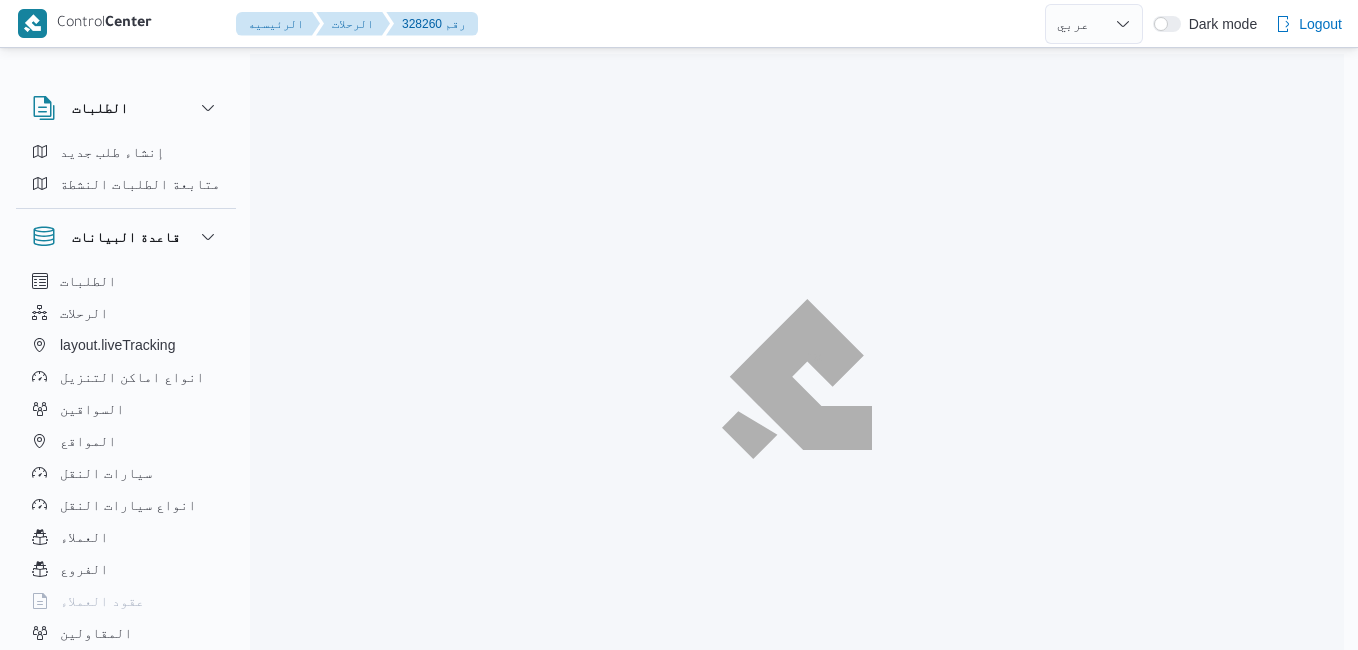 select on "ar" 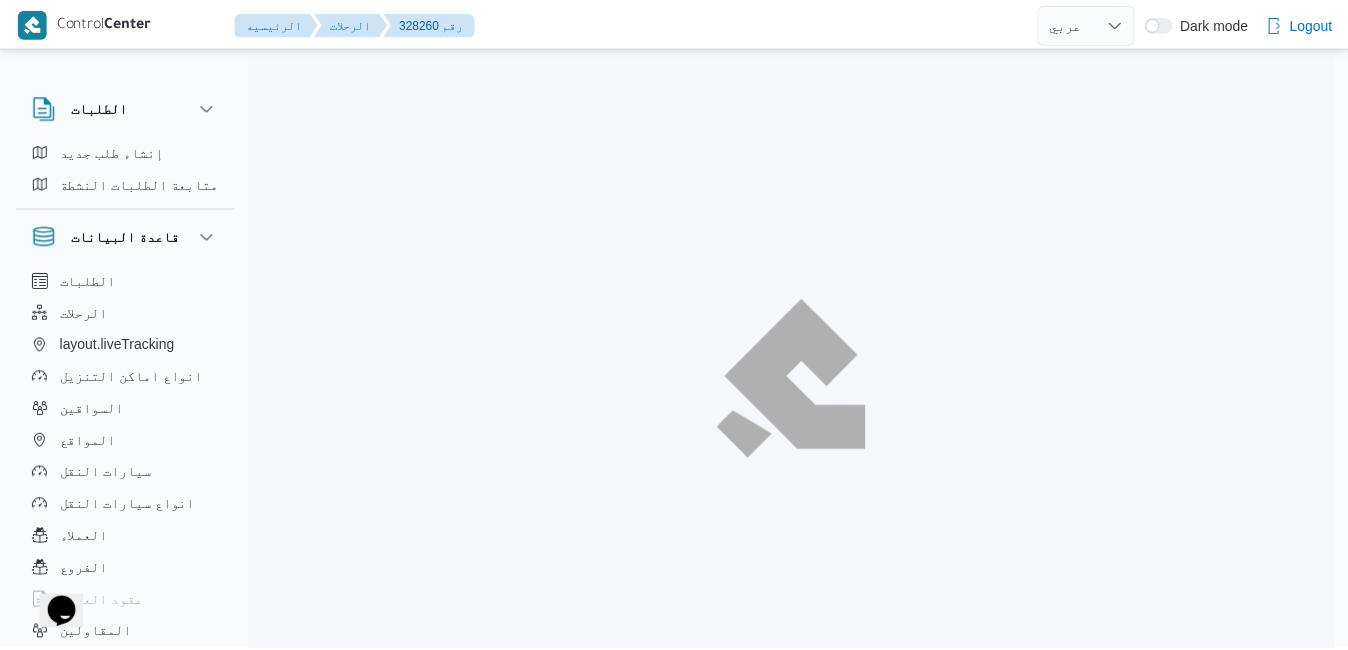 scroll, scrollTop: 0, scrollLeft: 0, axis: both 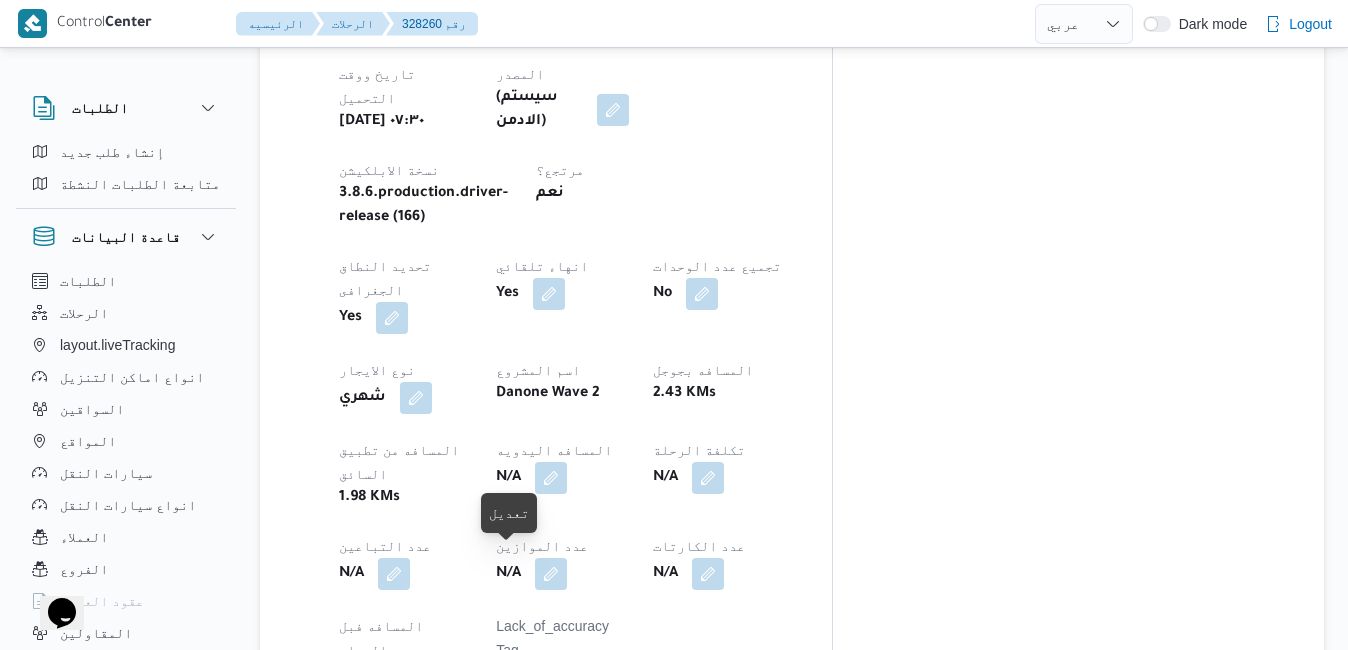 click at bounding box center [447, 900] 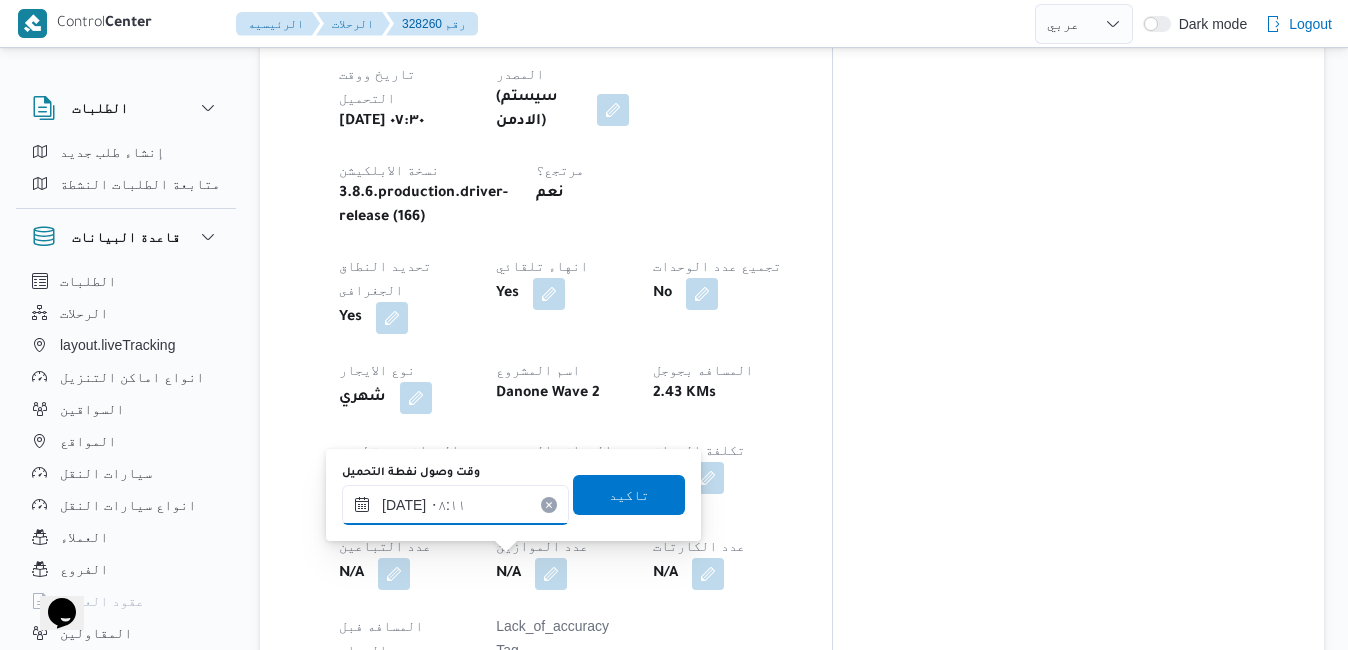 click on "[DATE] ٠٨:١١" at bounding box center [455, 505] 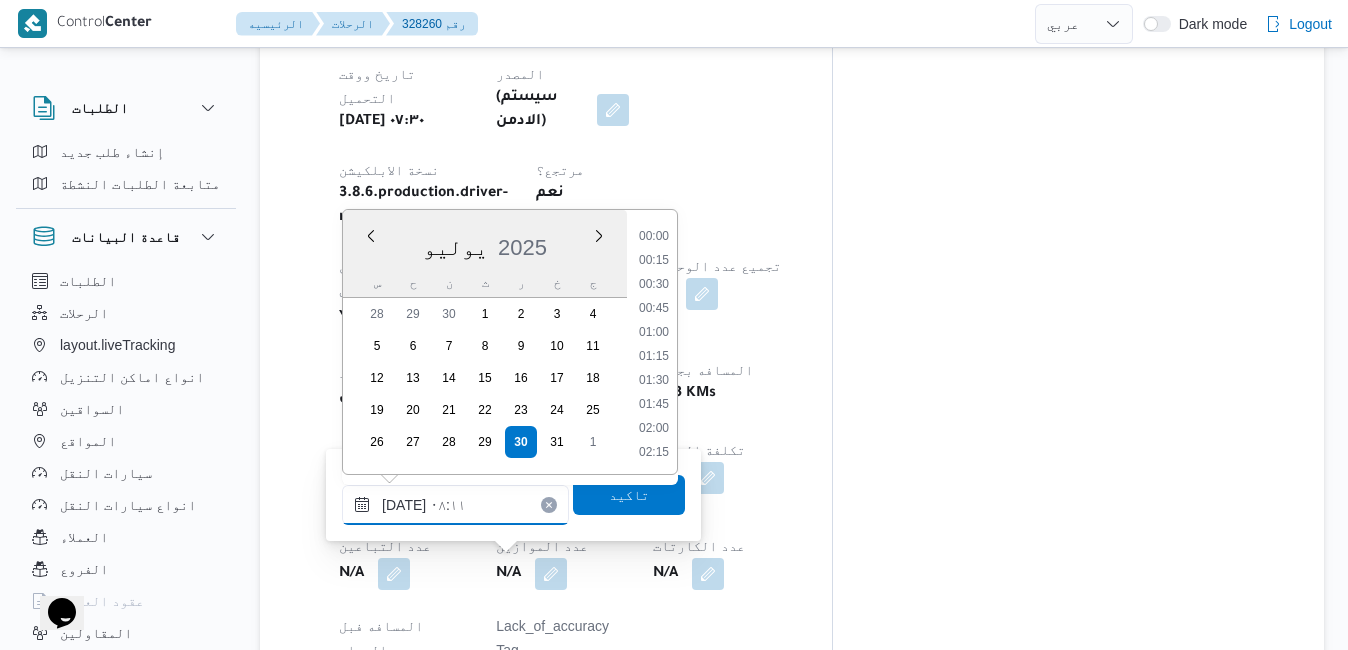scroll, scrollTop: 646, scrollLeft: 0, axis: vertical 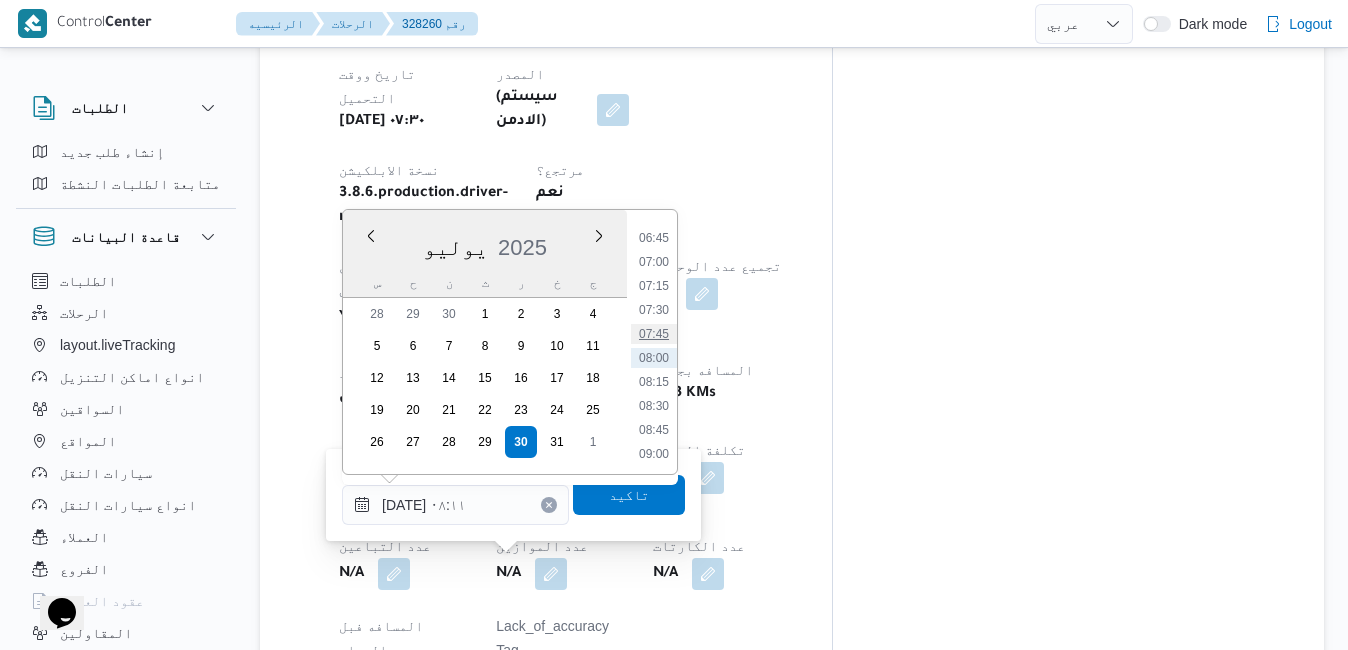 click on "07:45" at bounding box center [654, 334] 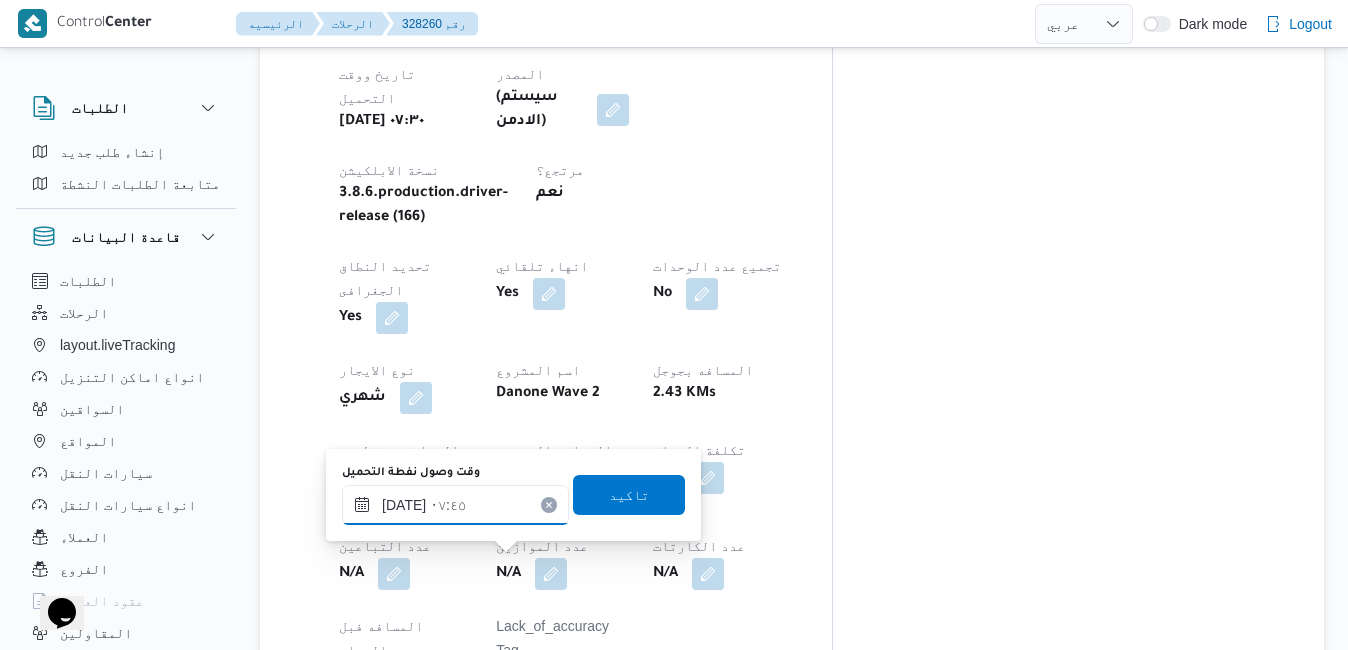type on "[DATE] ٠٧:٤٥" 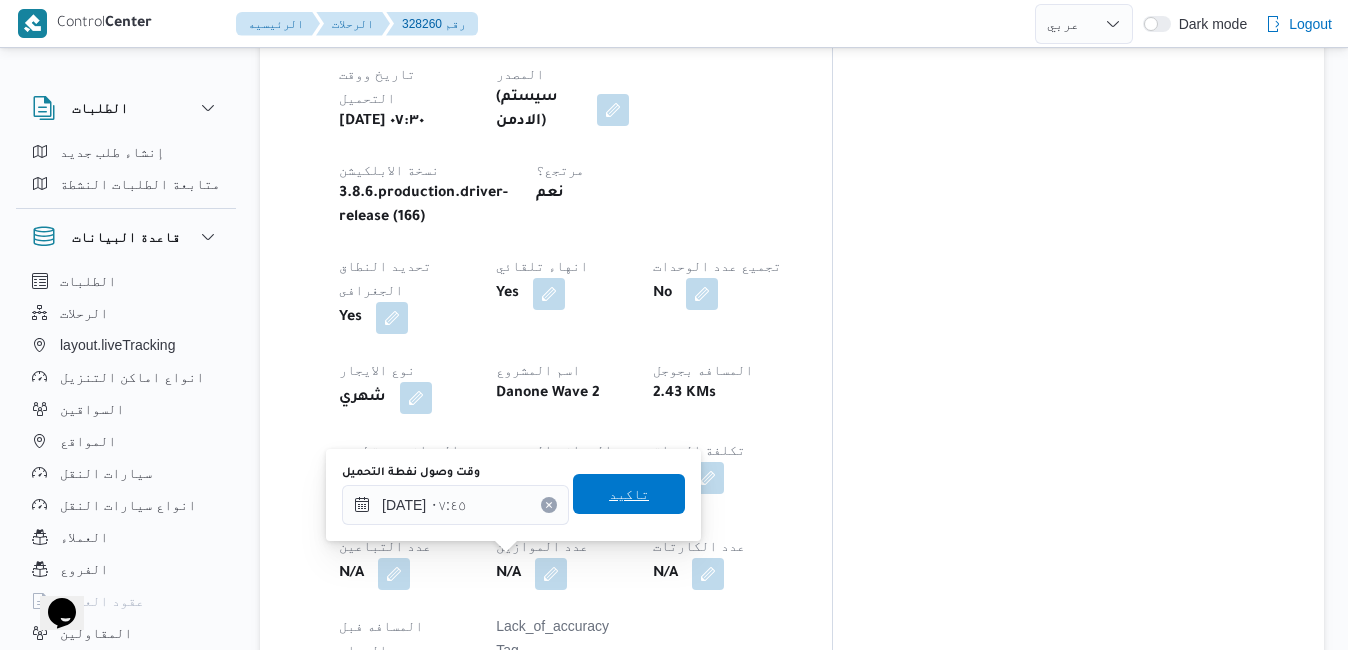 click on "تاكيد" at bounding box center (629, 494) 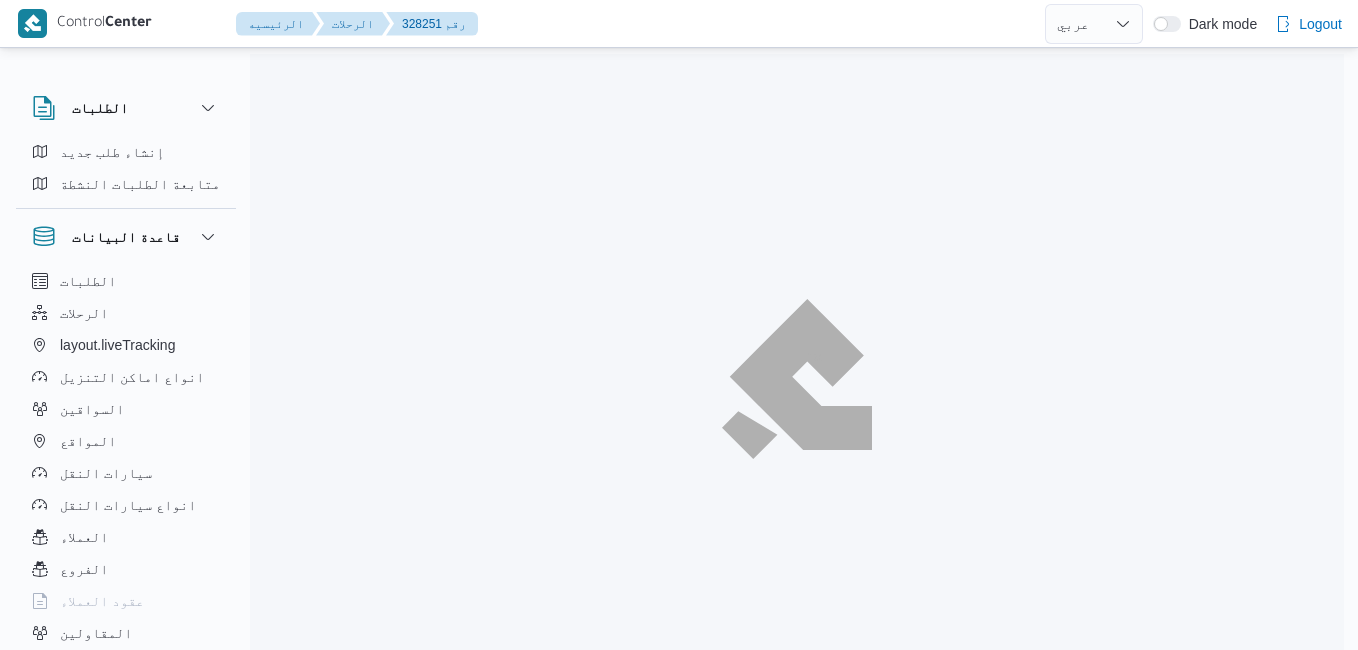 select on "ar" 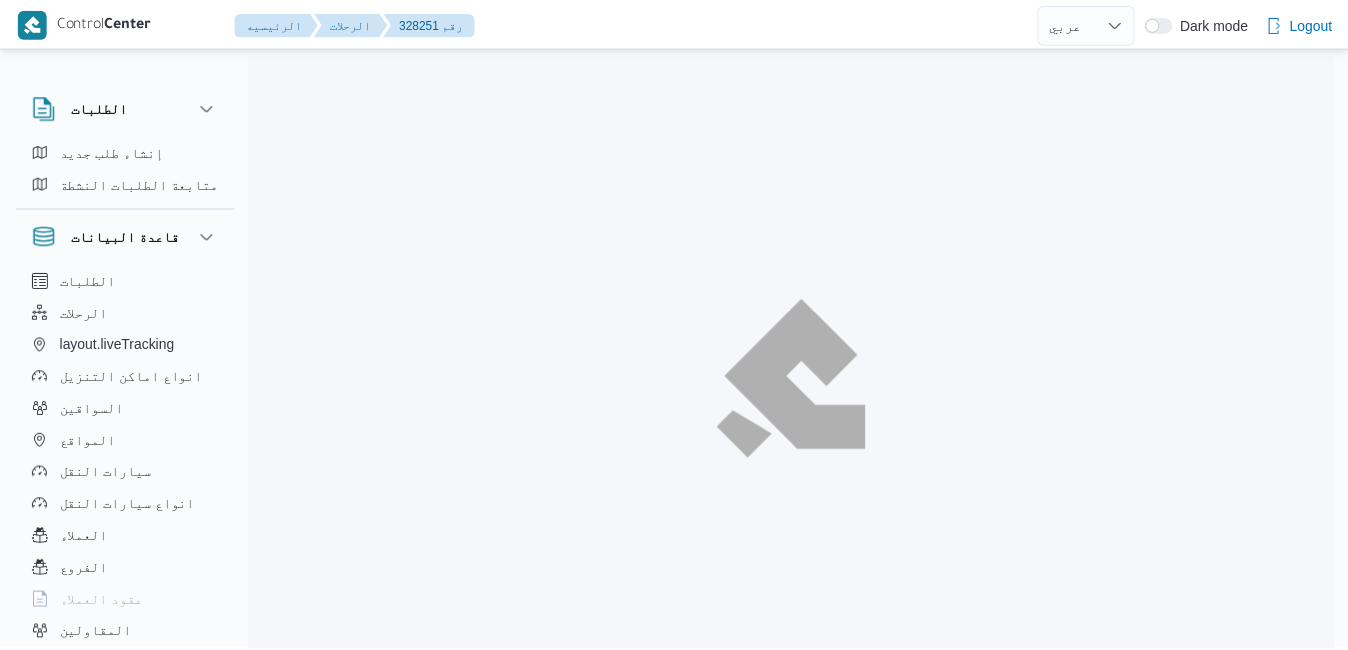 scroll, scrollTop: 0, scrollLeft: 0, axis: both 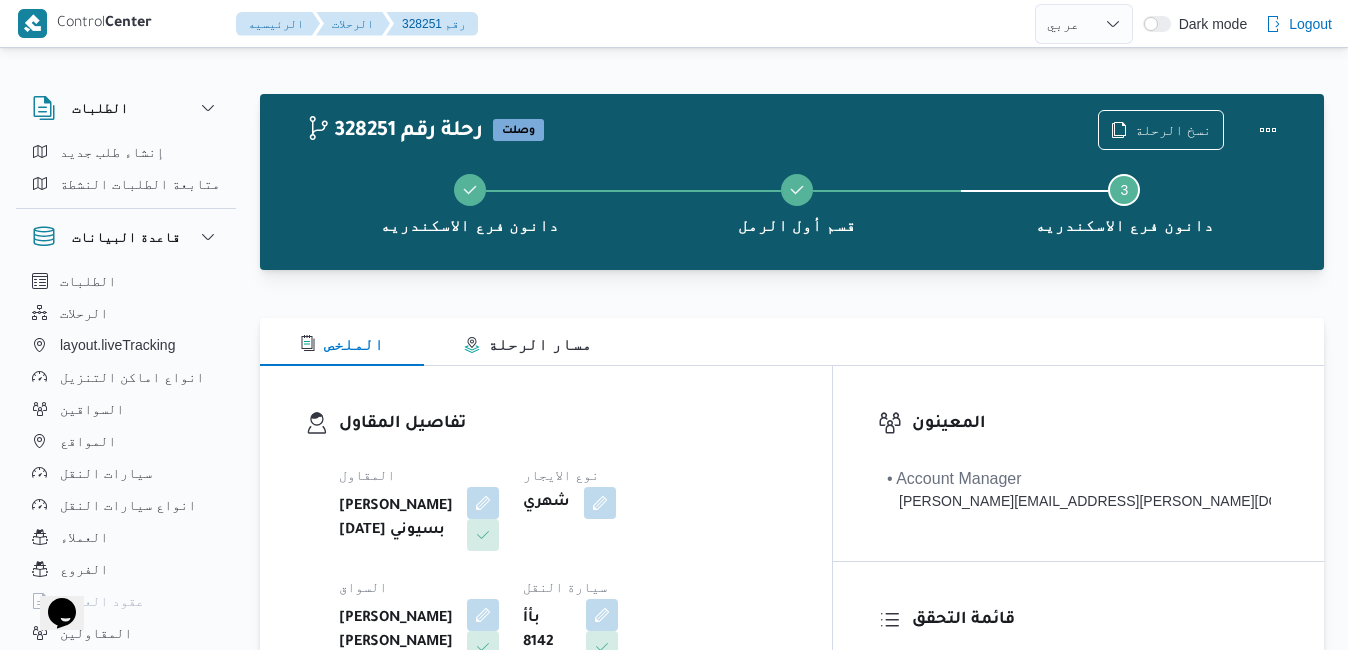 click on "تفاصيل المقاول المقاول [PERSON_NAME][DATE] بسيوني نوع الايجار شهري السواق [PERSON_NAME] [PERSON_NAME] سيارة النقل بأأ 8142 نوع سيارة النقل دبابة | مغلق | مبرد | 1.5 طن" at bounding box center [546, 597] 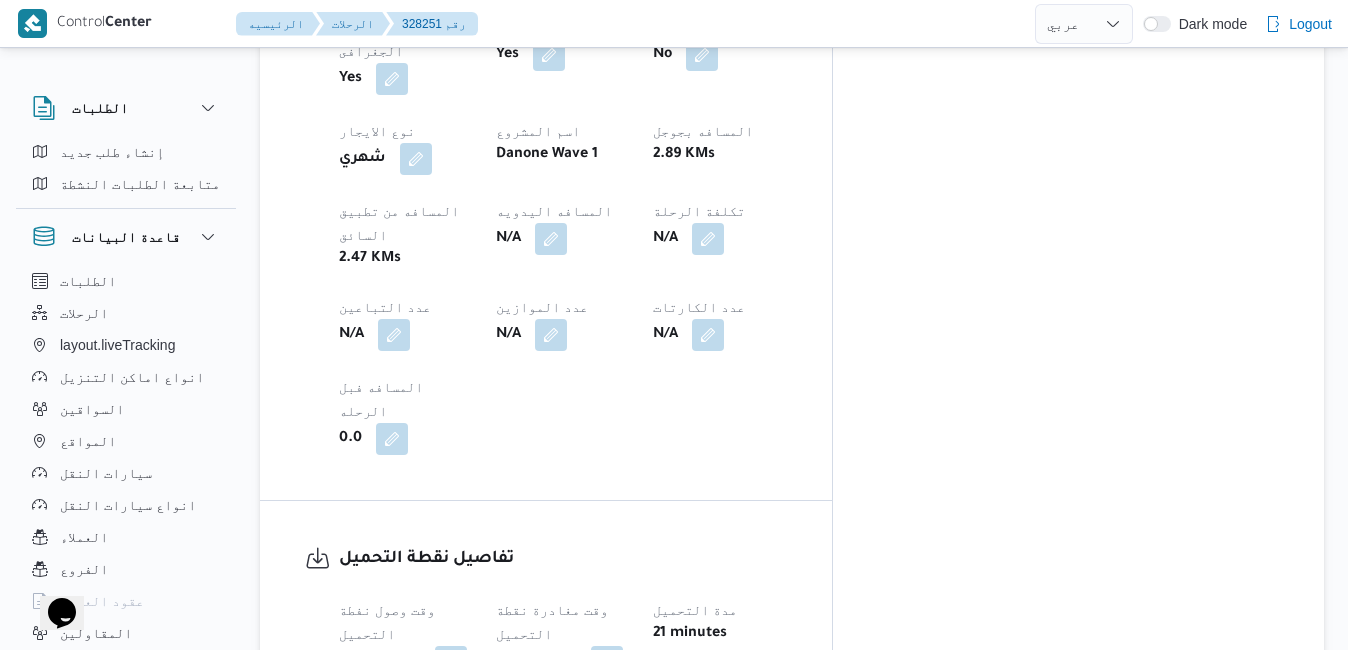 scroll, scrollTop: 1320, scrollLeft: 0, axis: vertical 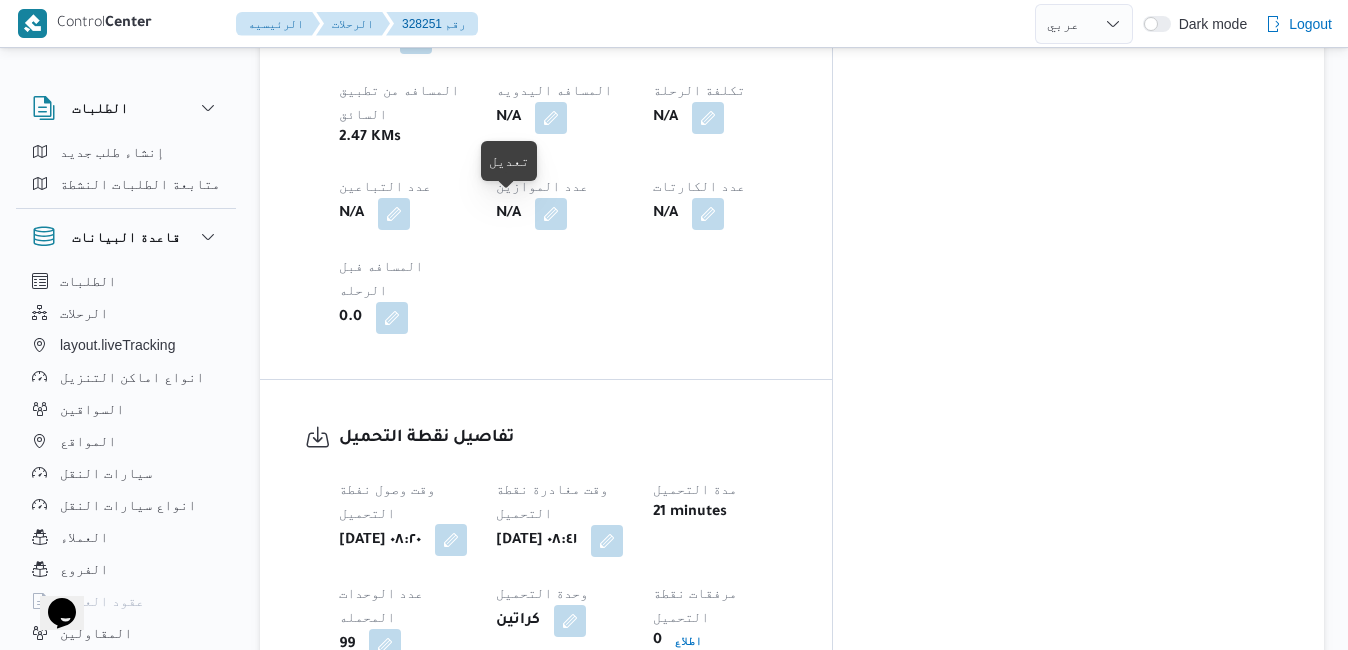 click at bounding box center [451, 540] 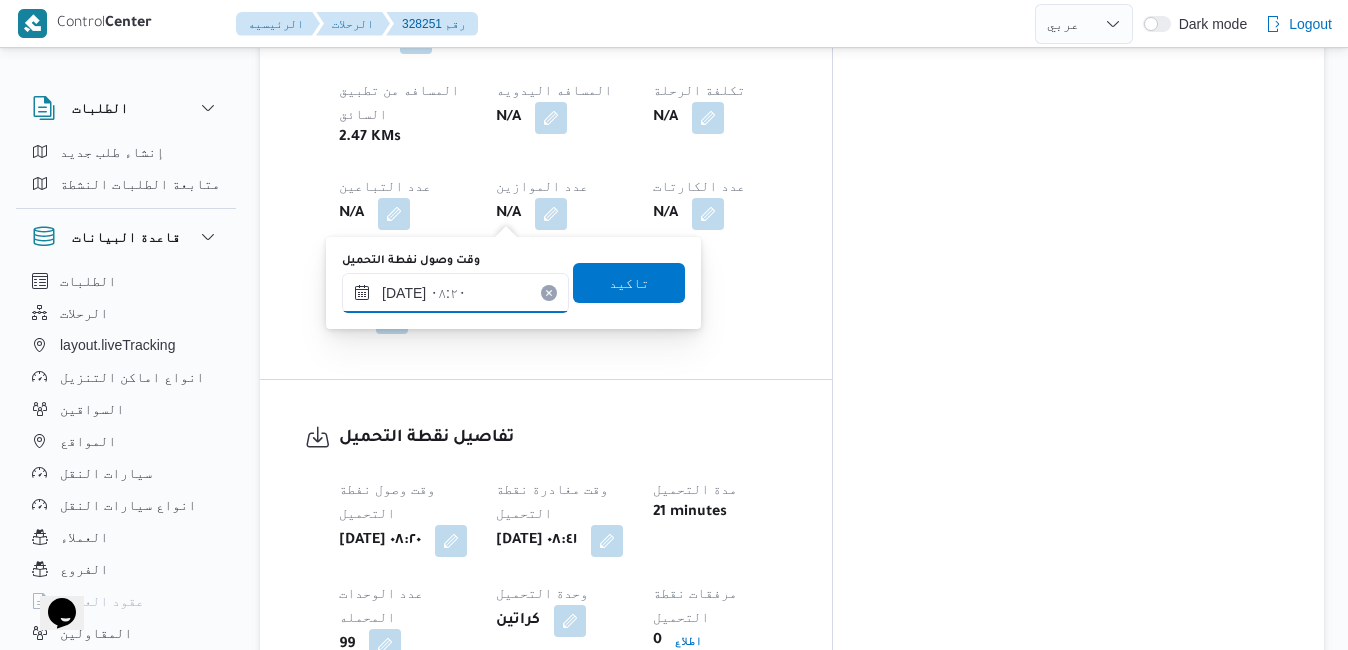 click on "[DATE] ٠٨:٢٠" at bounding box center [455, 293] 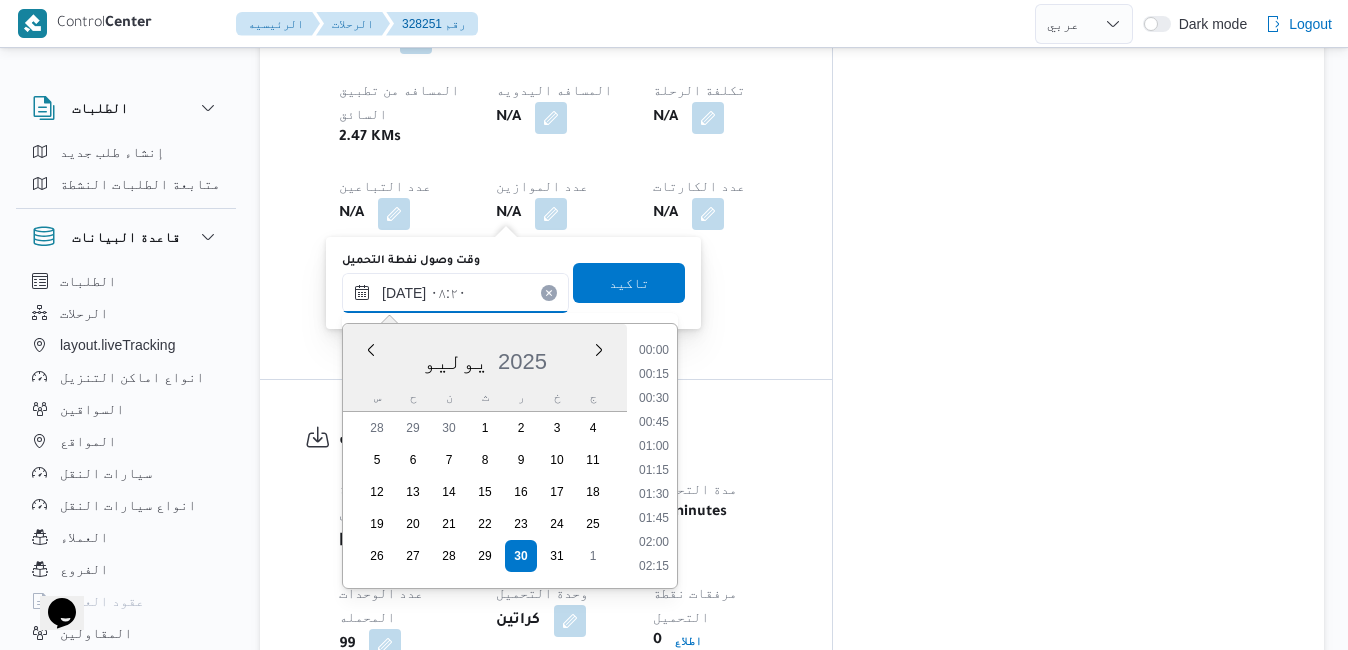 scroll, scrollTop: 670, scrollLeft: 0, axis: vertical 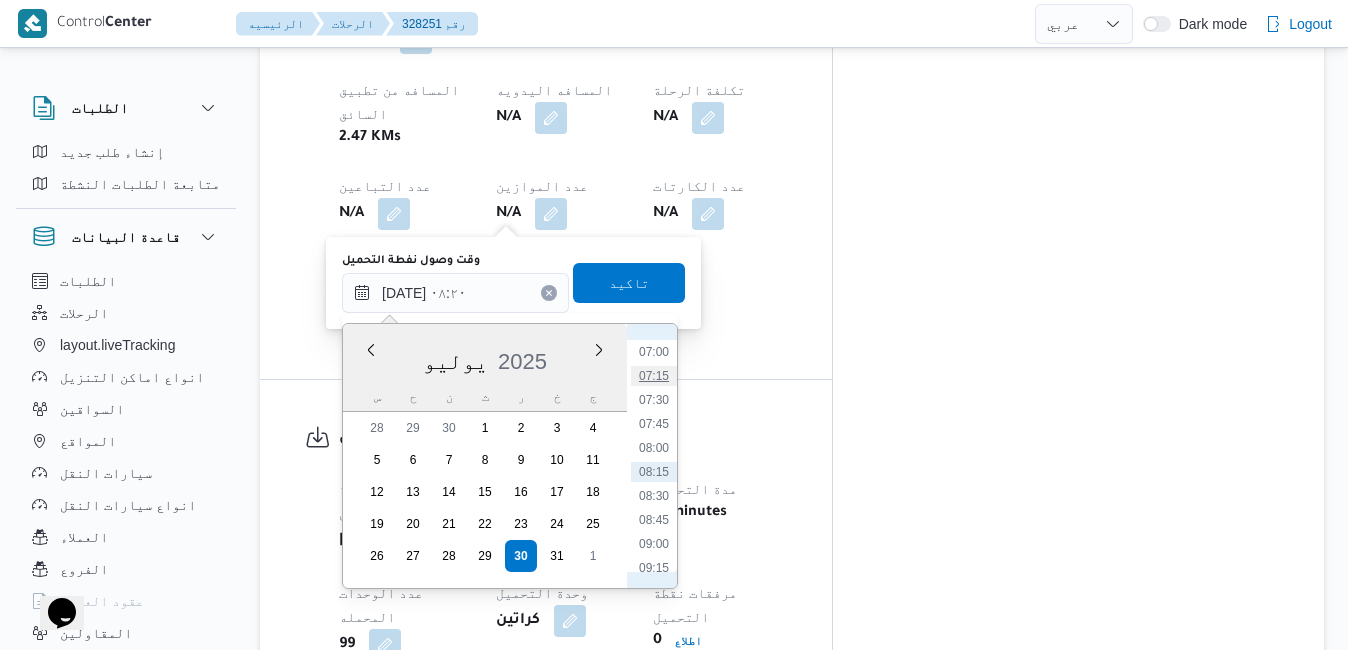 click on "07:15" at bounding box center [654, 376] 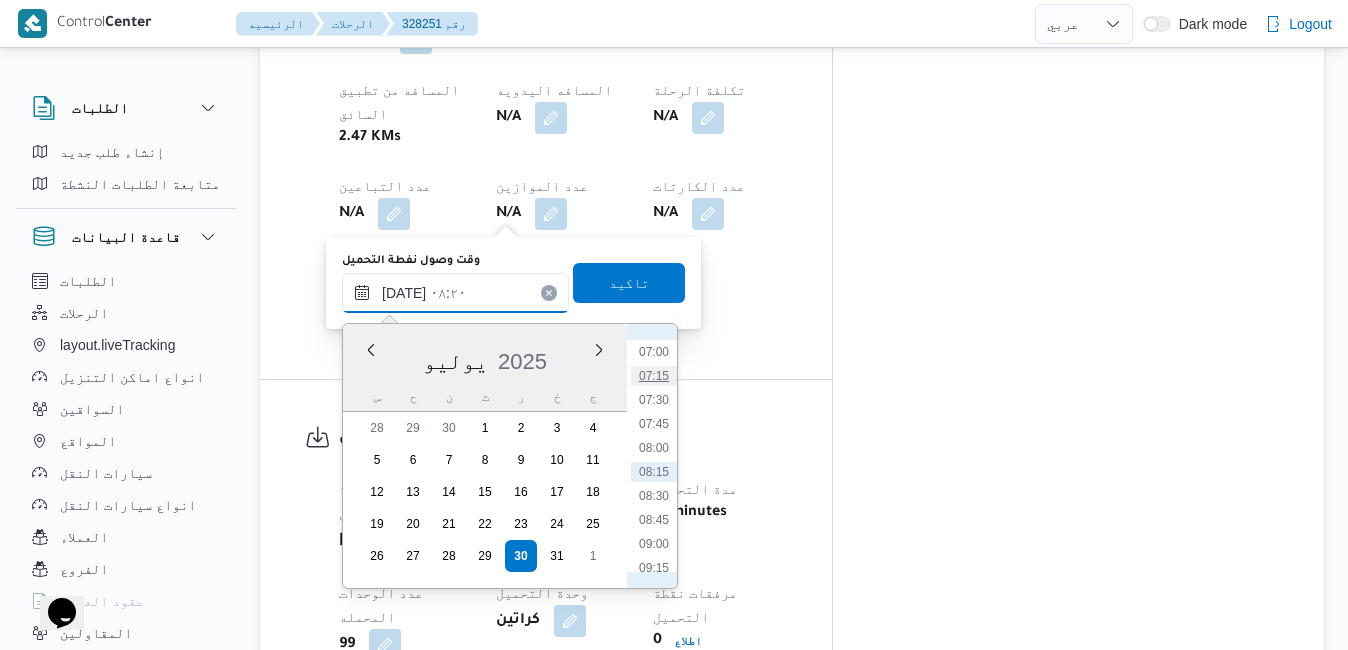 type on "٣٠/٠٧/٢٠٢٥ ٠٧:١٥" 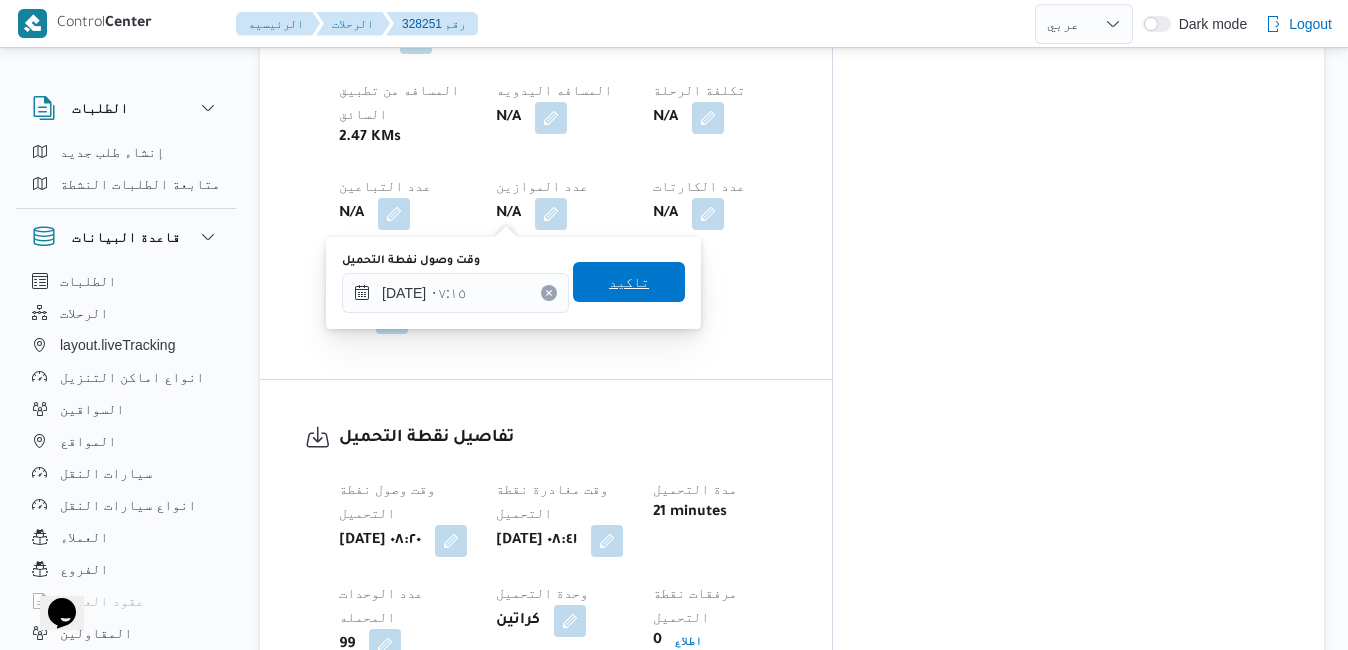 click on "تاكيد" at bounding box center [629, 282] 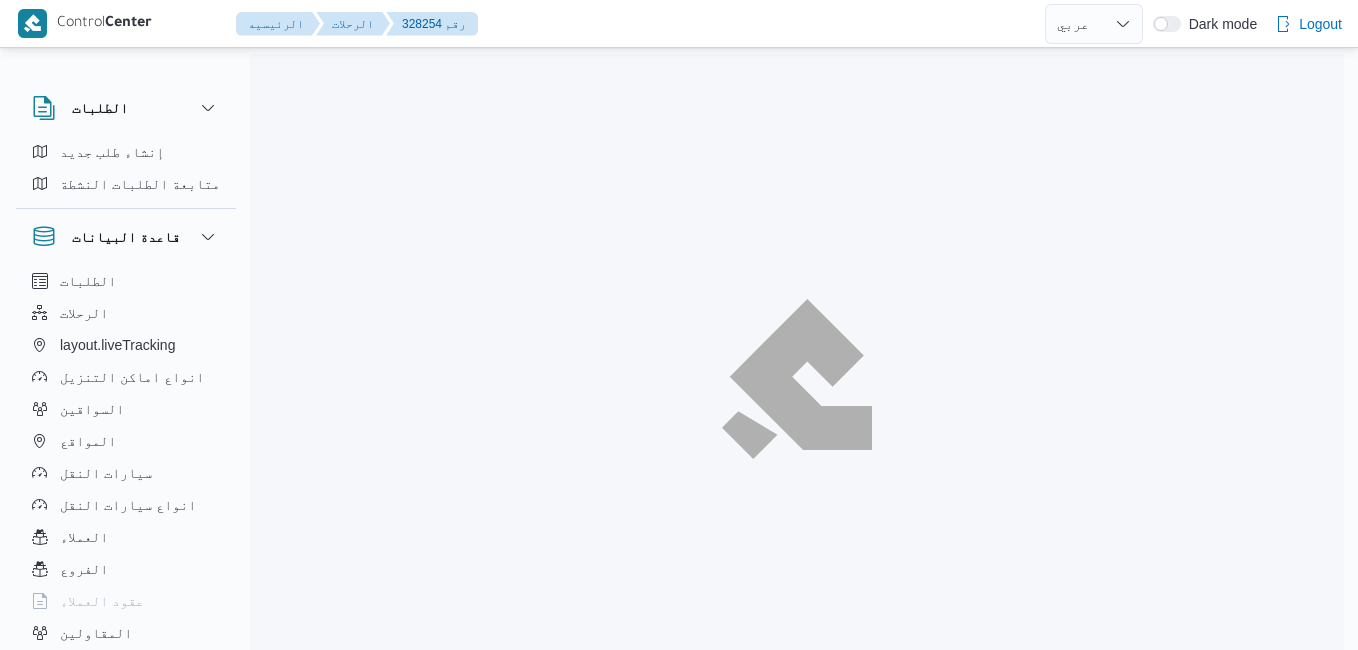 select on "ar" 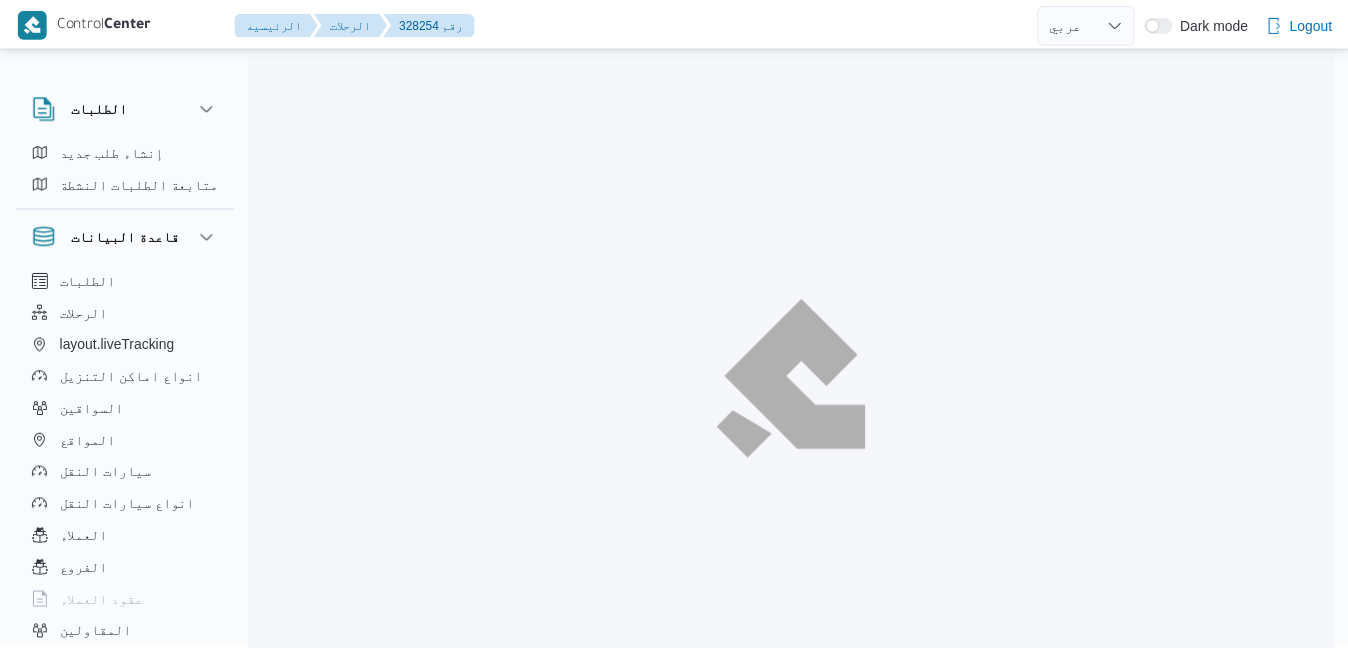 scroll, scrollTop: 0, scrollLeft: 0, axis: both 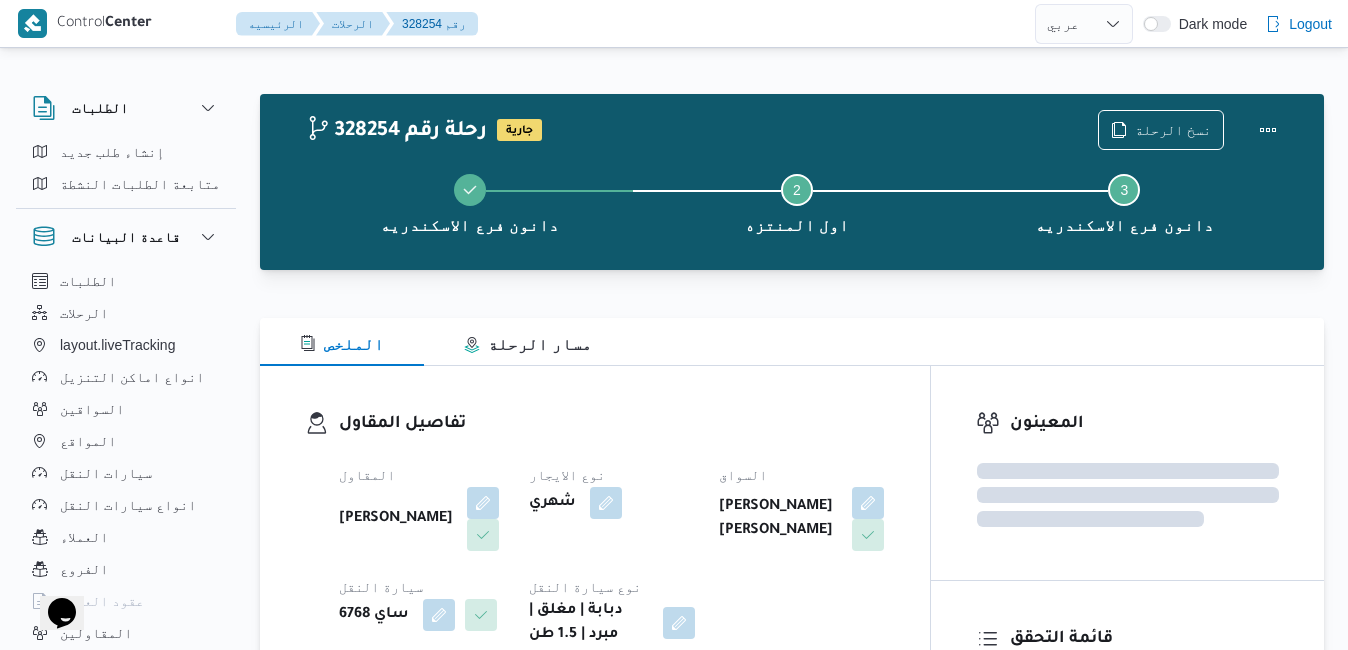 click on "تفاصيل المقاول المقاول [PERSON_NAME] نوع الايجار شهري السواق [PERSON_NAME] [PERSON_NAME] سيارة النقل ساي 6768 نوع سيارة النقل دبابة | مغلق | مبرد | 1.5 طن" at bounding box center [595, 529] 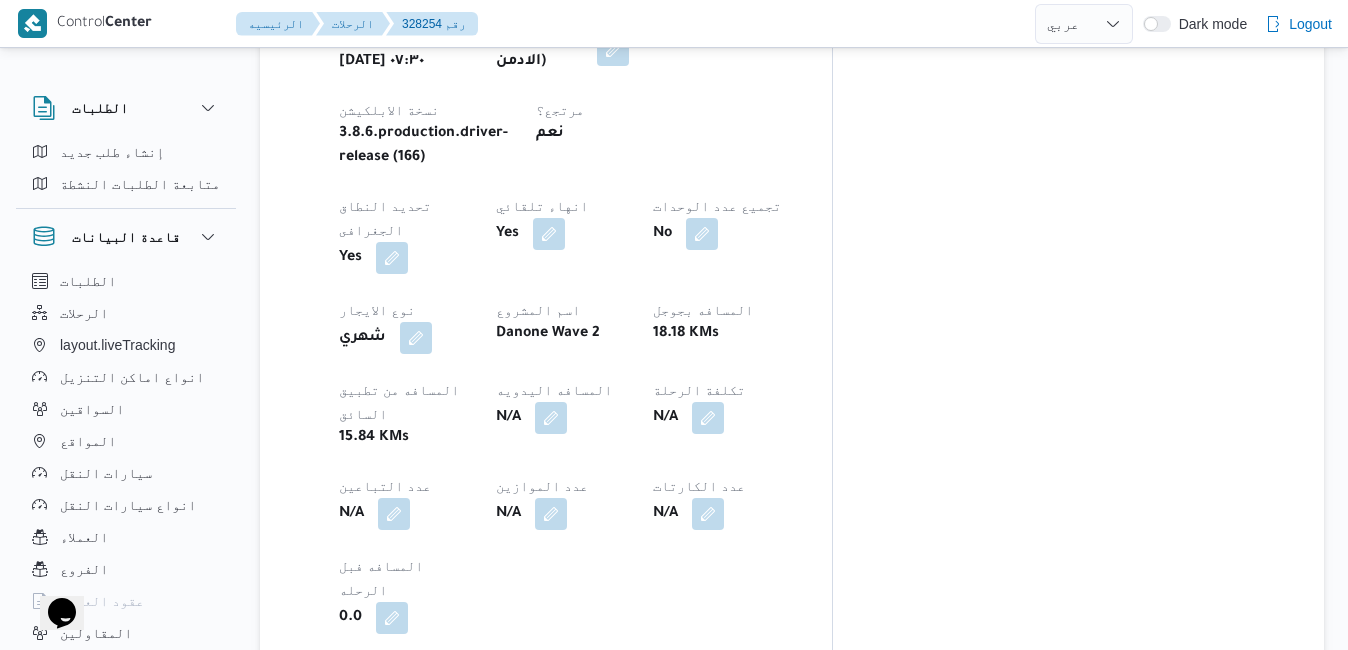 scroll, scrollTop: 1160, scrollLeft: 0, axis: vertical 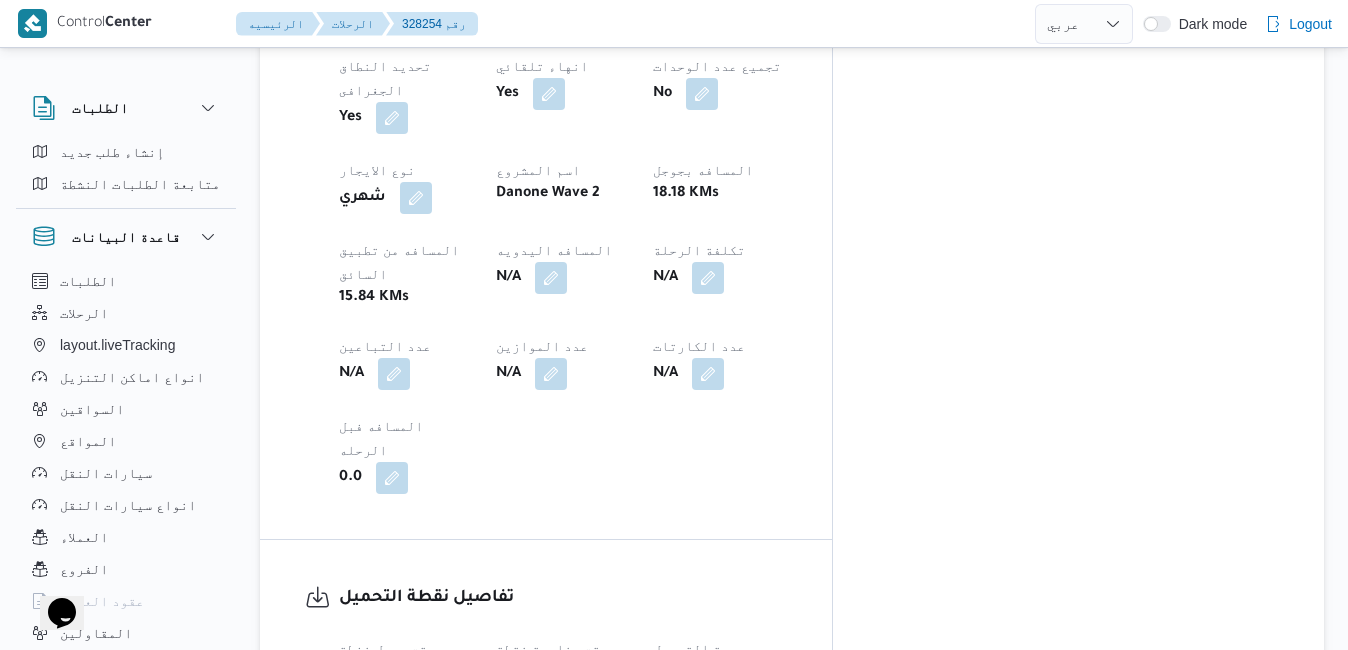 click at bounding box center [453, 700] 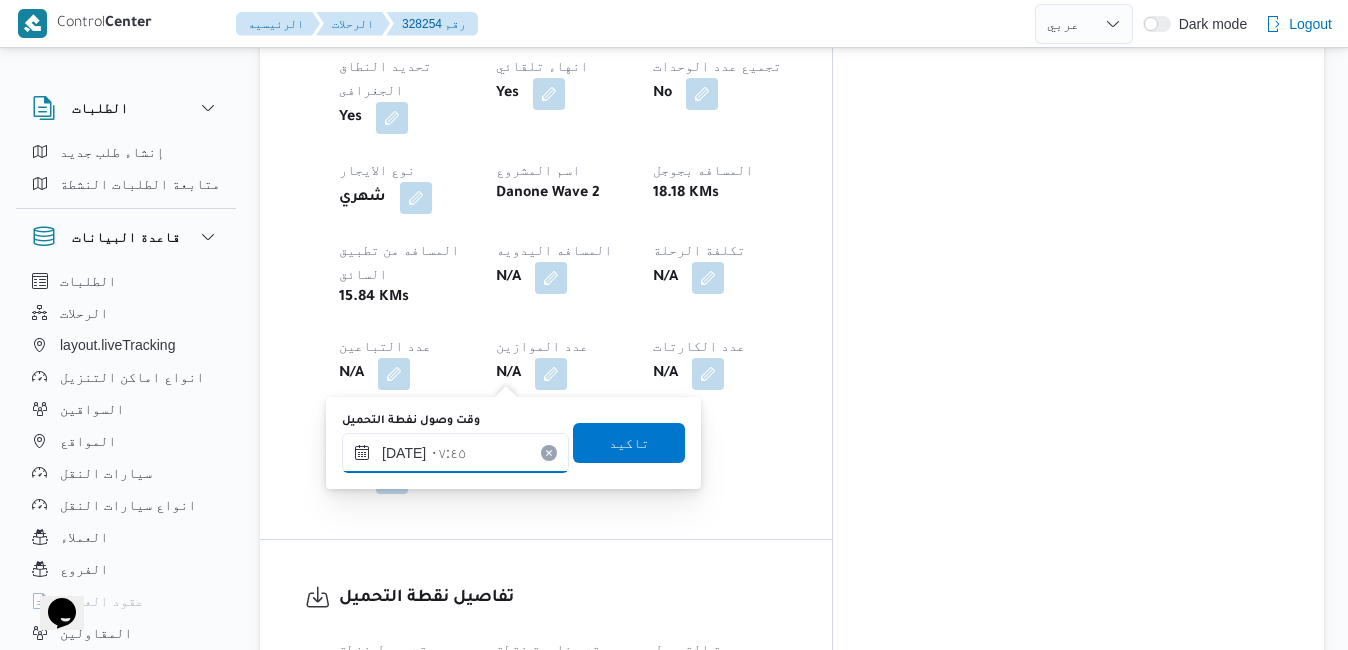 click on "٣٠/٠٧/٢٠٢٥ ٠٧:٤٥" at bounding box center (455, 453) 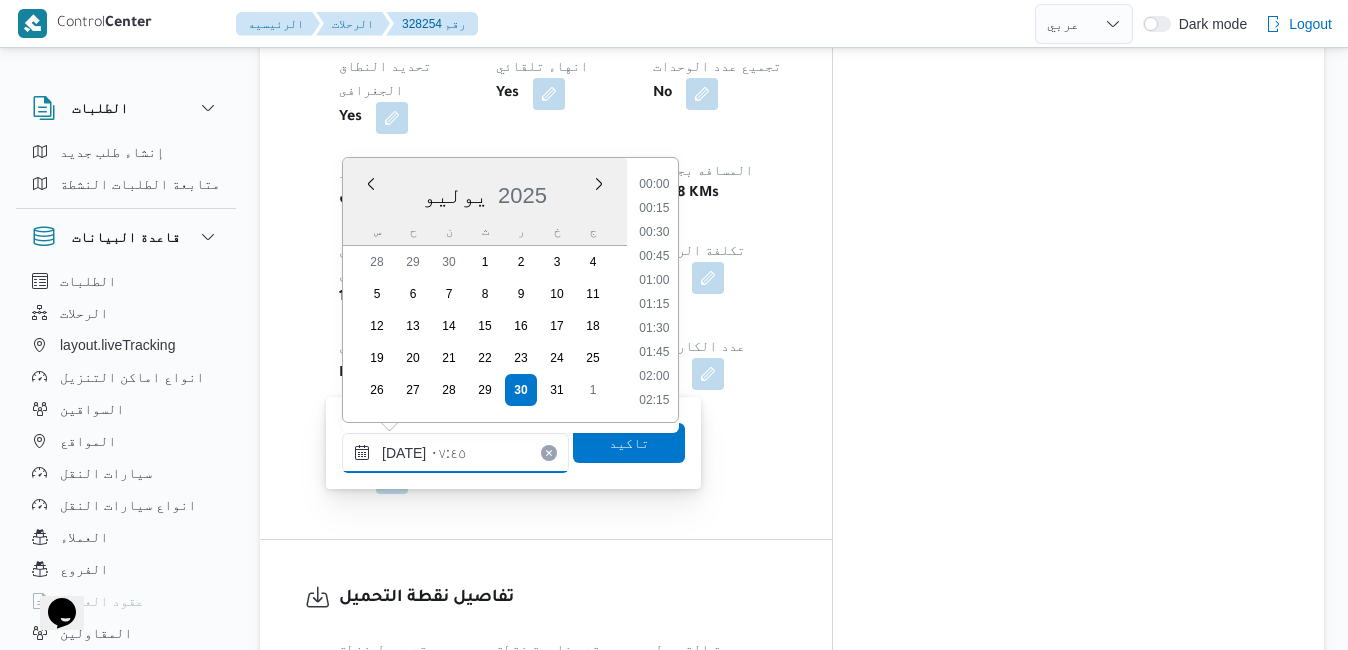 scroll, scrollTop: 622, scrollLeft: 0, axis: vertical 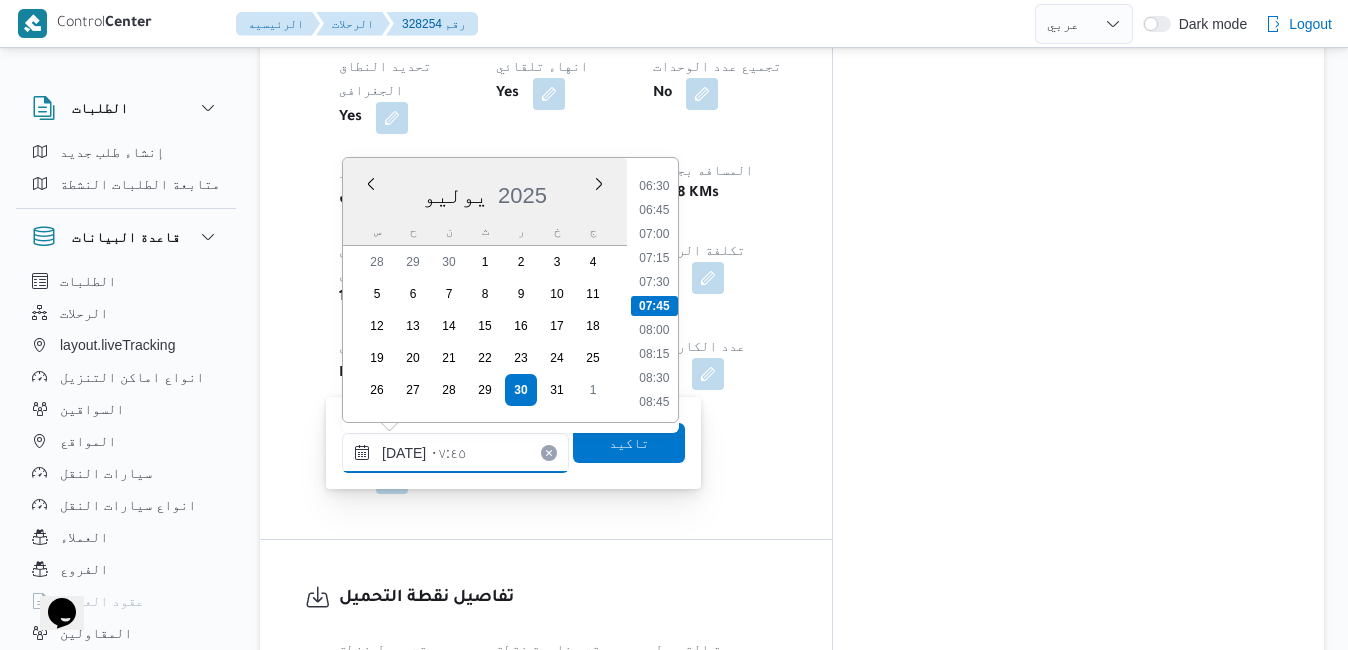 click on "٣٠/٠٧/٢٠٢٥ ٠٧:٤٥" at bounding box center [455, 453] 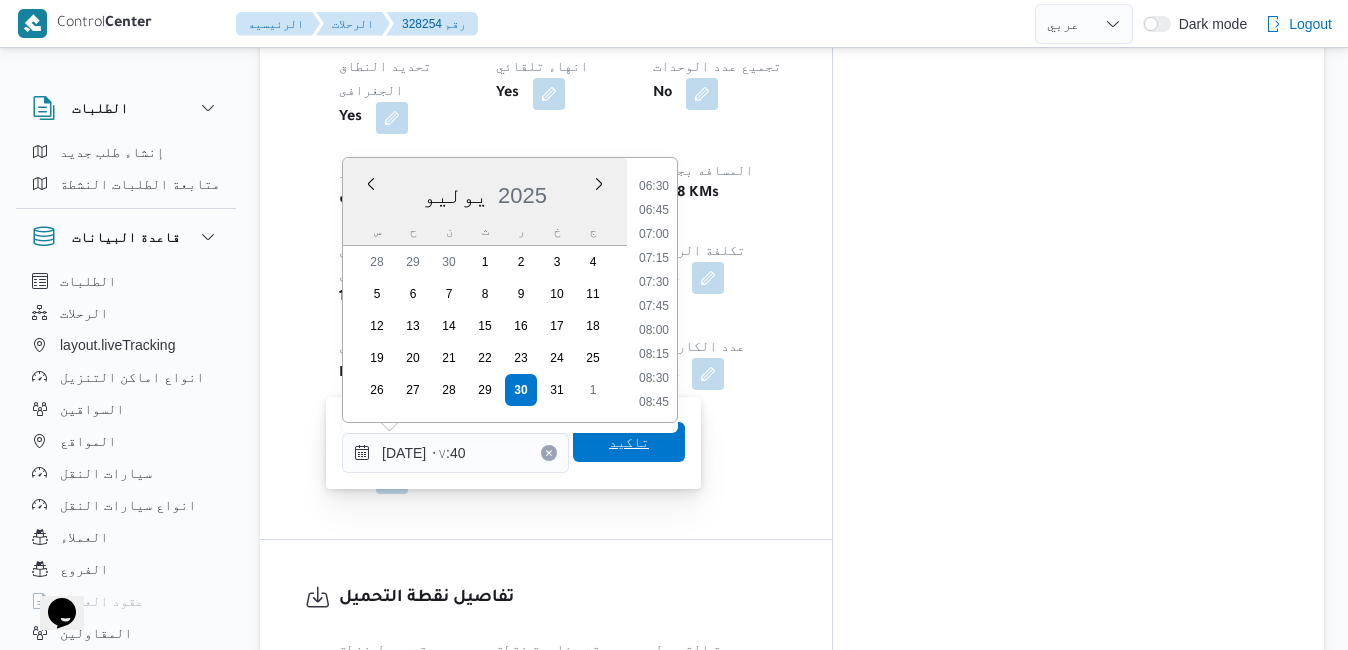 type on "٣٠/٠٧/٢٠٢٥ ٠٧:٤٠" 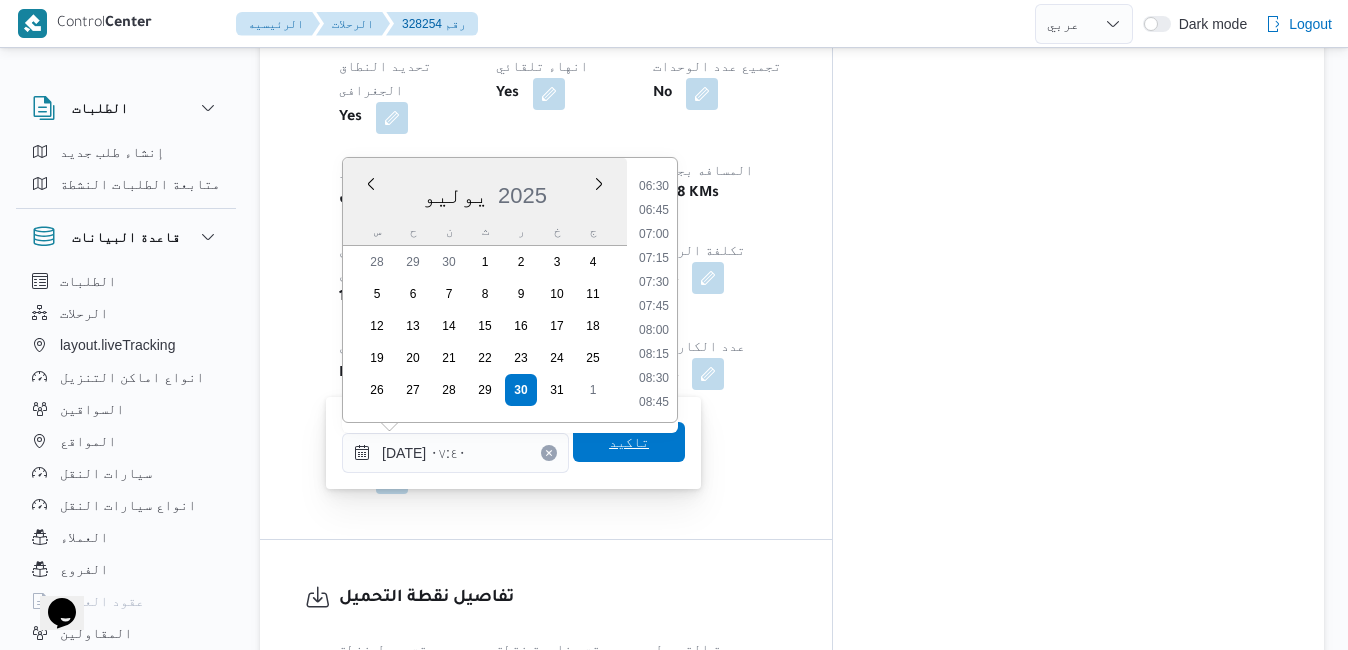 click on "تاكيد" at bounding box center (629, 442) 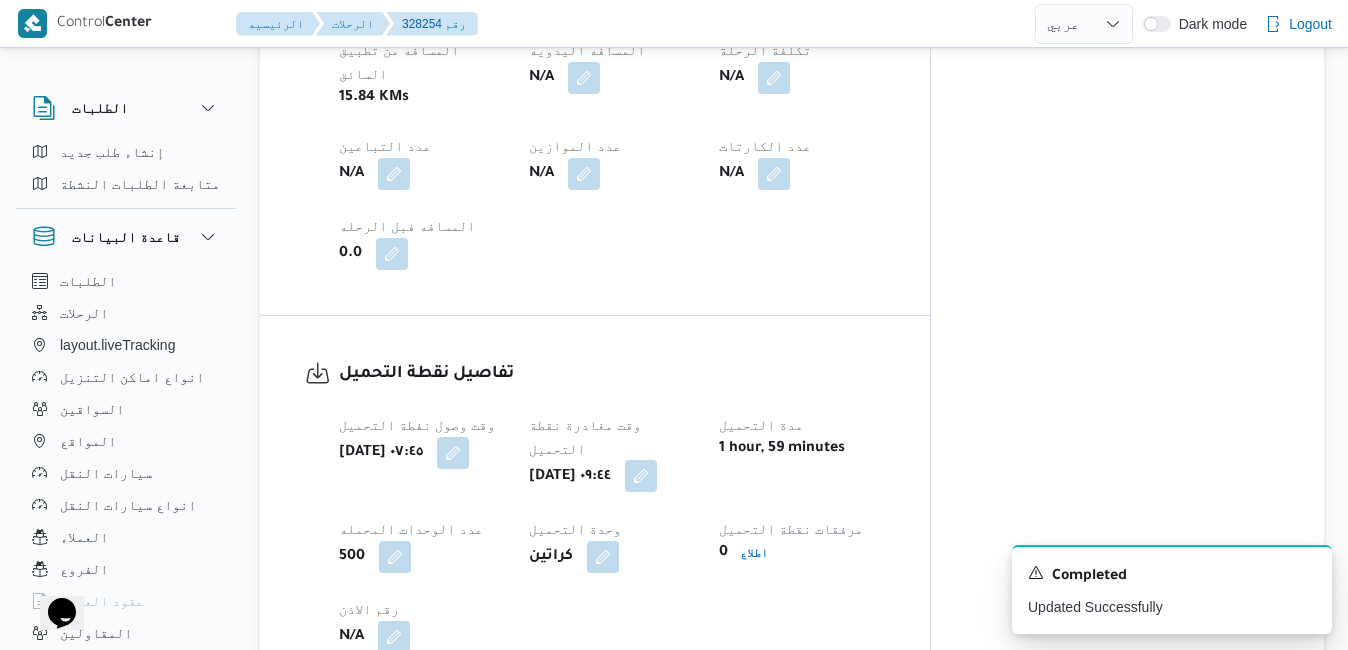click at bounding box center [641, 476] 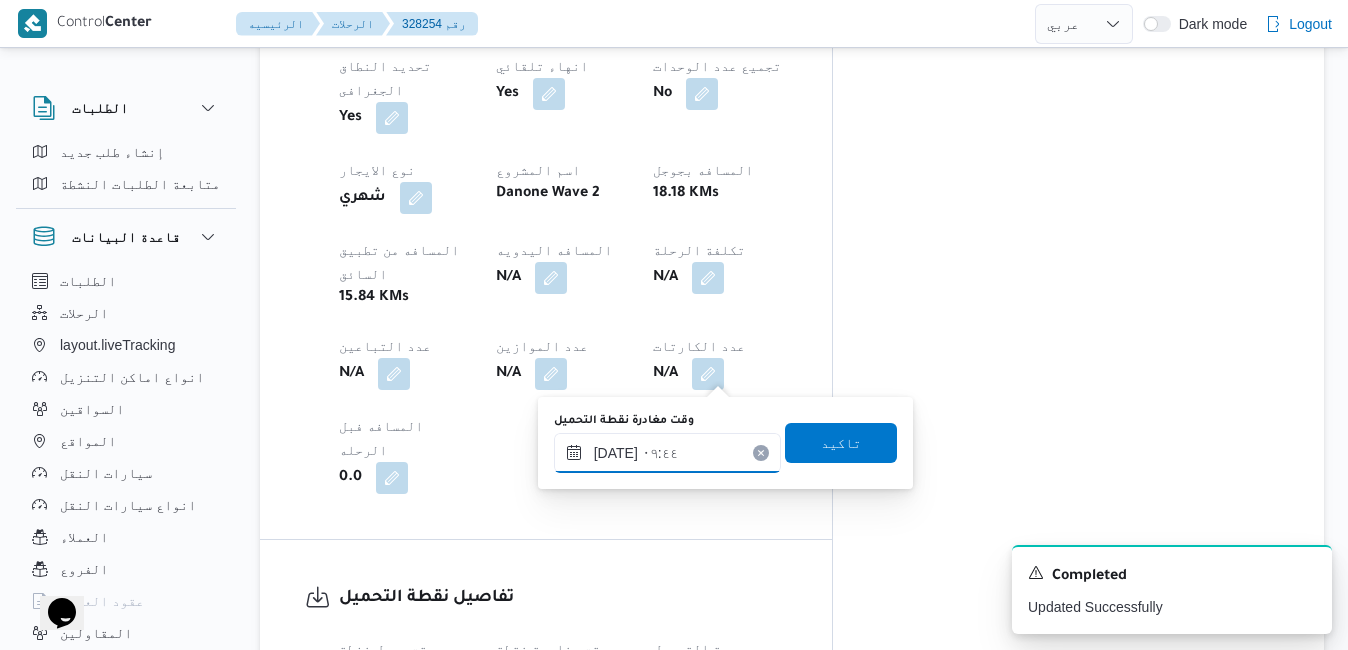 click on "٣٠/٠٧/٢٠٢٥ ٠٩:٤٤" at bounding box center [667, 453] 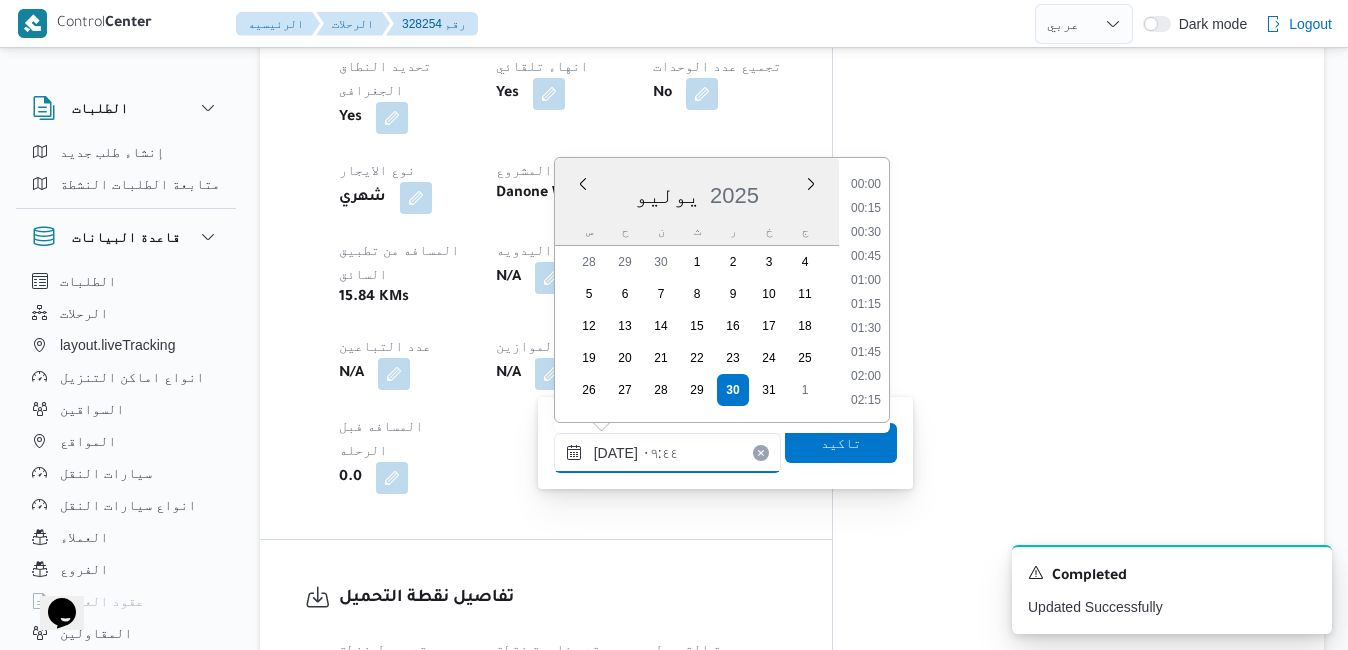 scroll, scrollTop: 790, scrollLeft: 0, axis: vertical 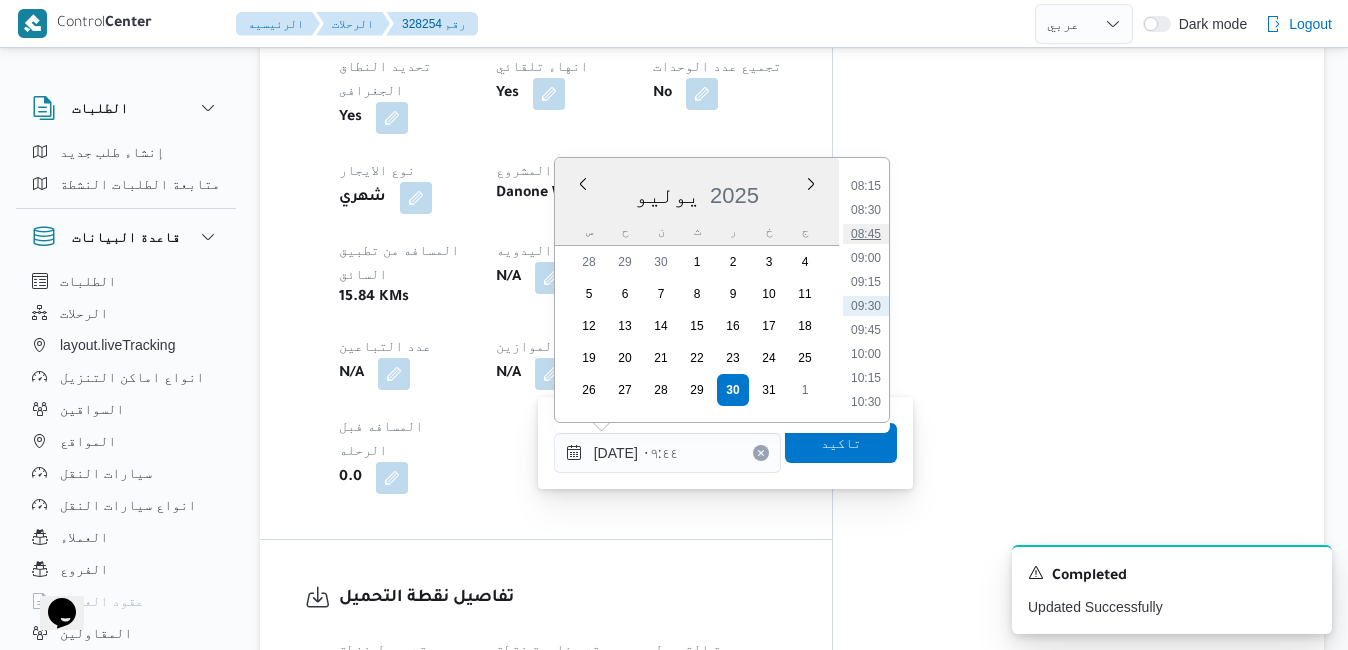 click on "08:45" at bounding box center [866, 234] 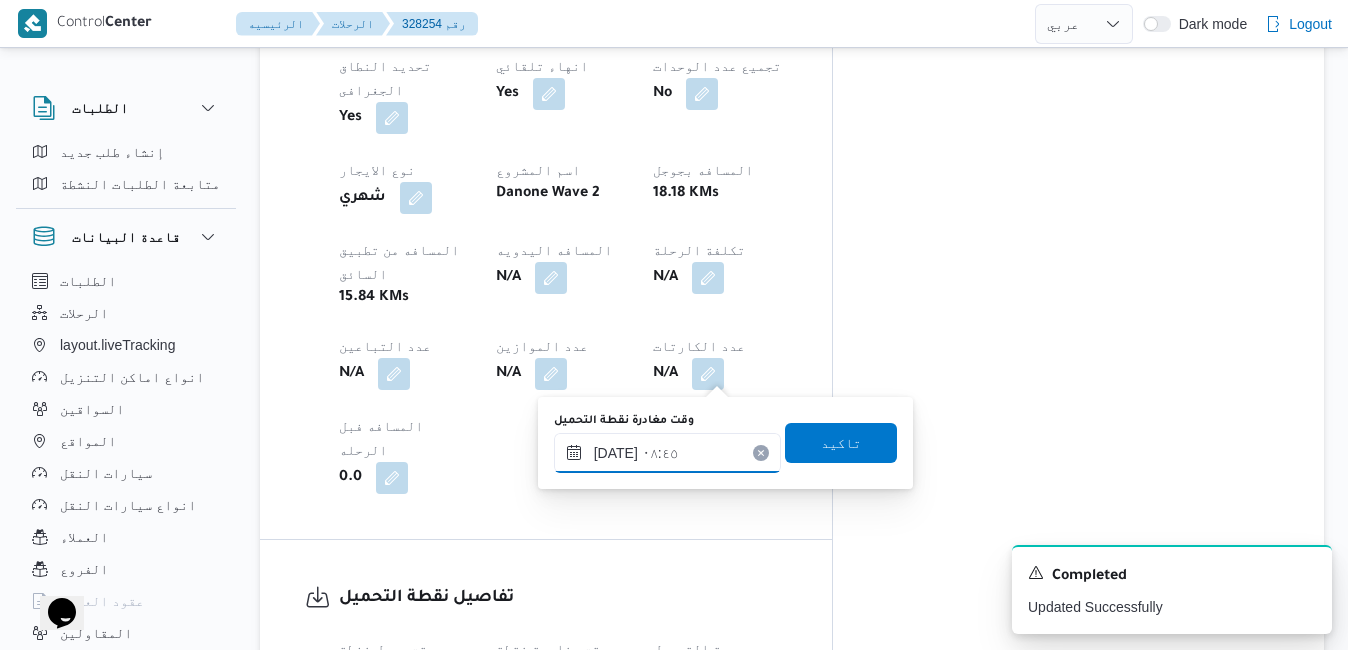 click on "[DATE] ٠٨:٤٥" at bounding box center (667, 453) 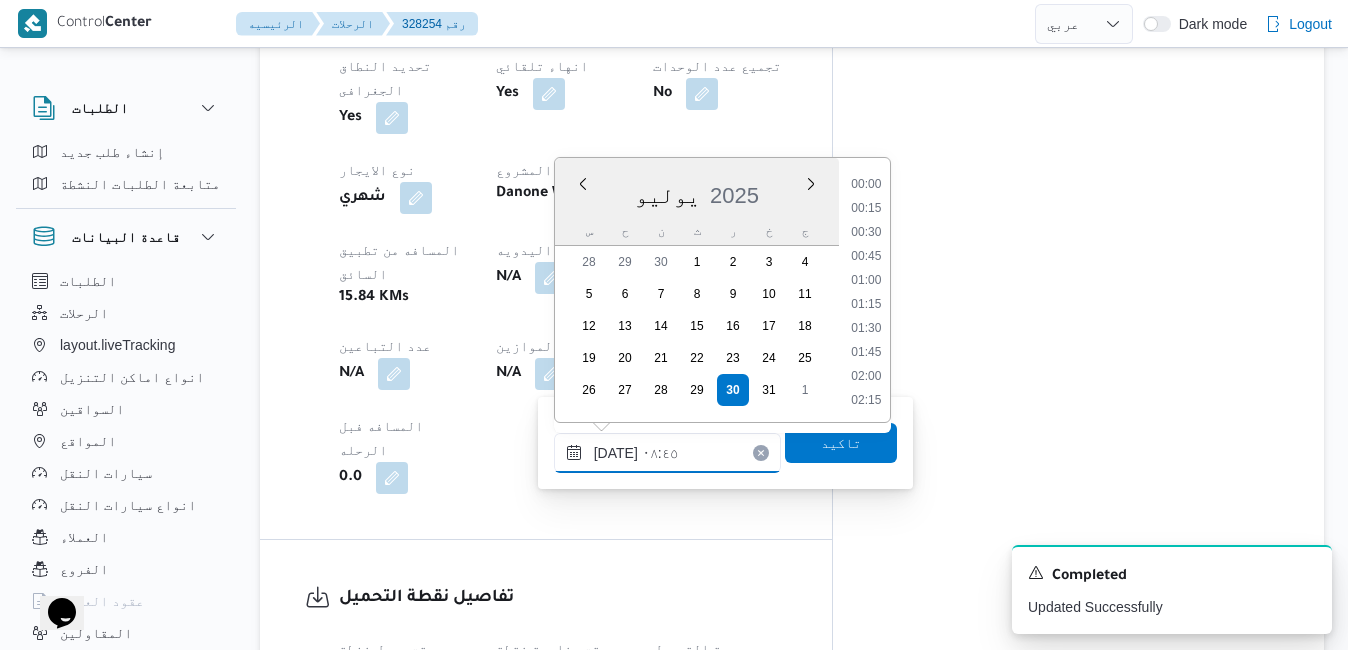 scroll, scrollTop: 718, scrollLeft: 0, axis: vertical 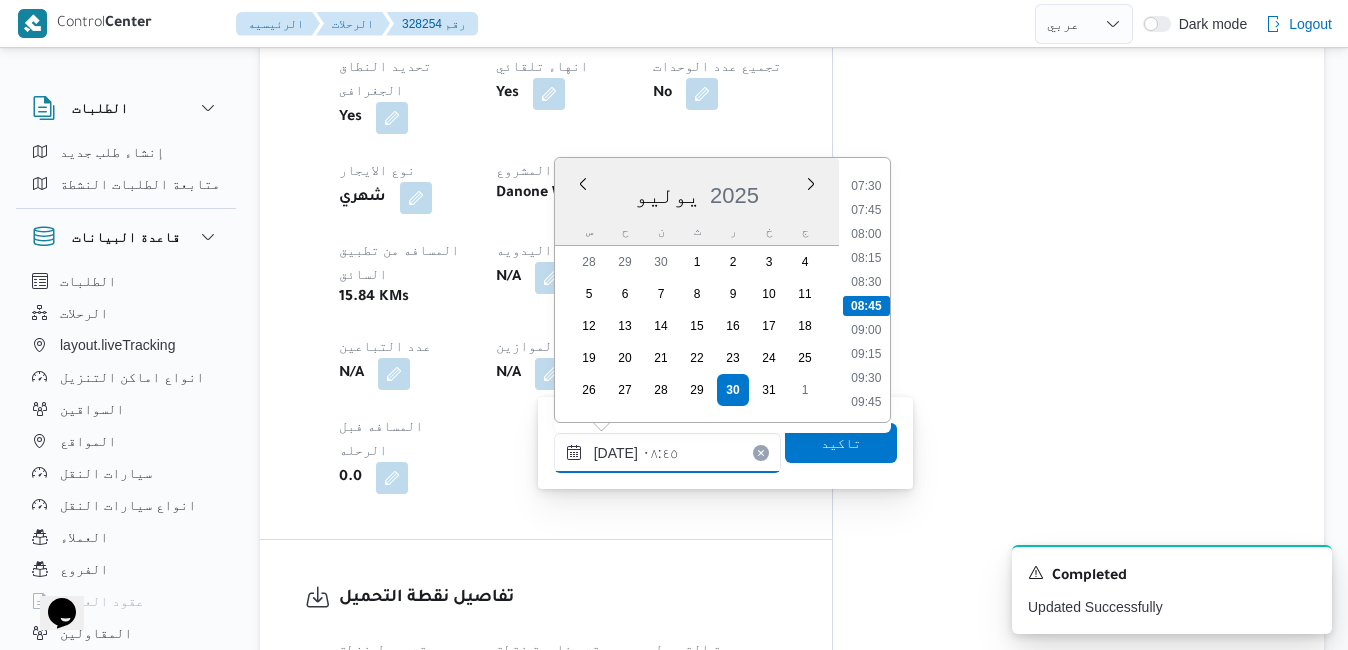 click on "[DATE] ٠٨:٤٥" at bounding box center (667, 453) 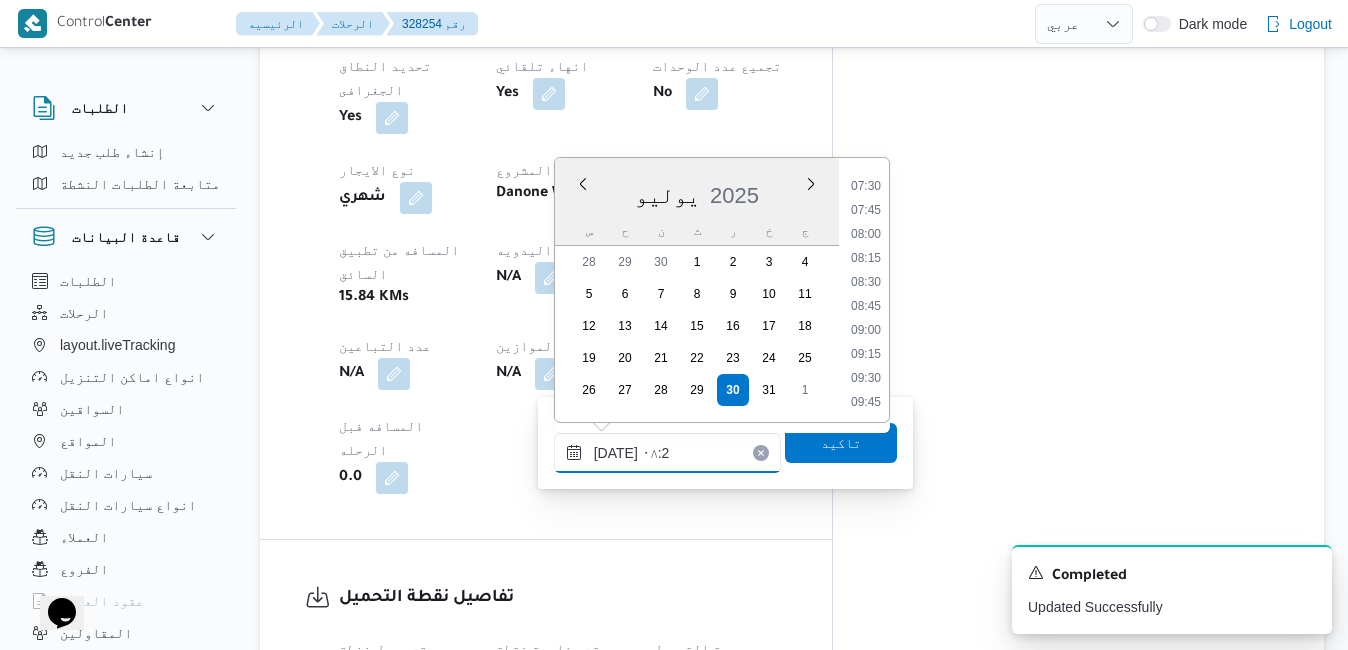 type on "٣٠/٠٧/٢٠٢٥ ٠٨:20" 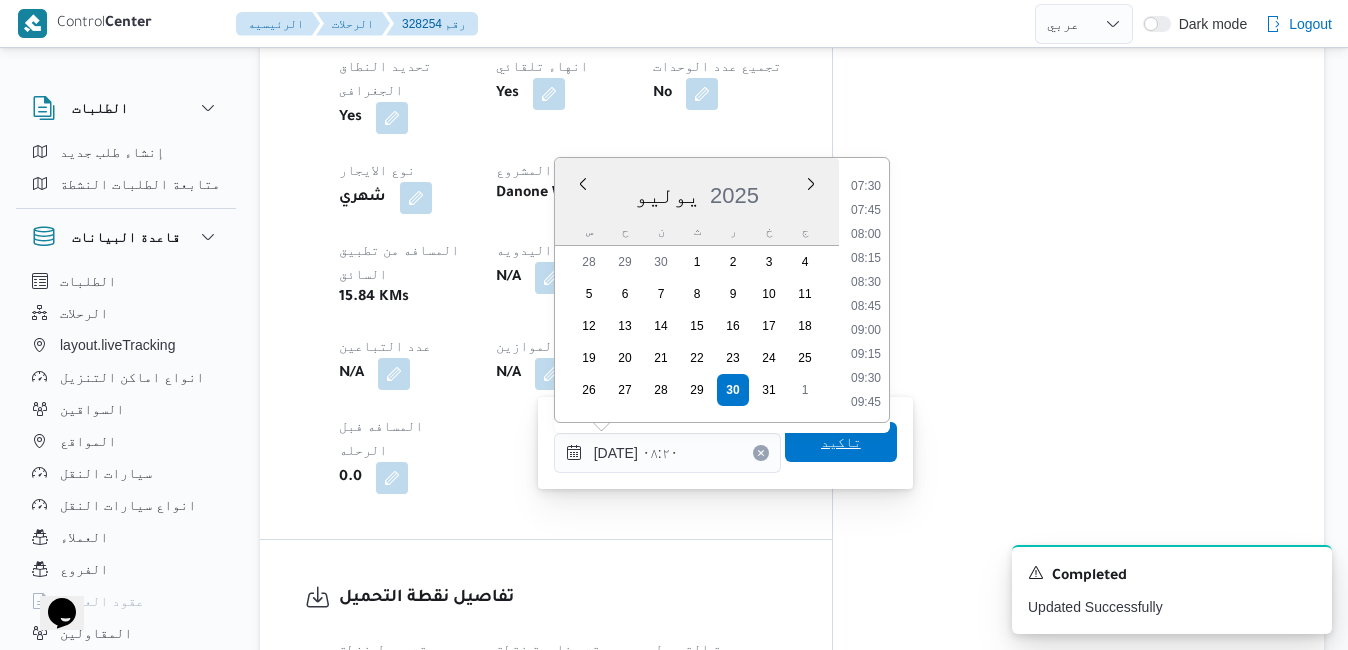 click on "تاكيد" at bounding box center [841, 442] 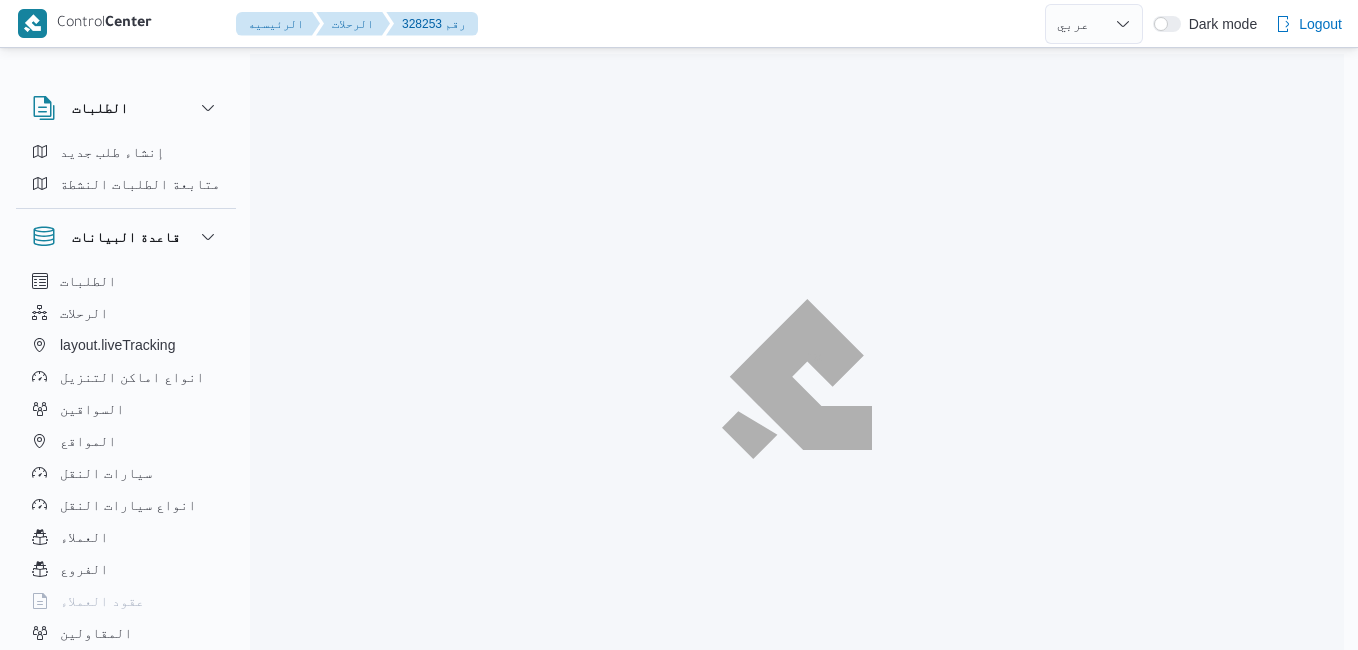 select on "ar" 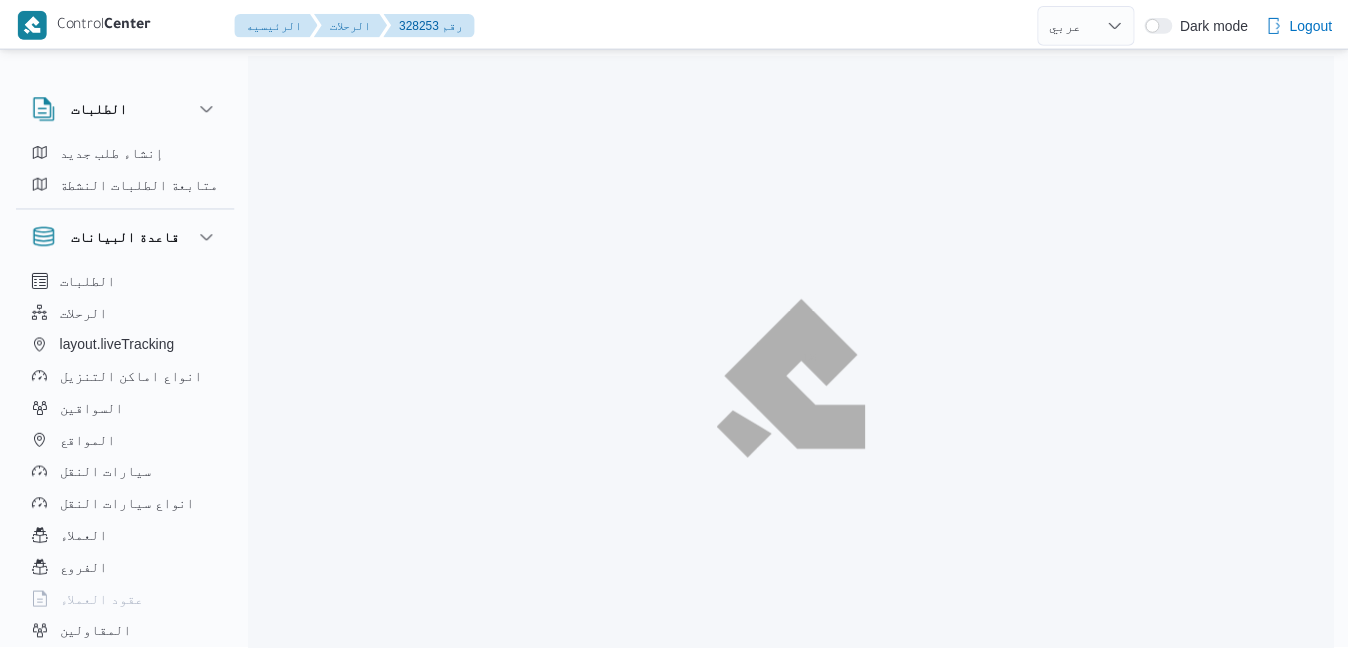 scroll, scrollTop: 0, scrollLeft: 0, axis: both 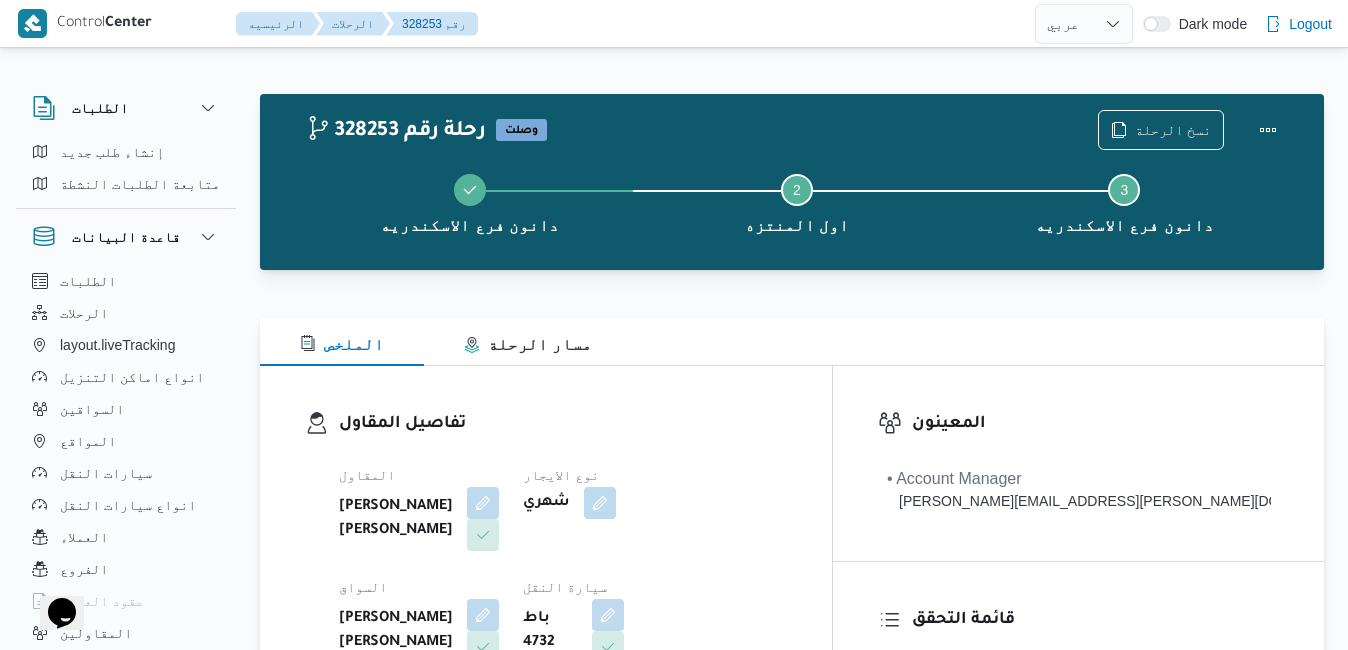 click on "تفاصيل المقاول المقاول [PERSON_NAME] [PERSON_NAME] نوع الايجار شهري السواق [PERSON_NAME] [PERSON_NAME] سيارة النقل باط 4732 نوع سيارة النقل دبابة | مغلق | مبرد | 1.5 طن" at bounding box center [546, 597] 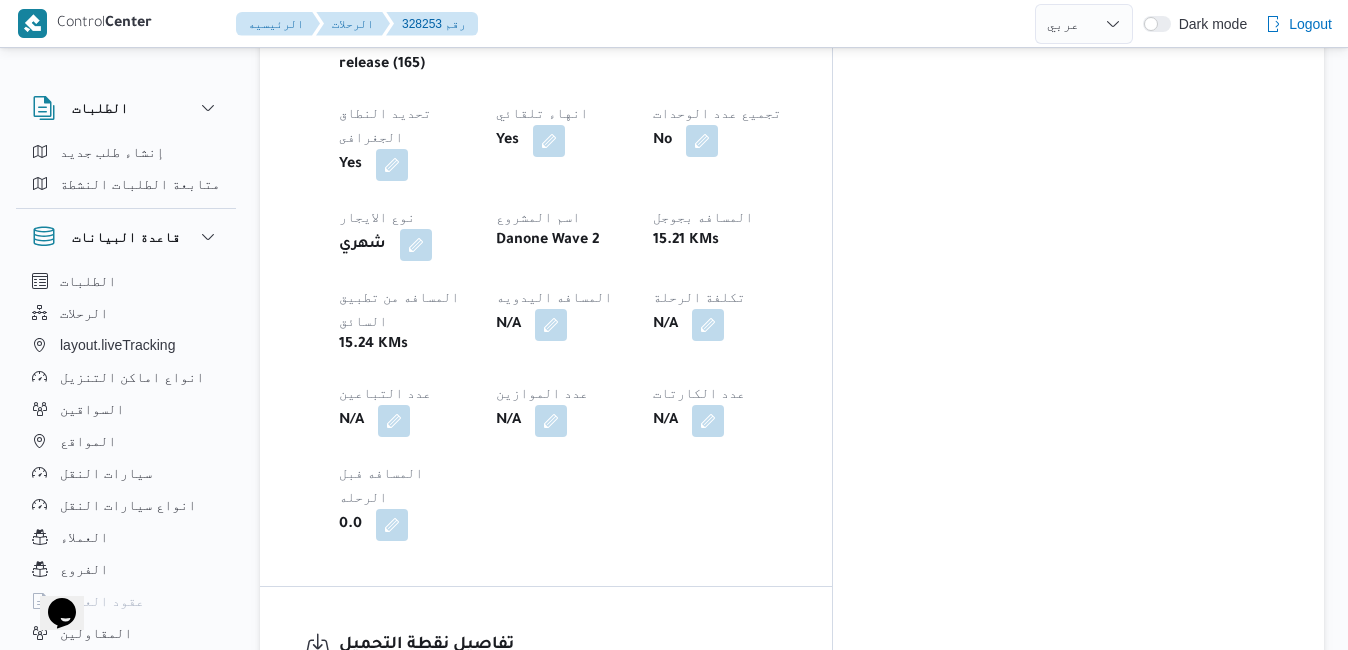 scroll, scrollTop: 1160, scrollLeft: 0, axis: vertical 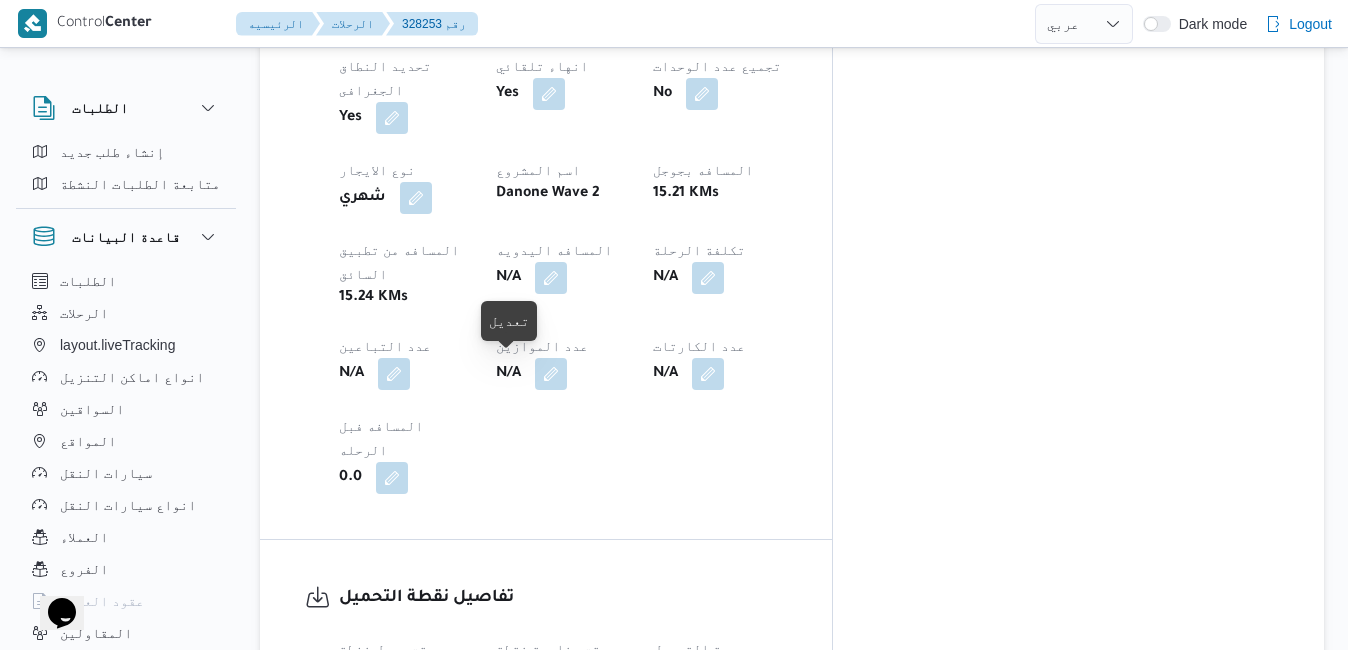 click at bounding box center (456, 708) 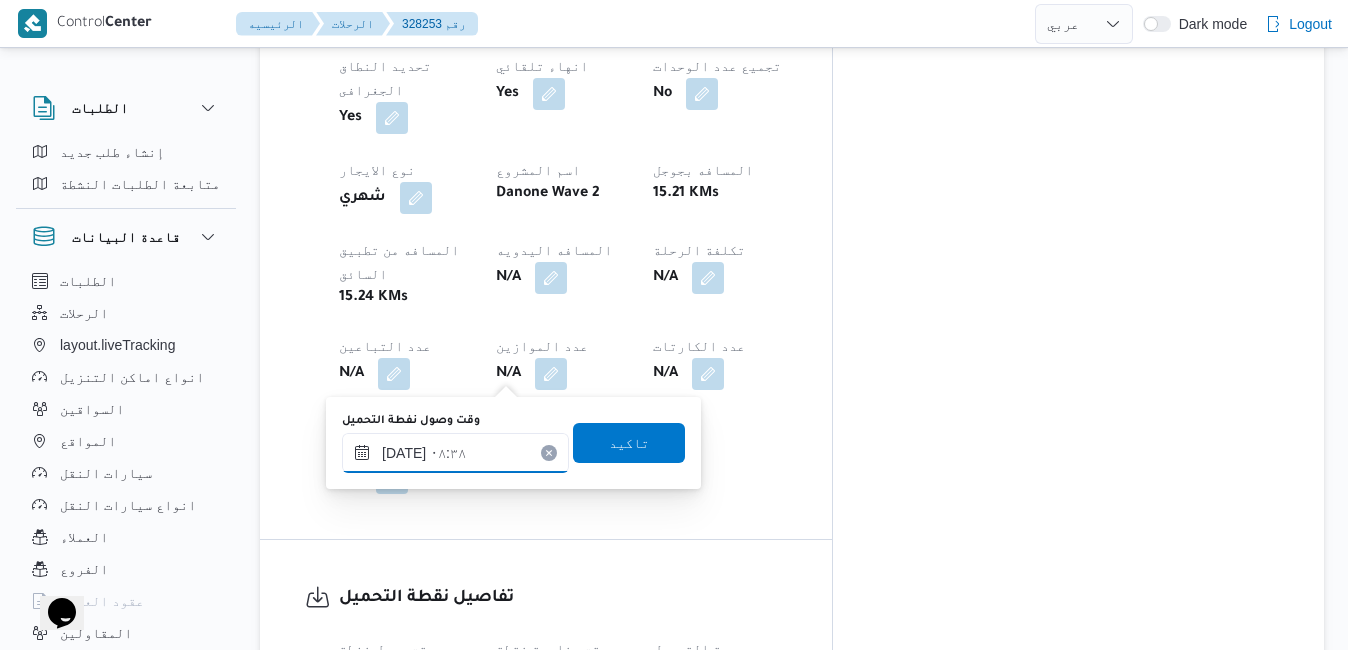 click on "[DATE] ٠٨:٣٨" at bounding box center [455, 453] 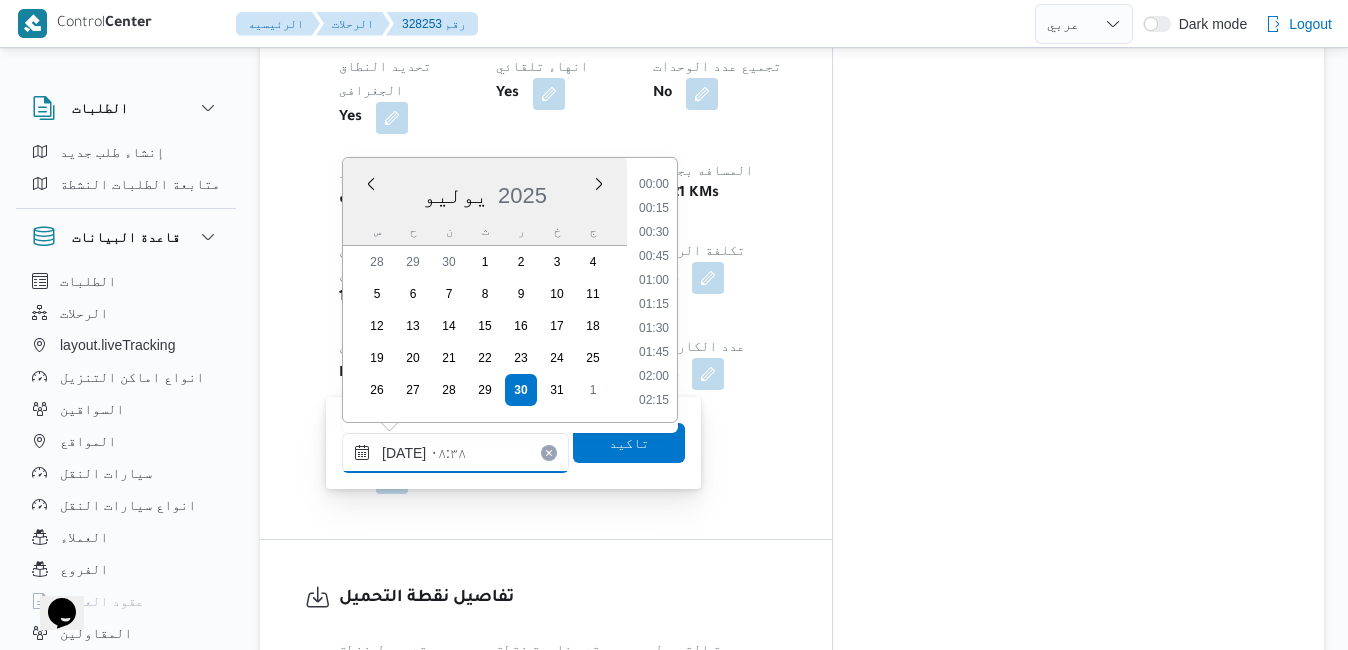 click on "[DATE] ٠٨:٣٨" at bounding box center [455, 453] 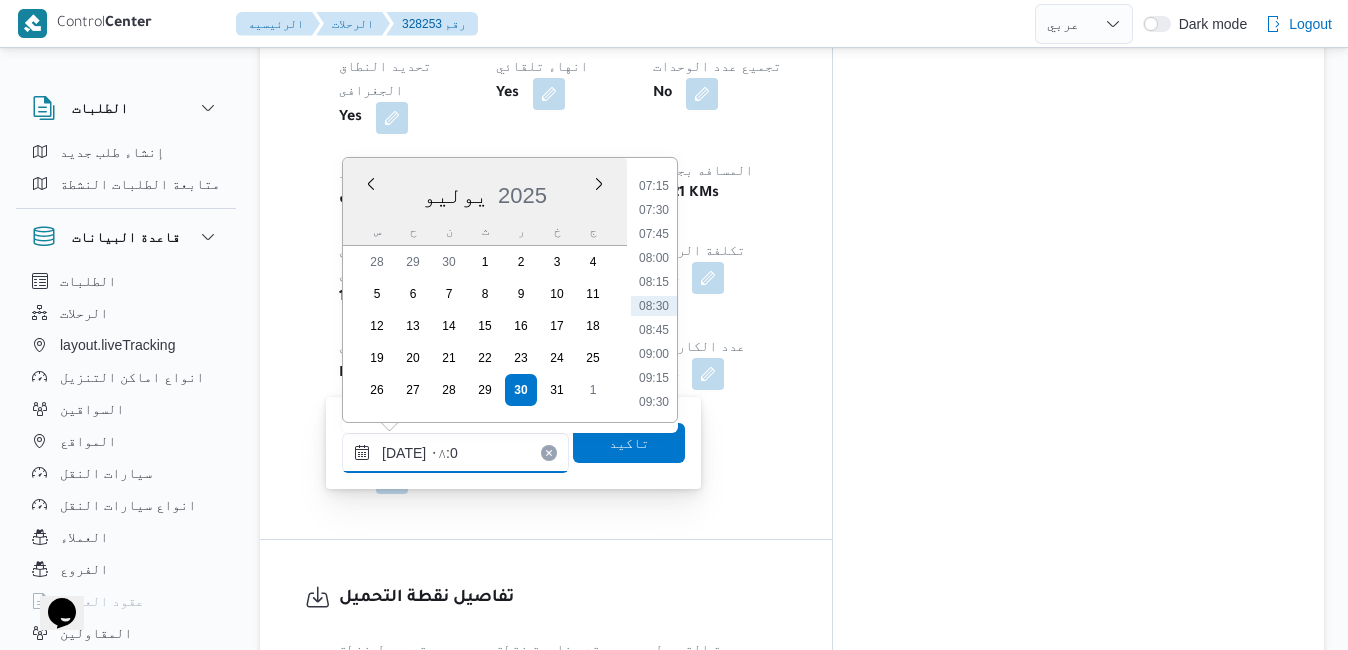 type on "[DATE] ٠٨:00" 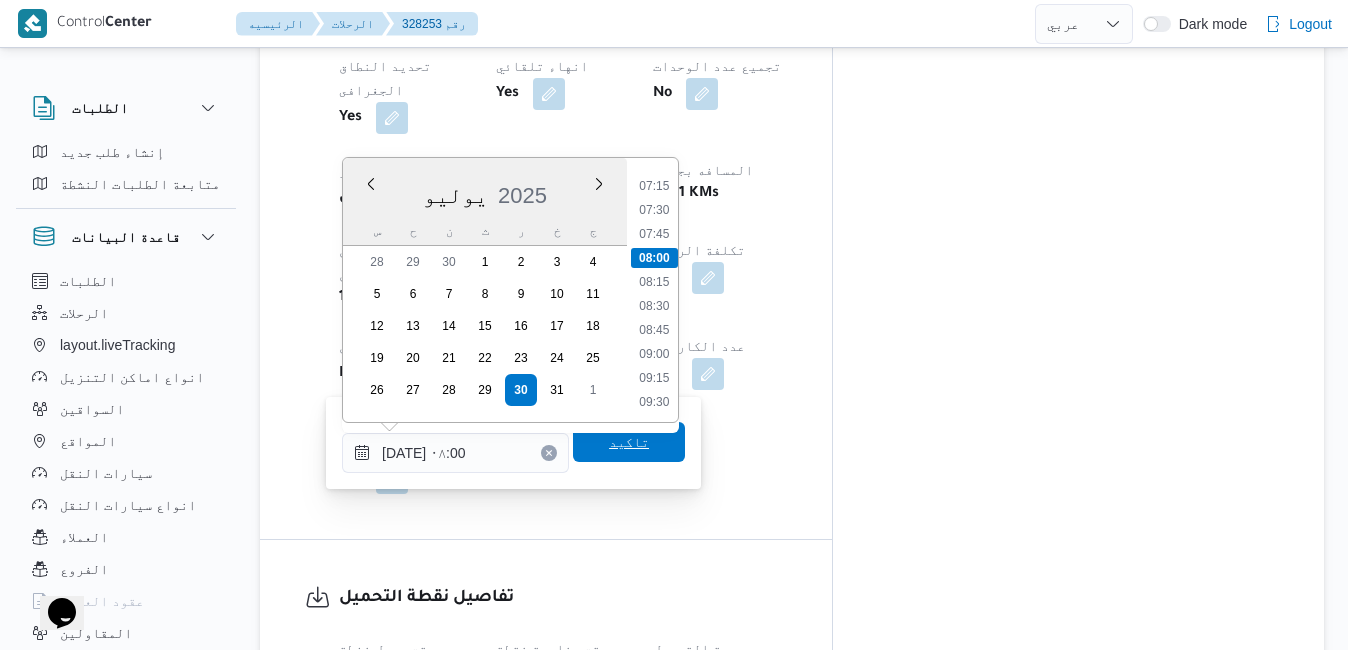click on "تاكيد" at bounding box center (629, 442) 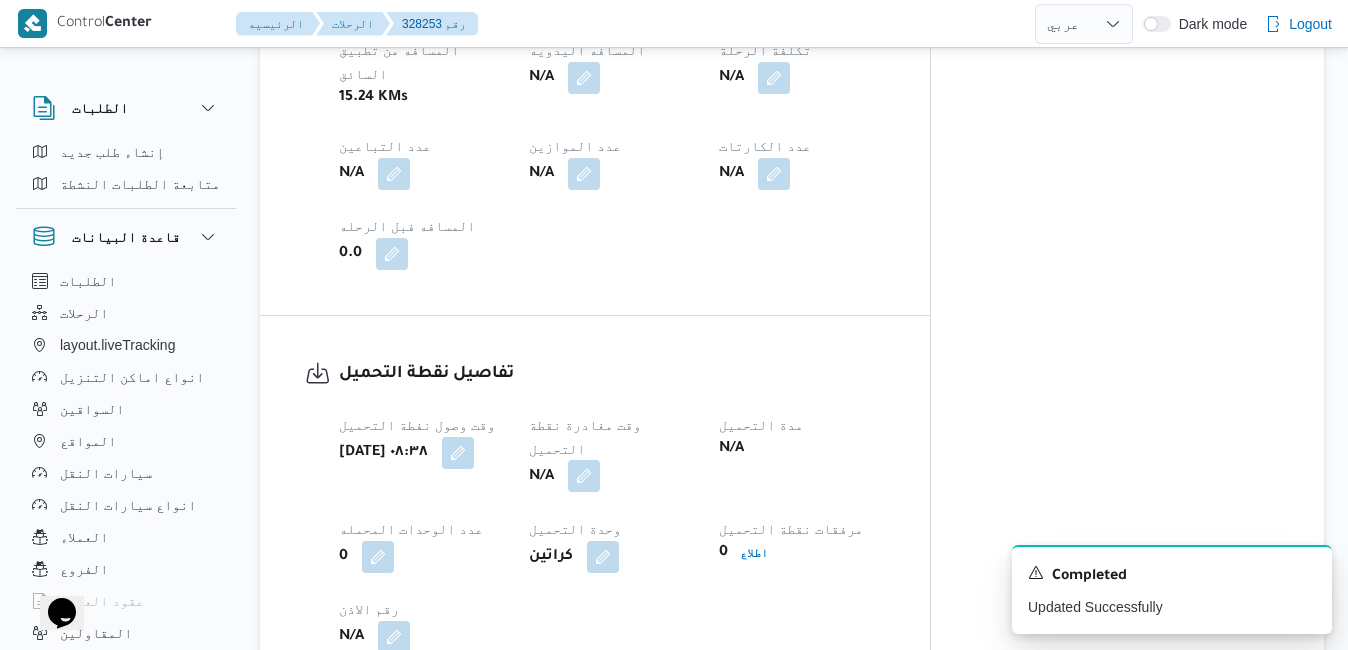 click at bounding box center [584, 476] 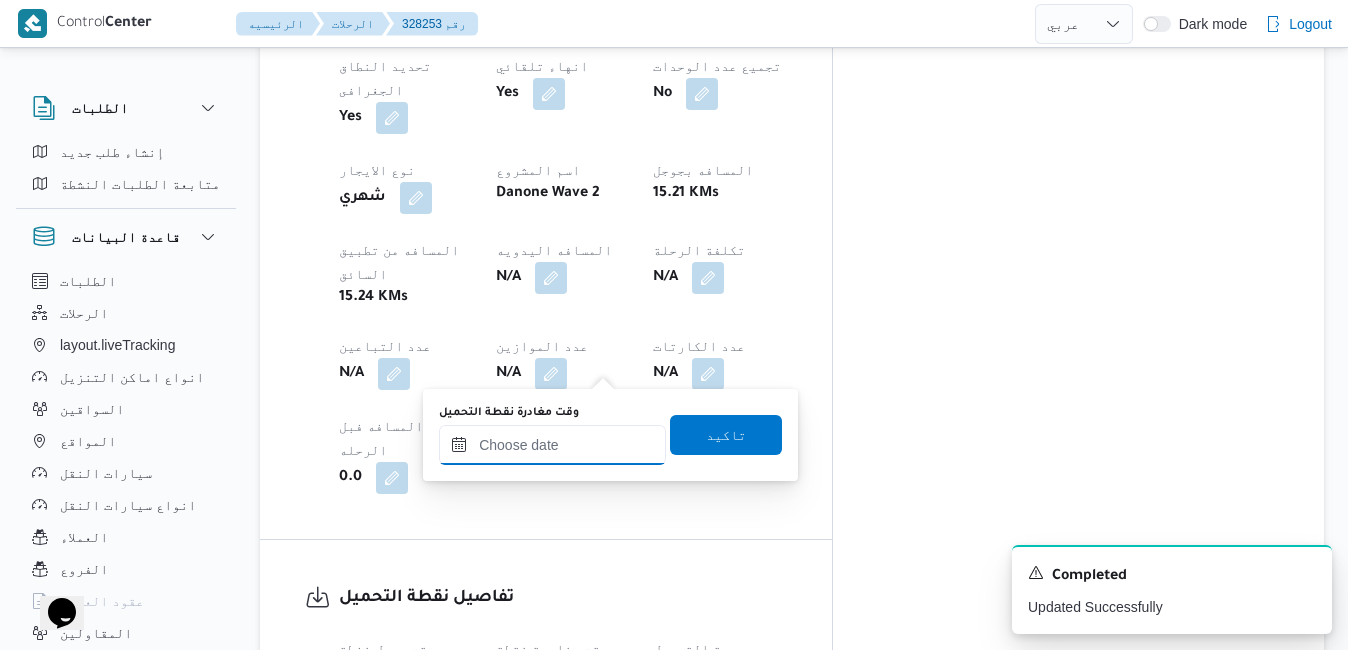 click on "وقت مغادرة نقطة التحميل" at bounding box center (552, 445) 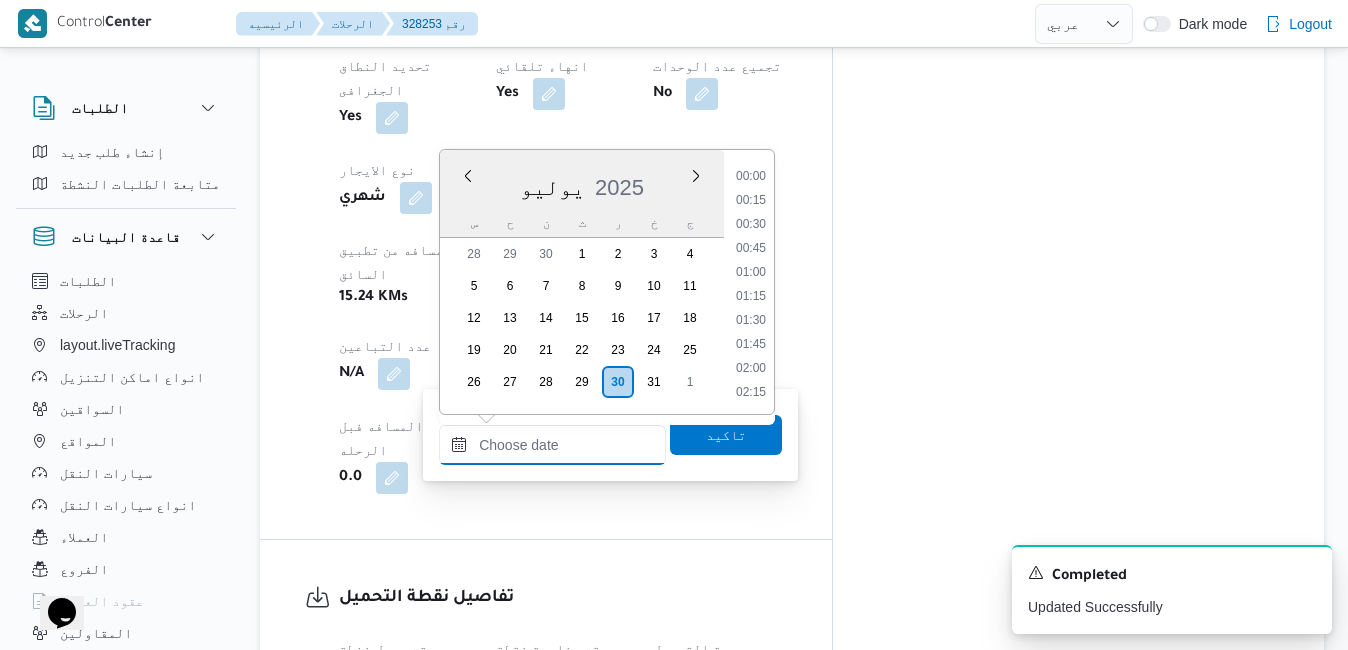 scroll, scrollTop: 814, scrollLeft: 0, axis: vertical 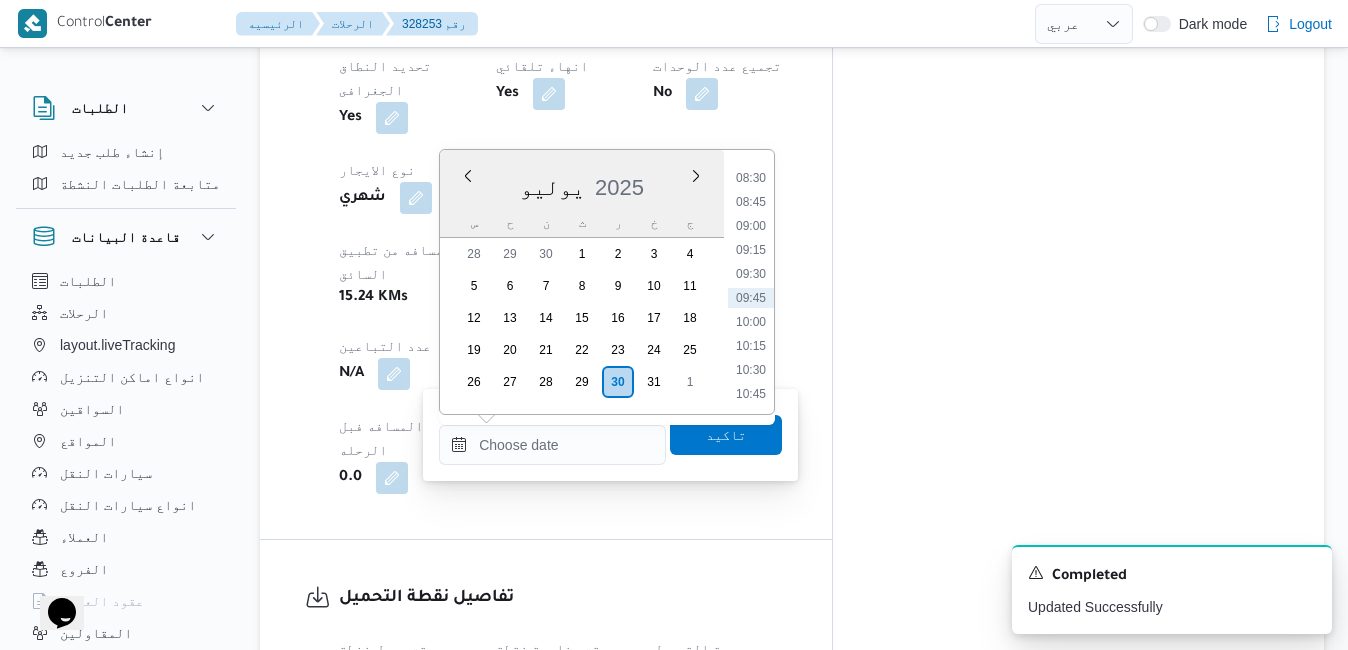 click on "يوليو 2025" at bounding box center (582, 183) 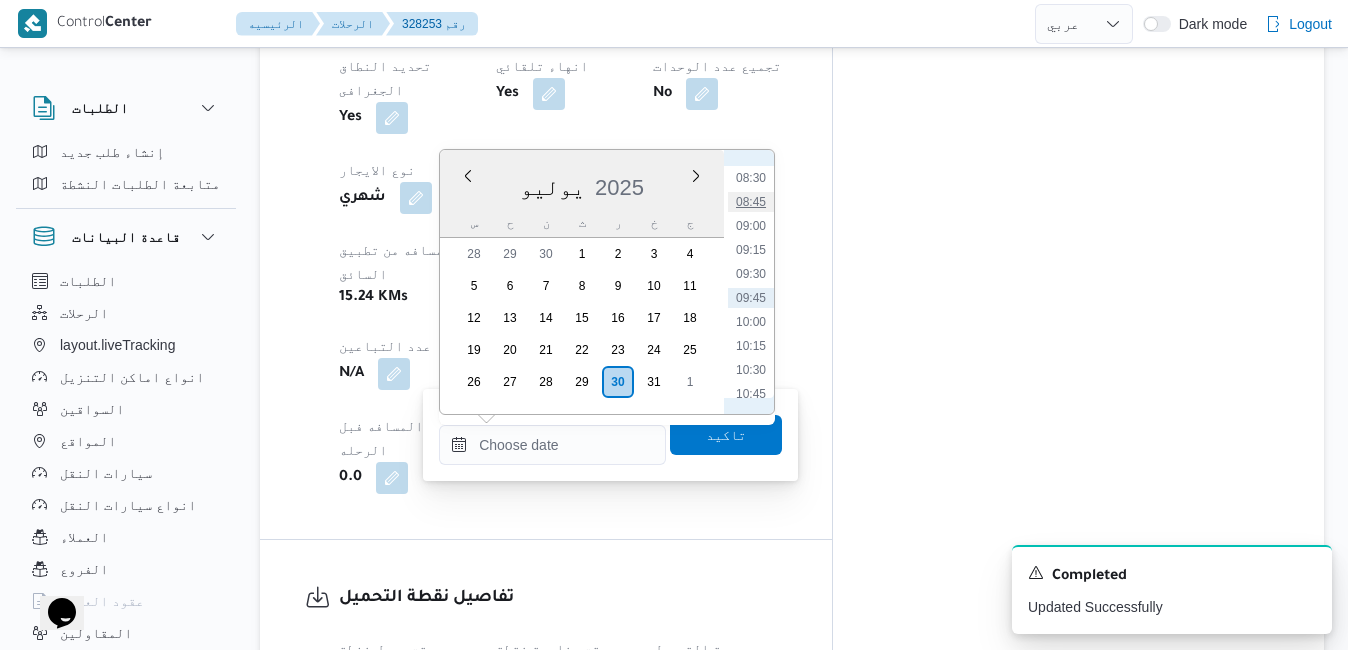 click on "08:45" at bounding box center [751, 202] 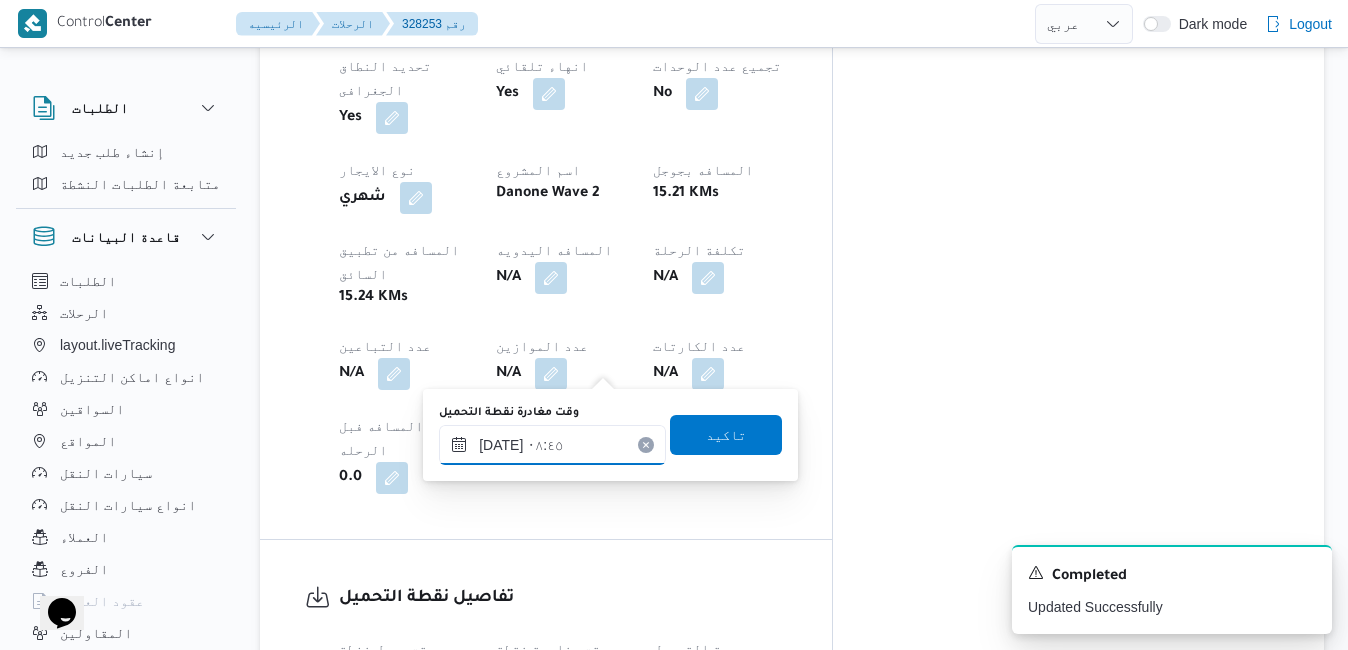 click on "[DATE] ٠٨:٤٥" at bounding box center [552, 445] 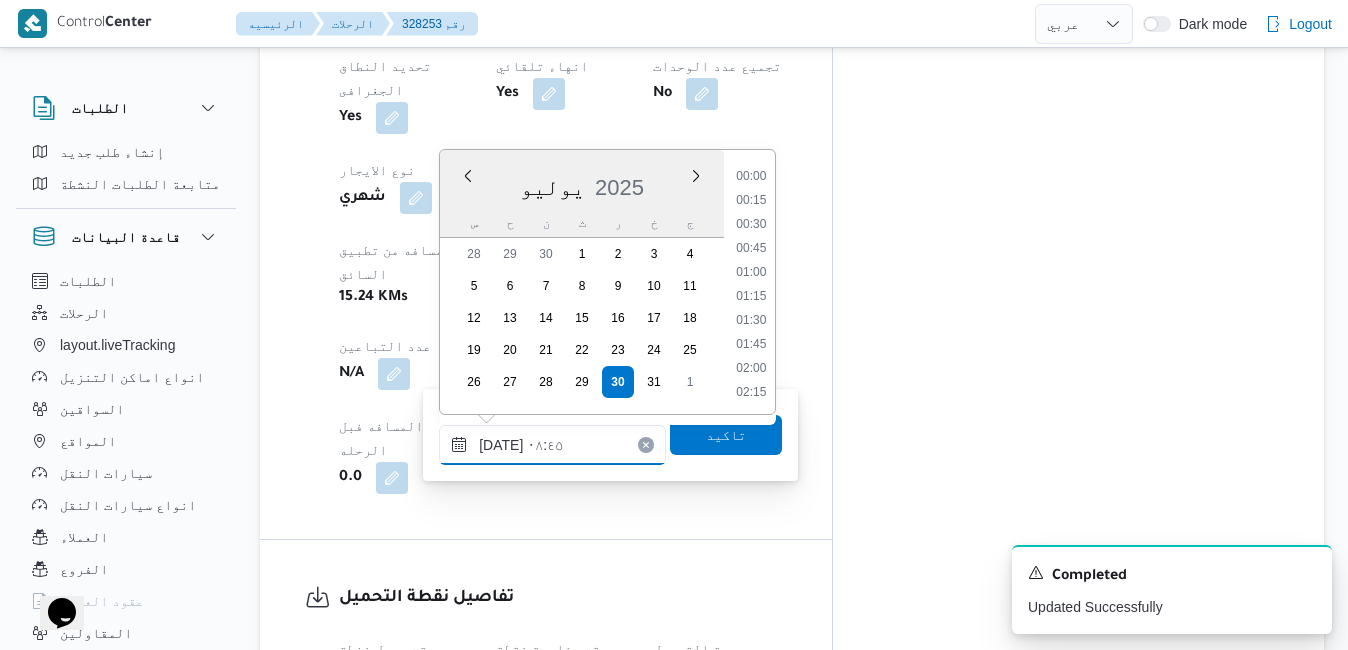 scroll, scrollTop: 718, scrollLeft: 0, axis: vertical 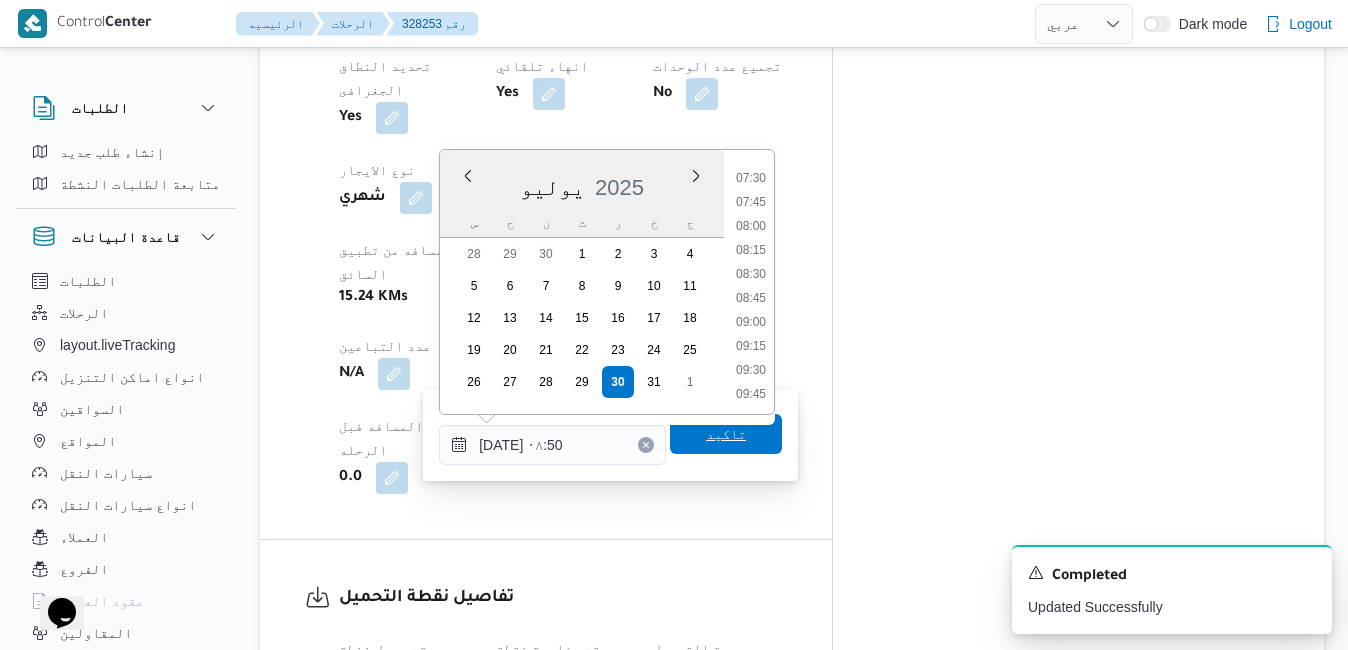 type on "[DATE] ٠٨:٥٠" 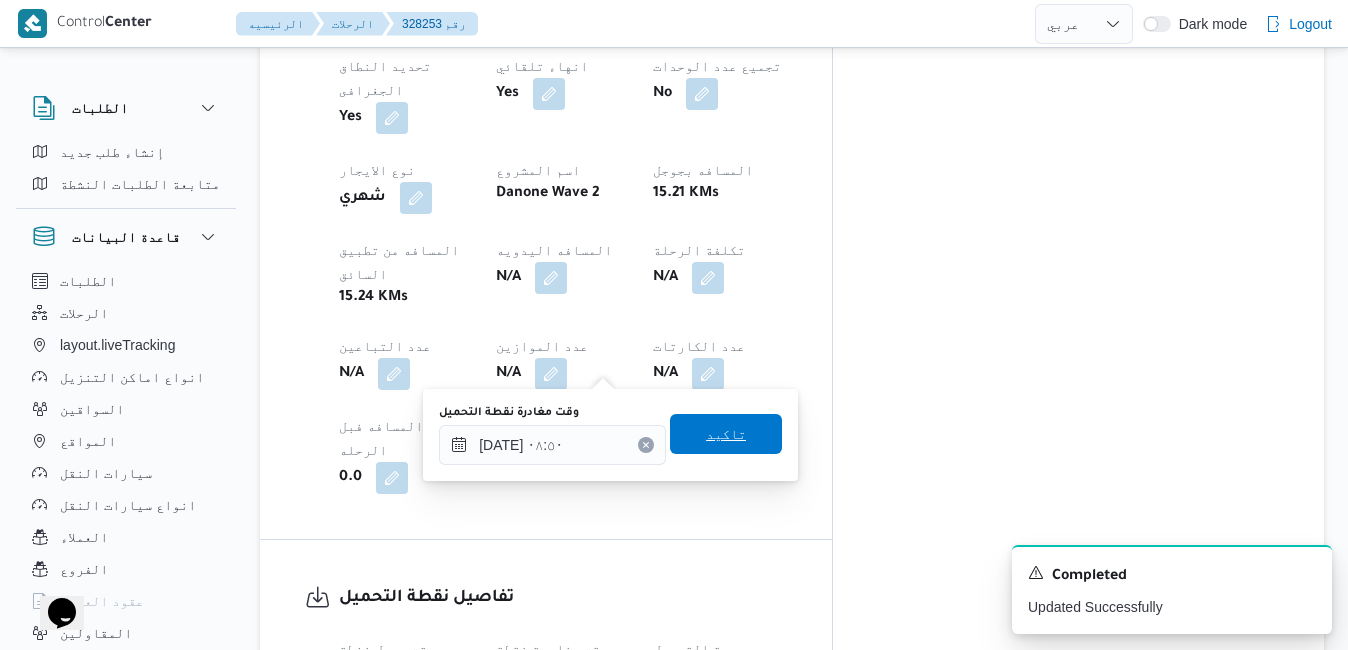 click on "تاكيد" at bounding box center [726, 434] 